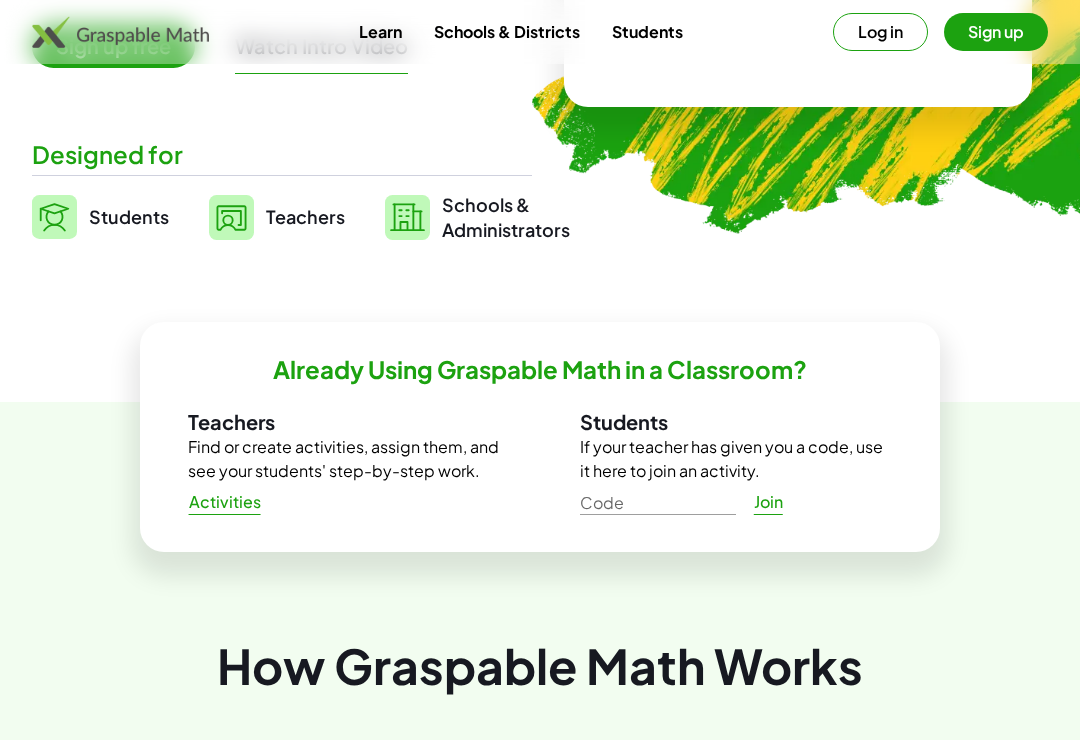 scroll, scrollTop: 0, scrollLeft: 0, axis: both 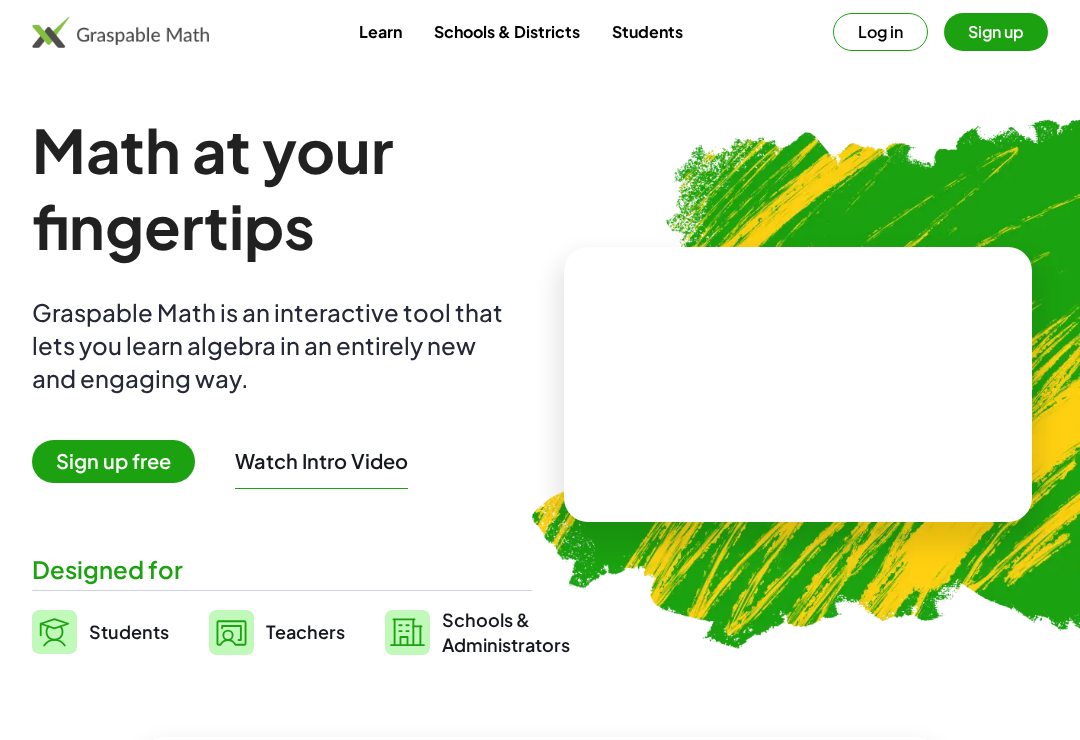 click on "Students" at bounding box center [647, 31] 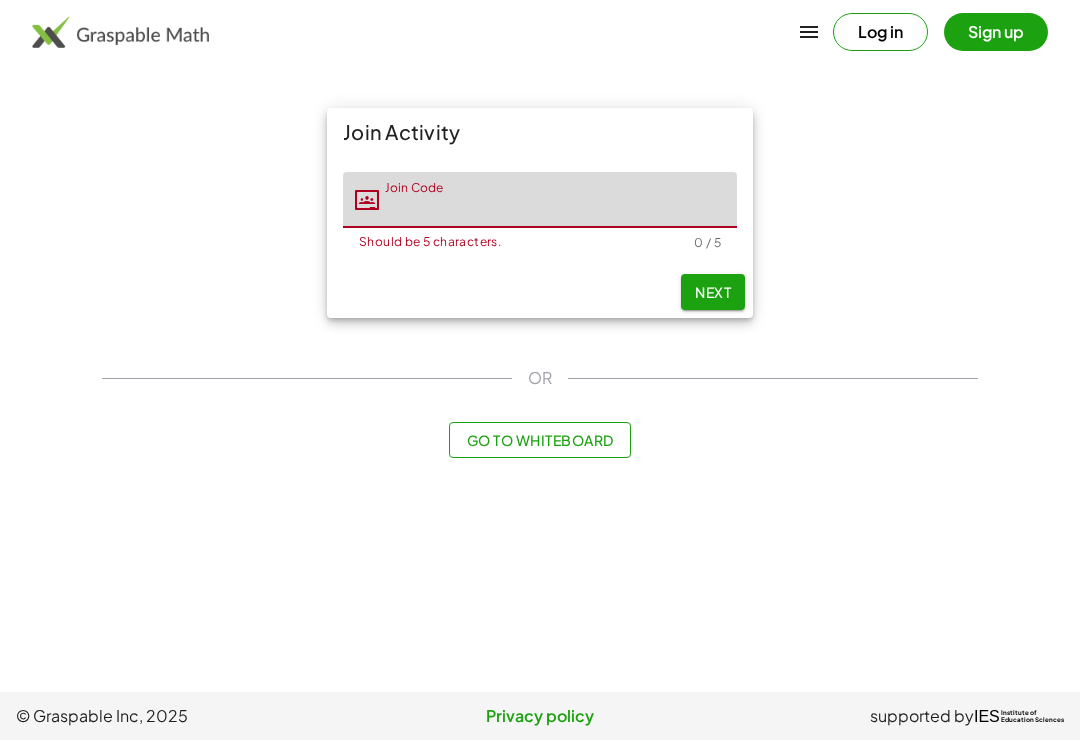 scroll, scrollTop: 0, scrollLeft: 198, axis: horizontal 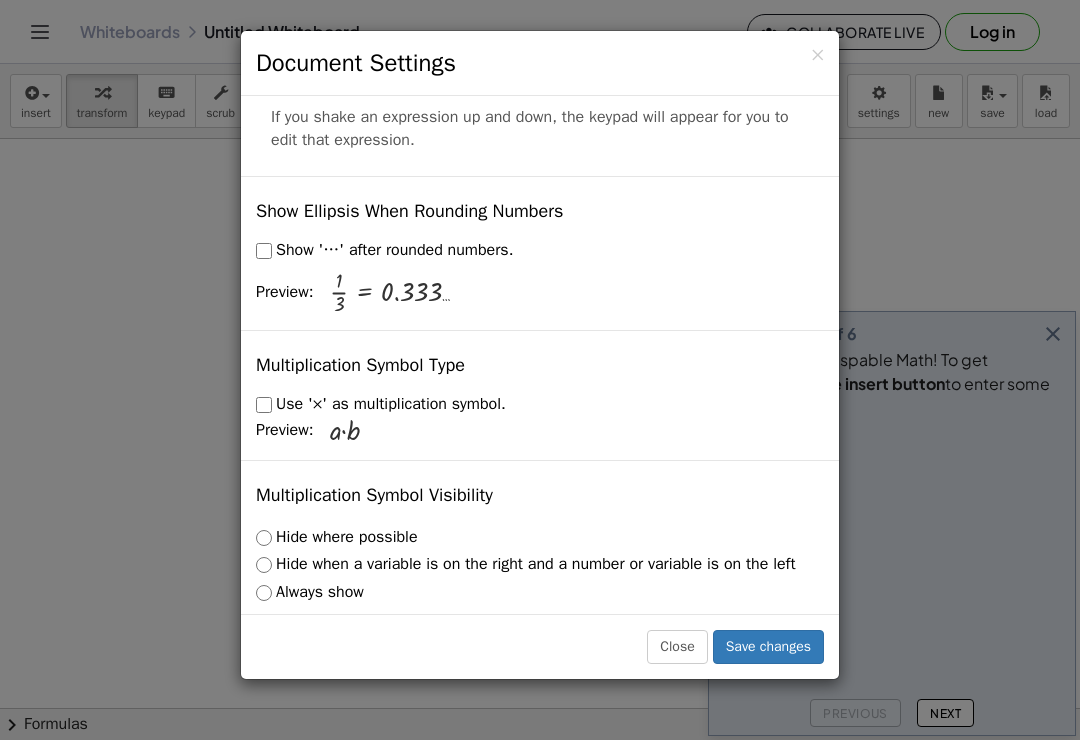 click on "Close" at bounding box center [677, 647] 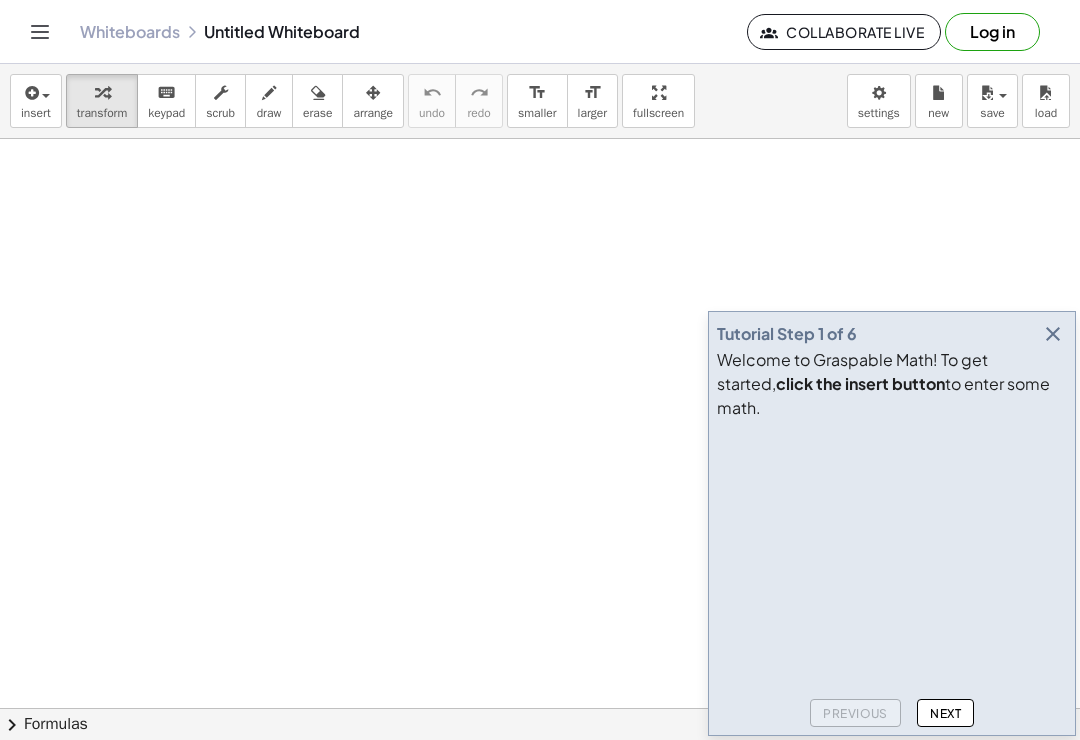click at bounding box center (40, 32) 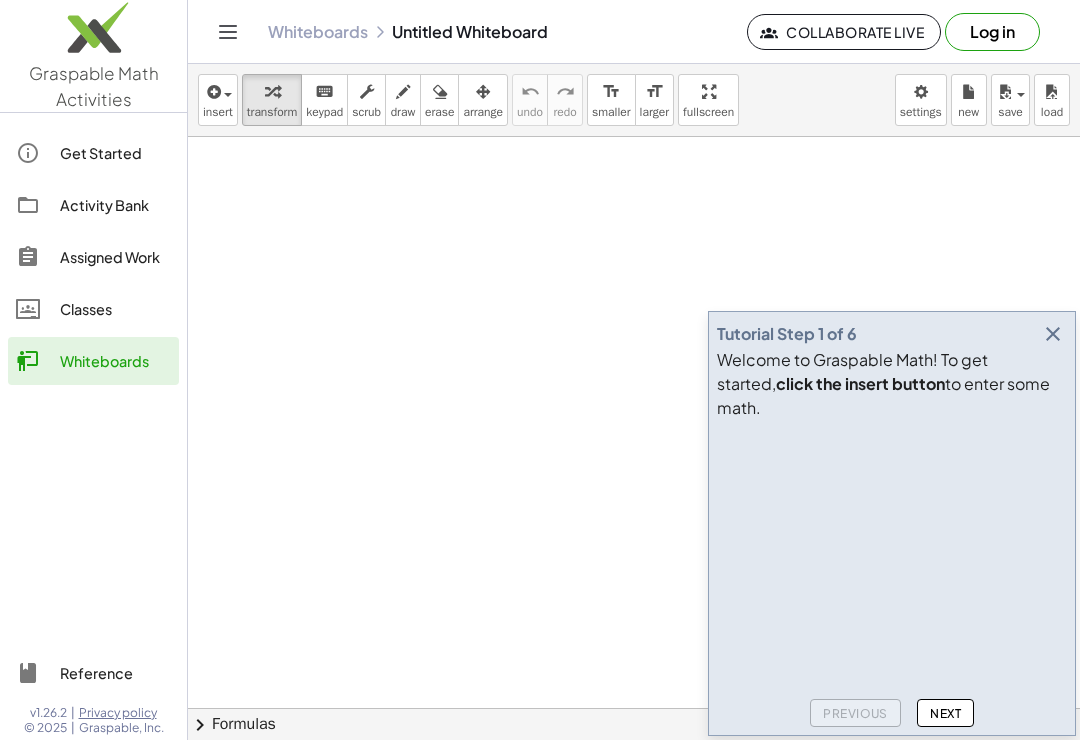 click on "Get Started" 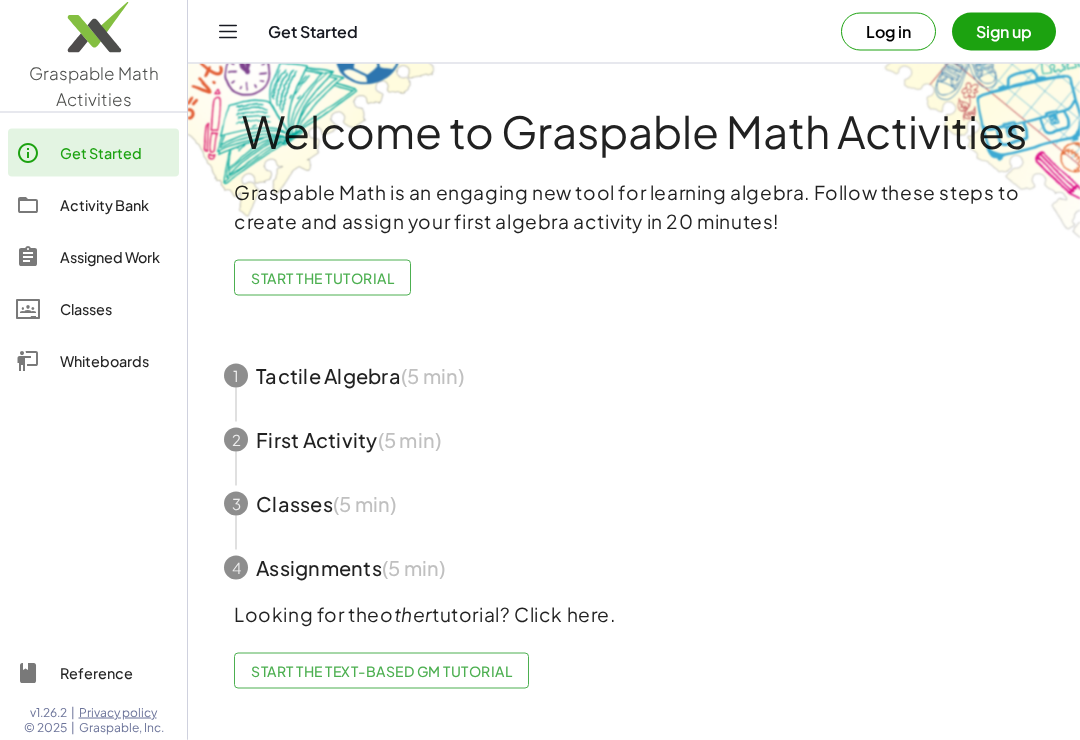 scroll, scrollTop: 31, scrollLeft: 0, axis: vertical 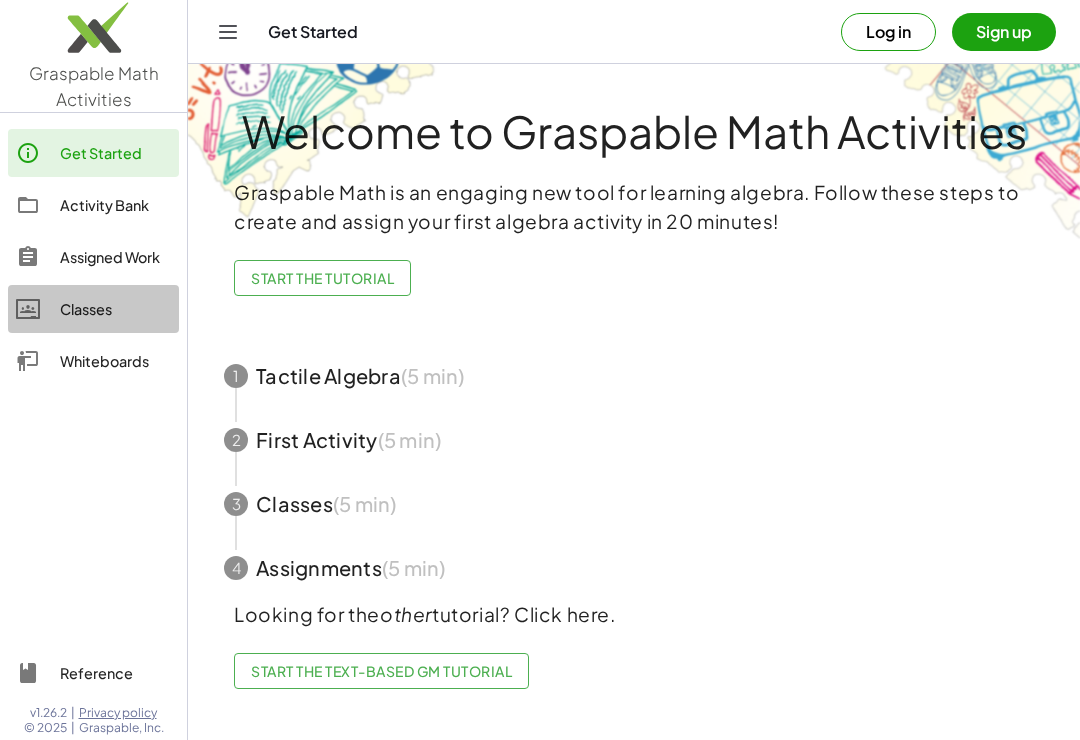 click on "Assigned Work" 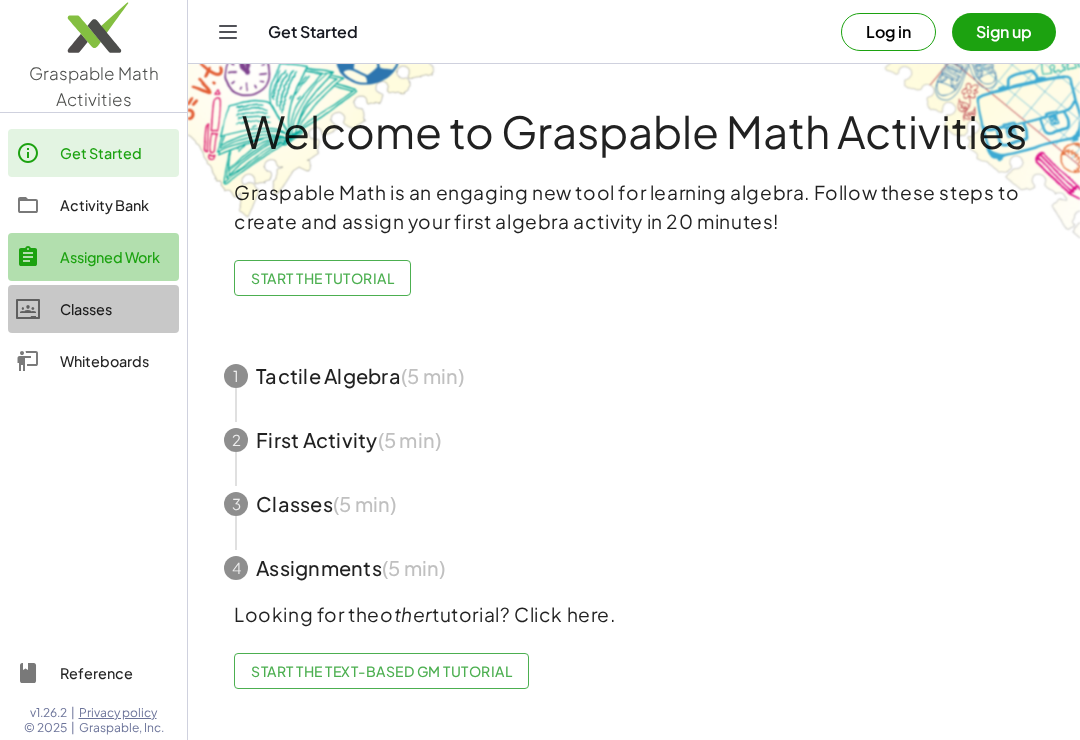scroll, scrollTop: 0, scrollLeft: 0, axis: both 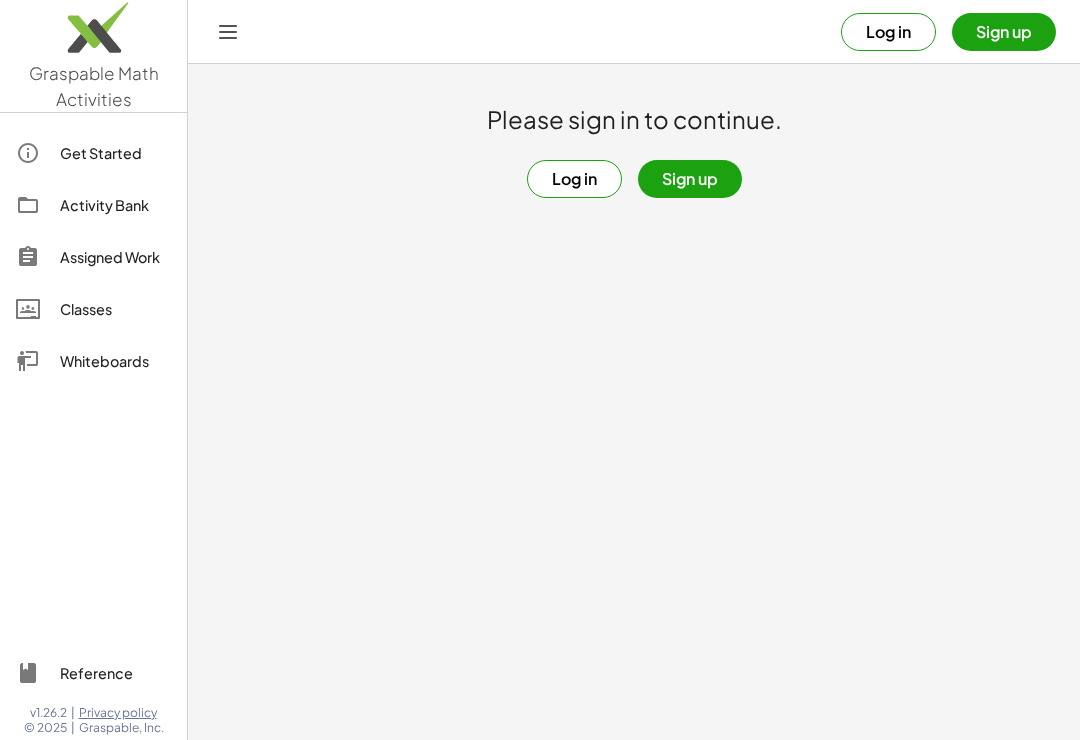 click on "Whiteboards" 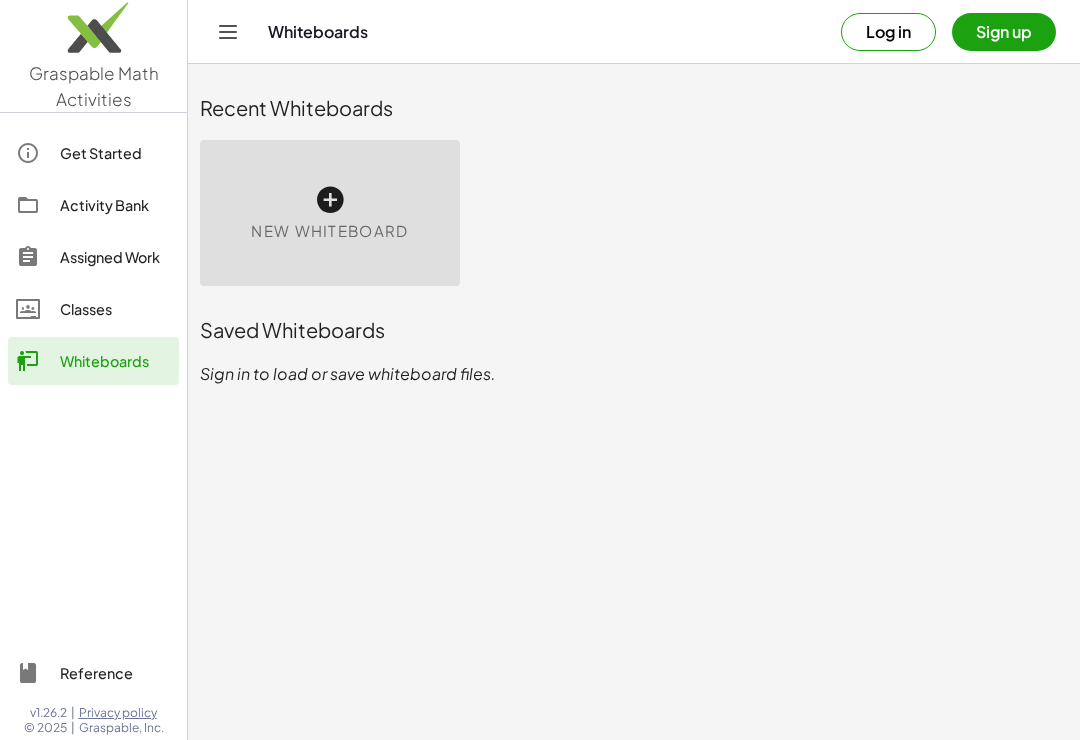 click on "Whiteboards  Log in   Sign up" at bounding box center [634, 31] 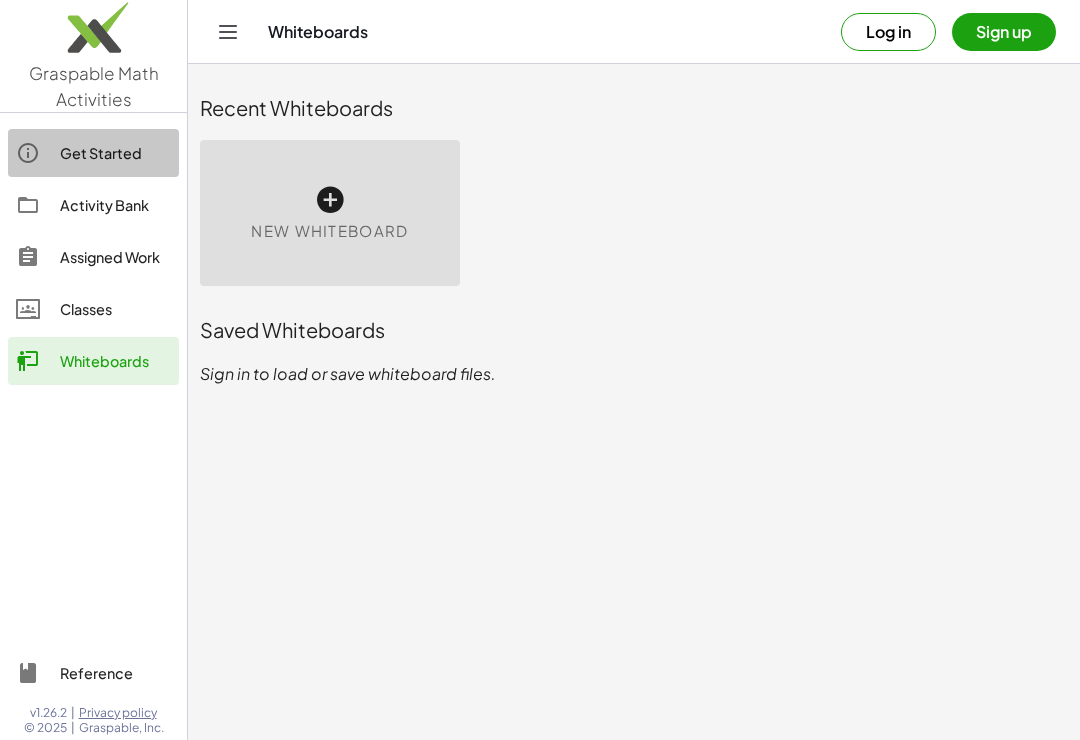 click 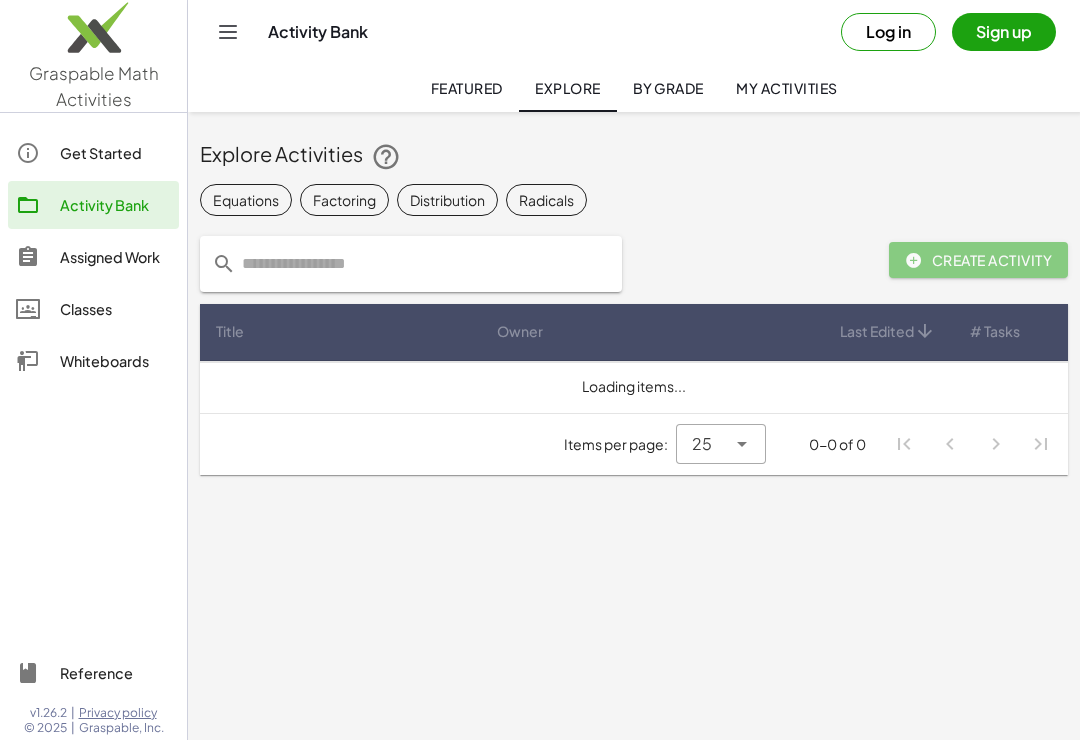 click on "Assigned Work" 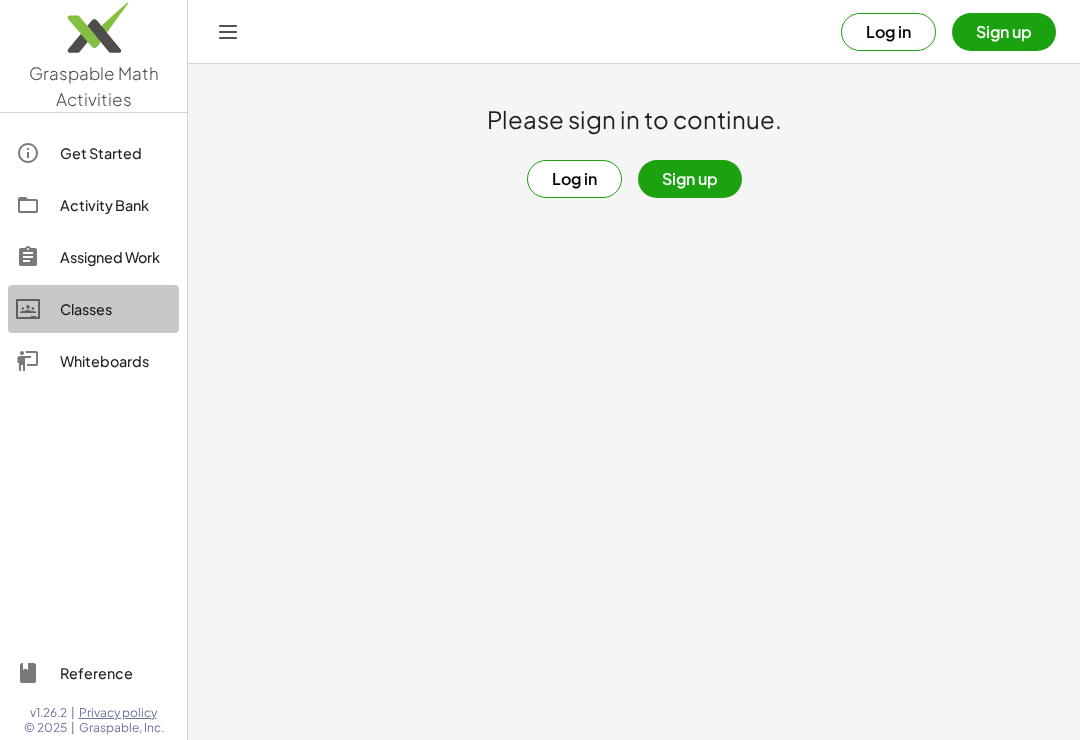 click on "Classes" 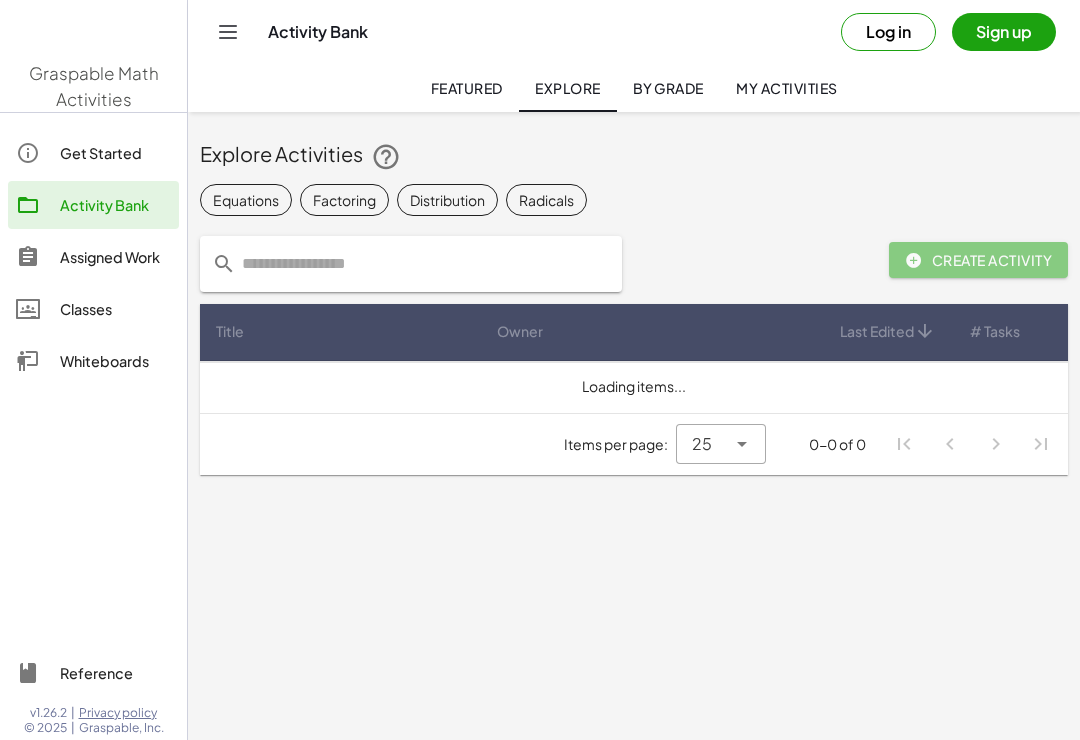 scroll, scrollTop: 1, scrollLeft: 0, axis: vertical 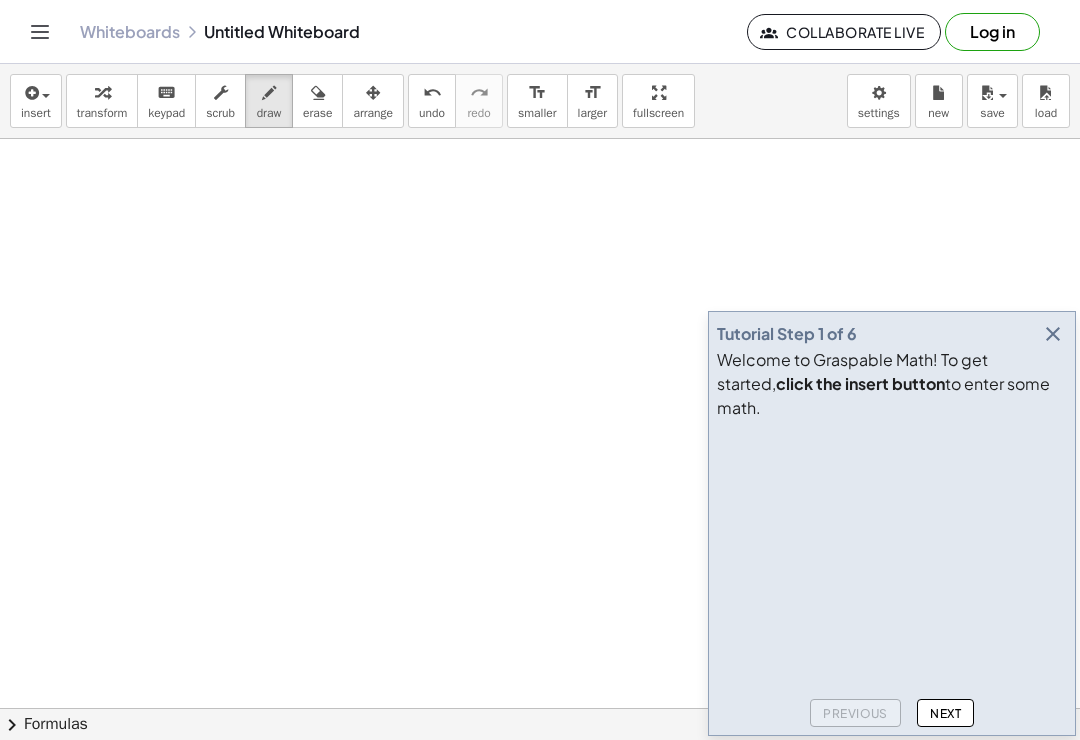 click on "insert" at bounding box center (36, 101) 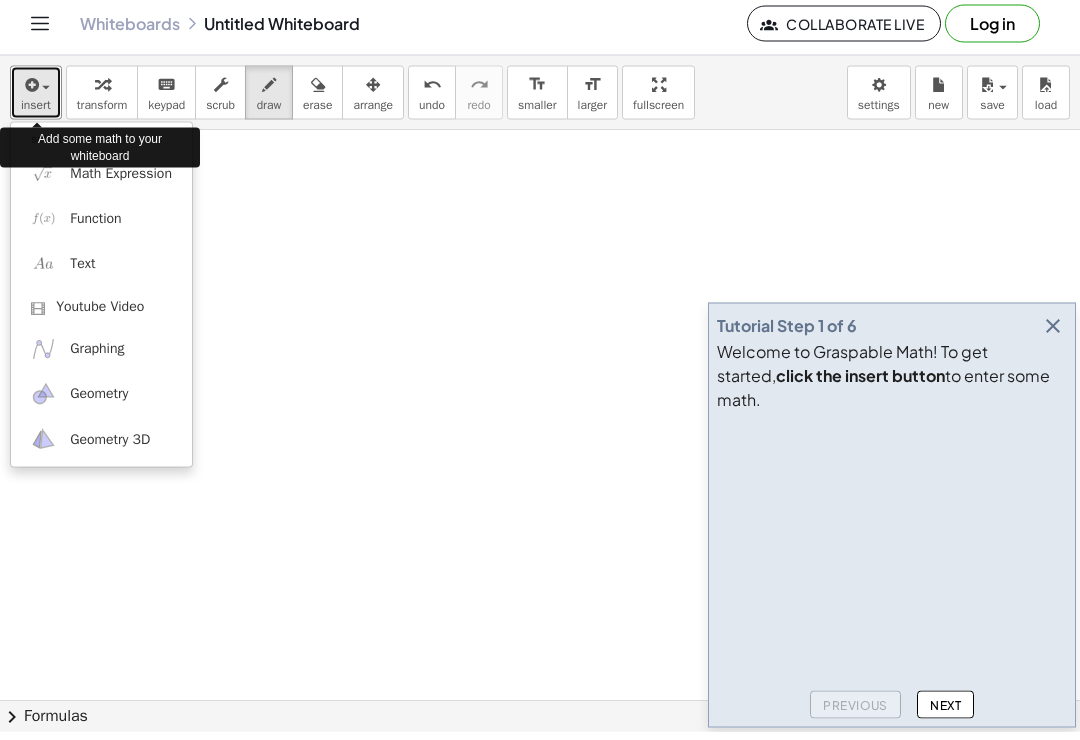 scroll, scrollTop: 31, scrollLeft: 0, axis: vertical 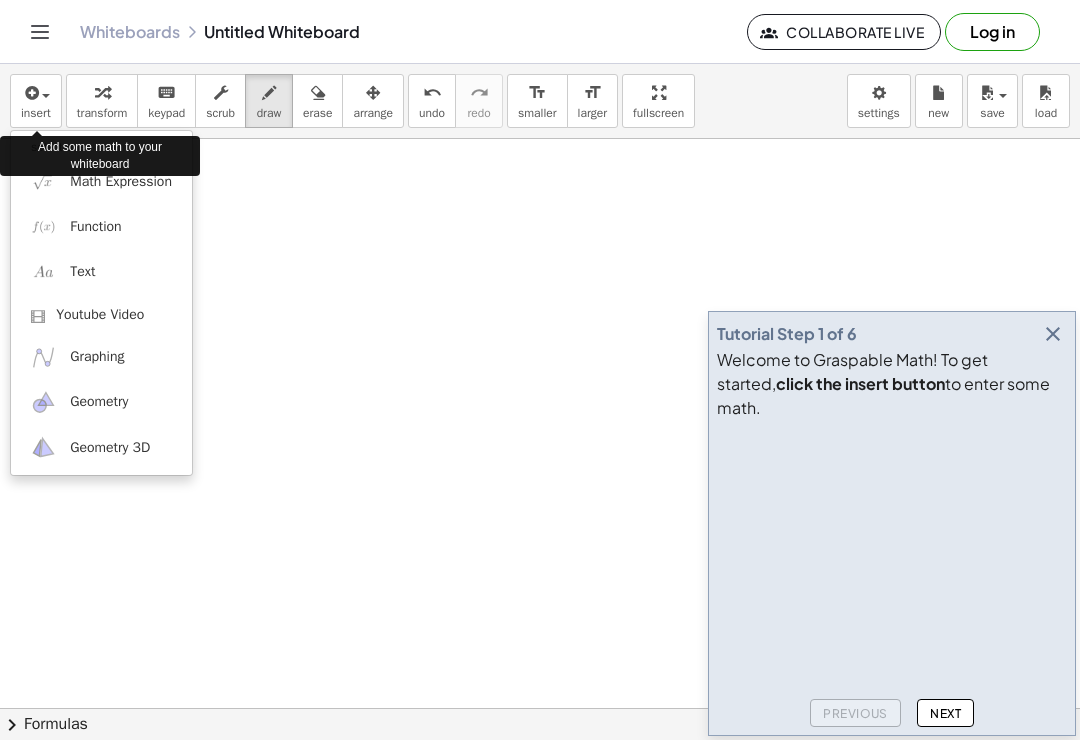 click on "Math Expression" at bounding box center (121, 182) 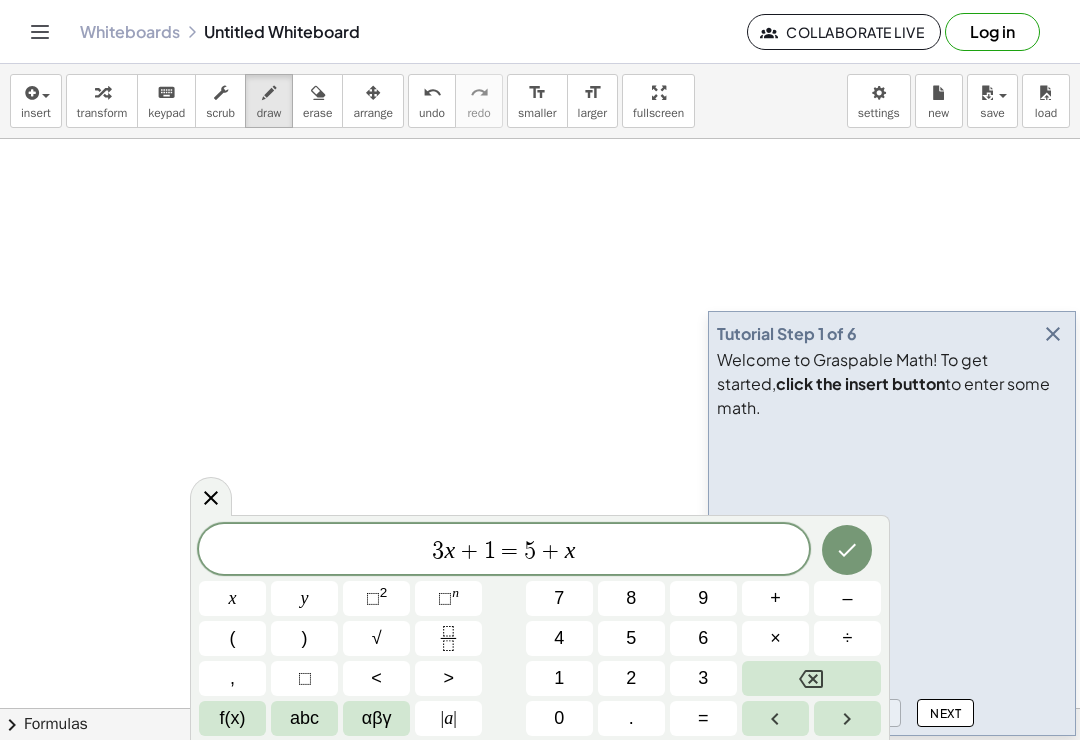 click at bounding box center (540, 498) 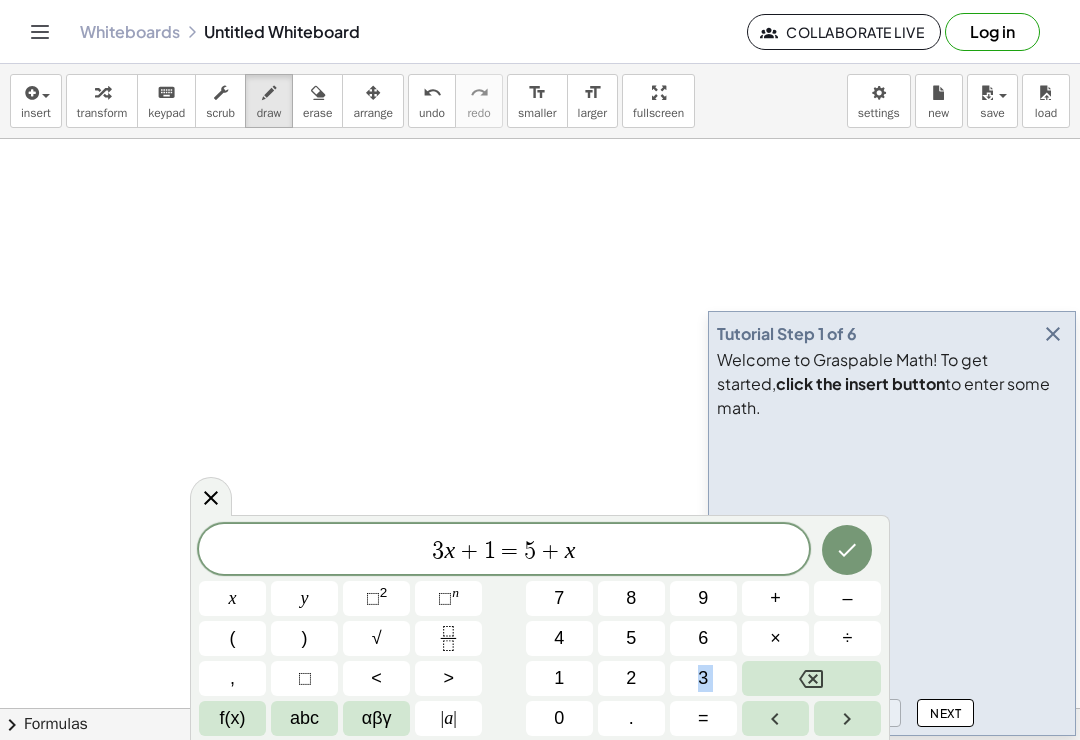 click on "3 x + 1 = 5 + x" at bounding box center [504, 551] 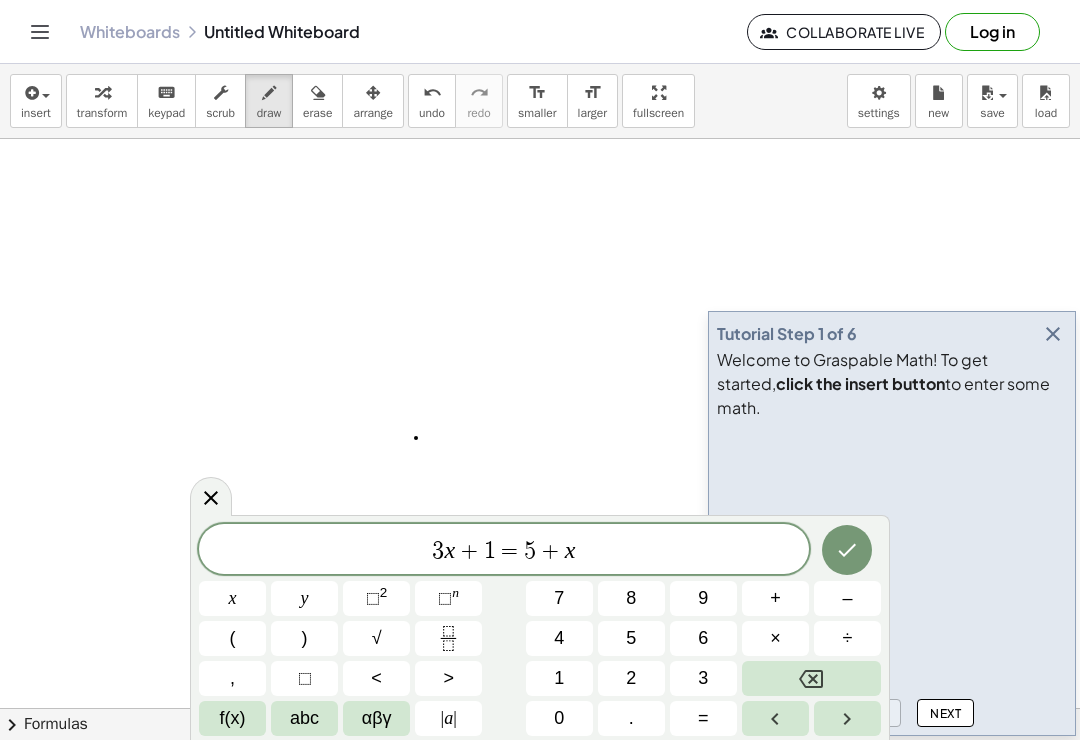 click 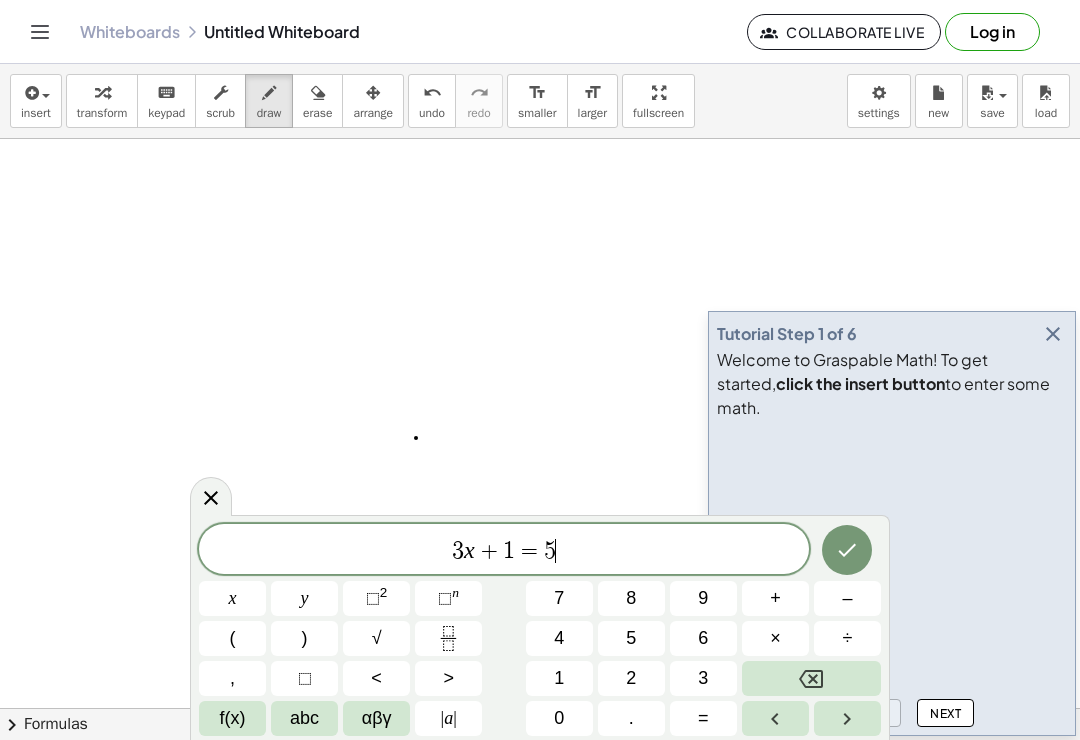 click 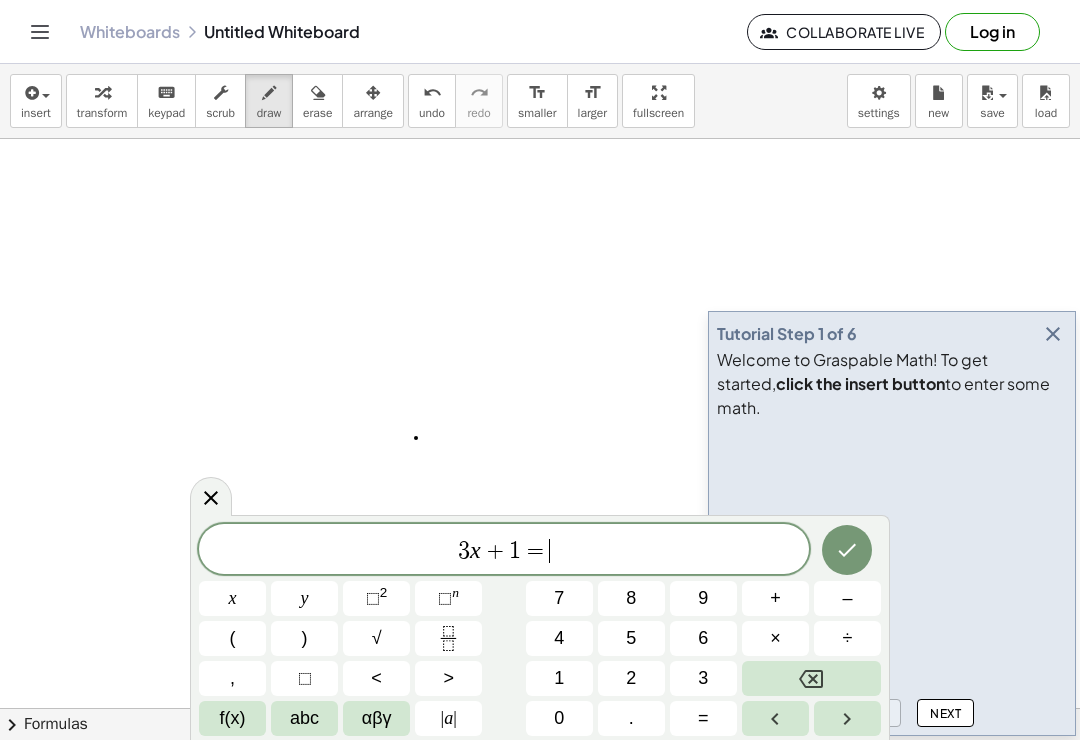 click 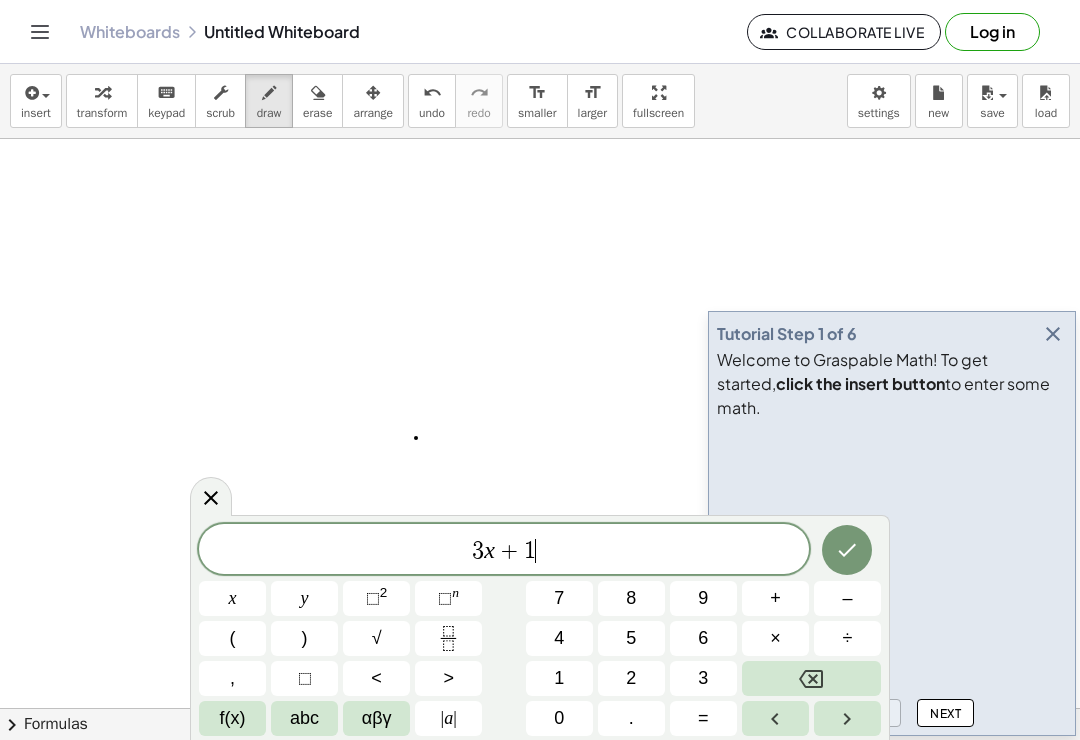 click 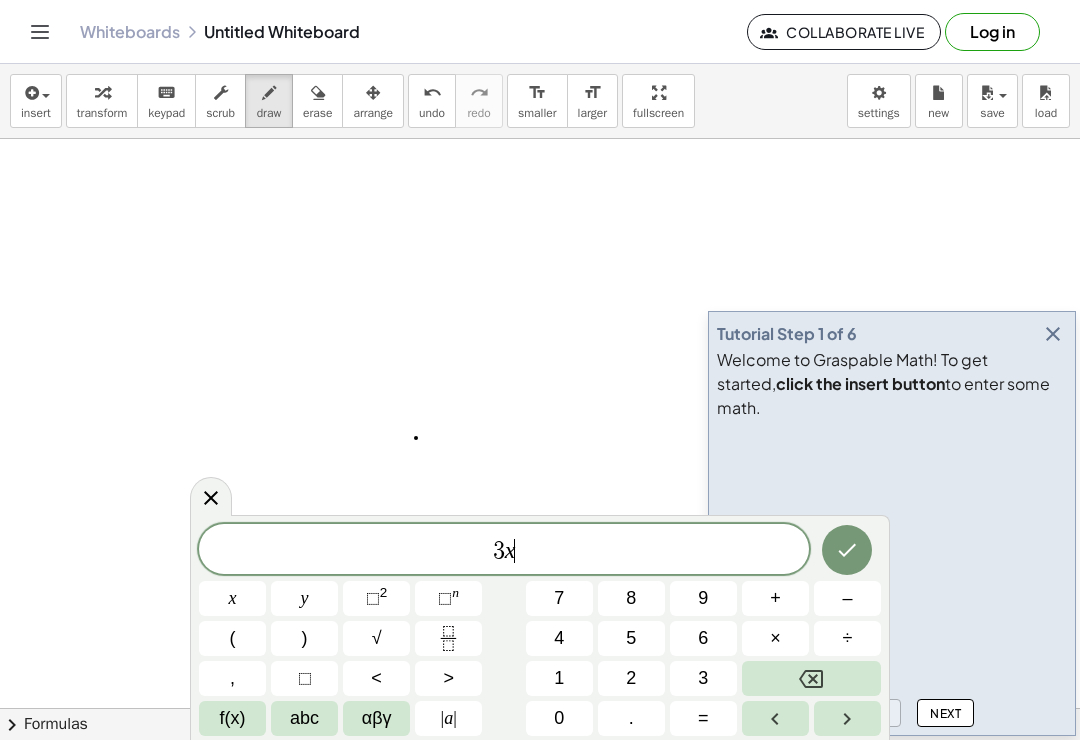 click 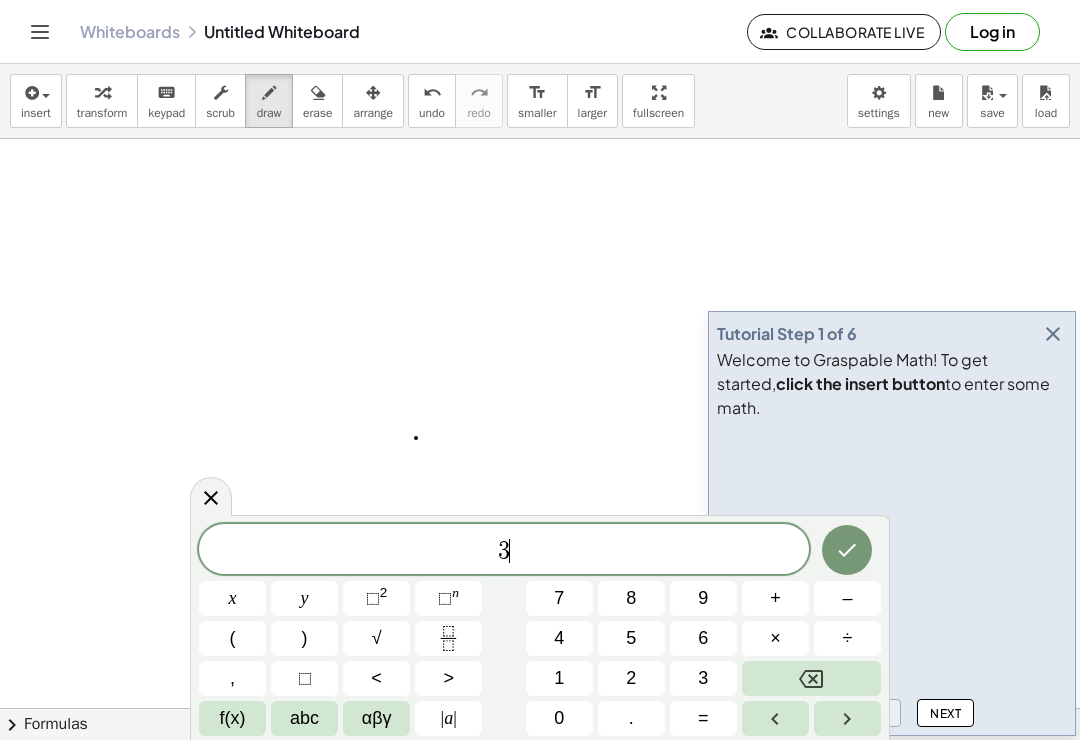 click 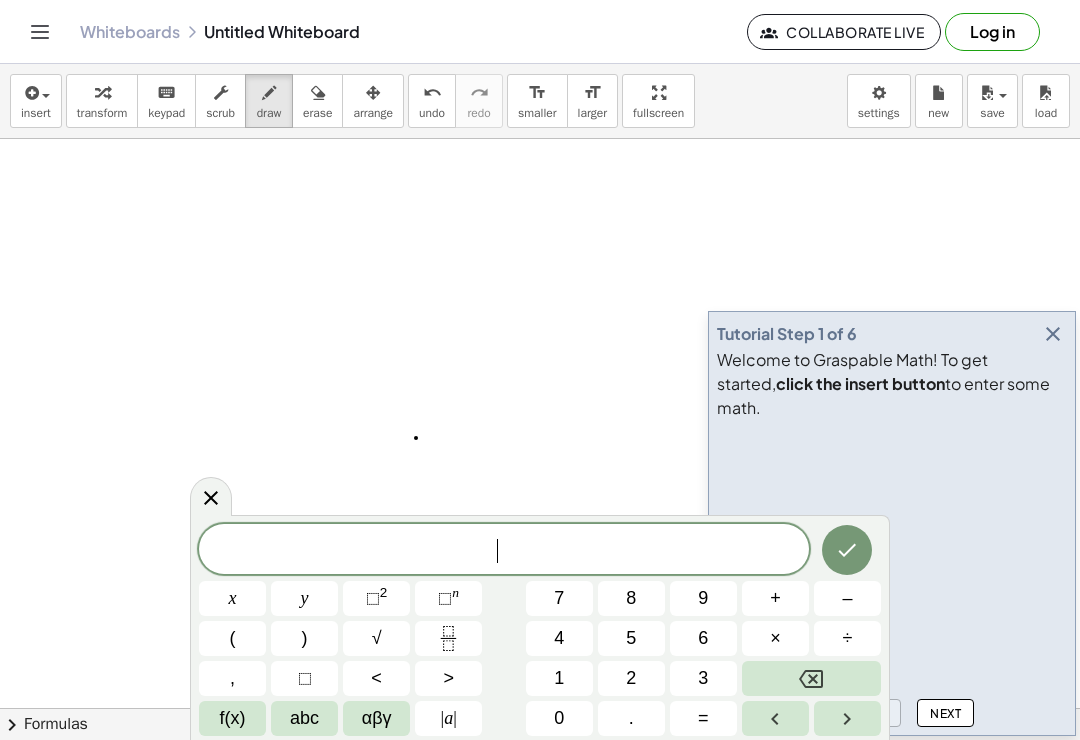 click at bounding box center [811, 678] 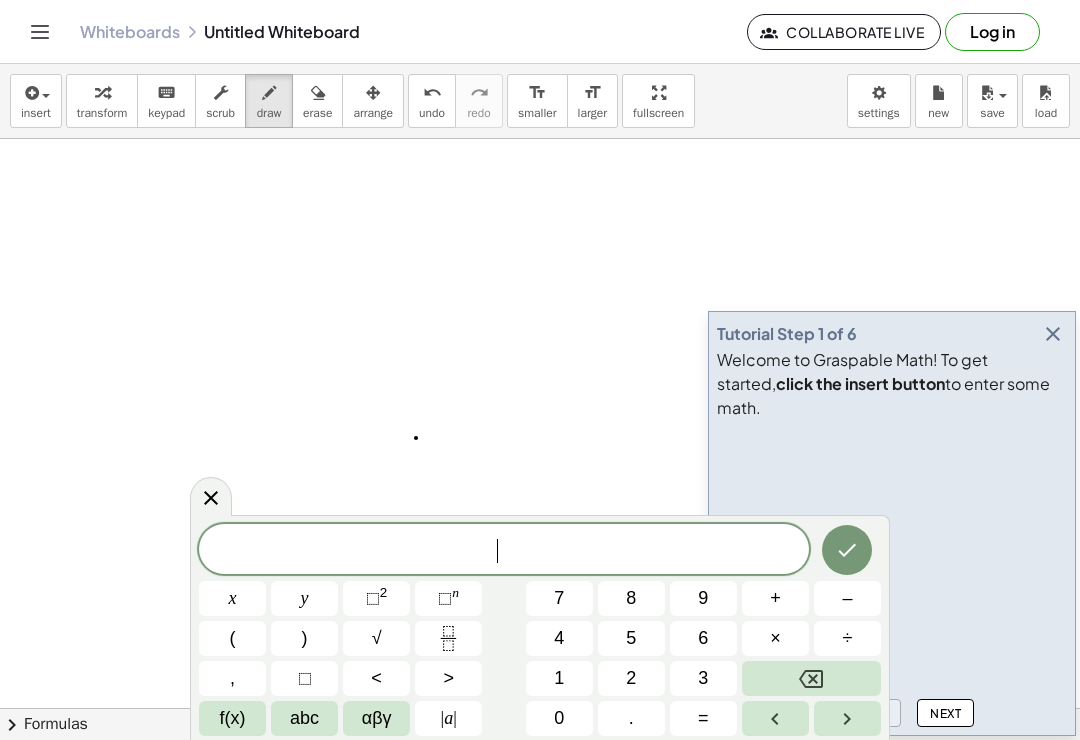 click on "4" at bounding box center [559, 638] 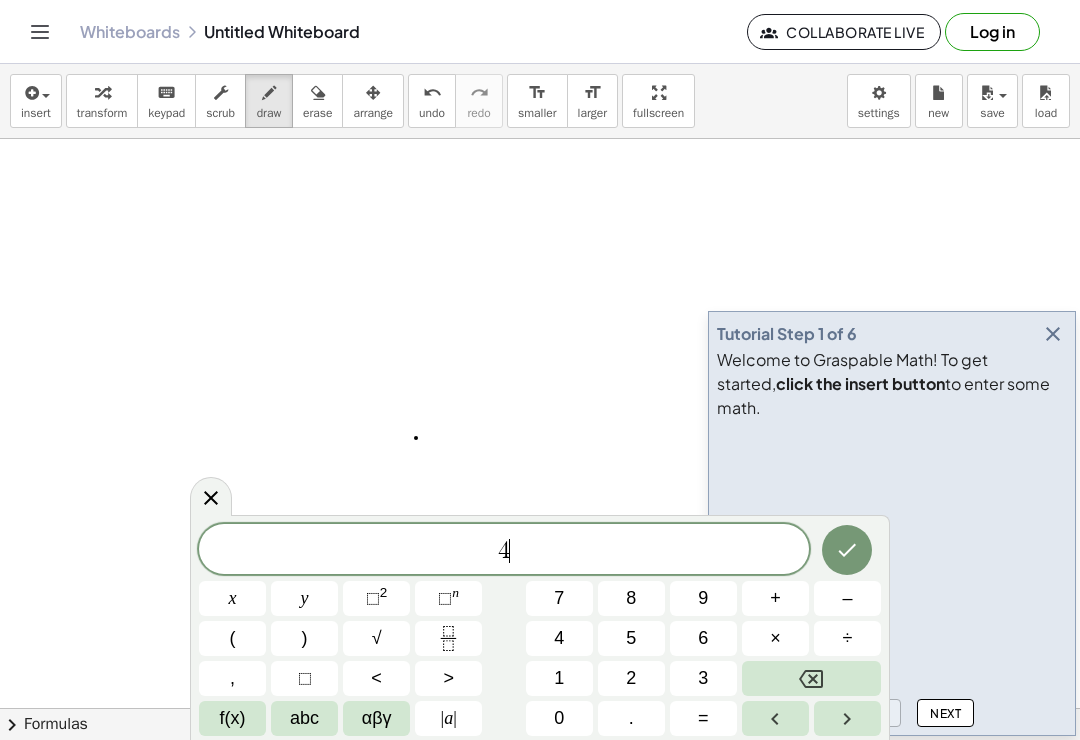click on "0" at bounding box center (559, 718) 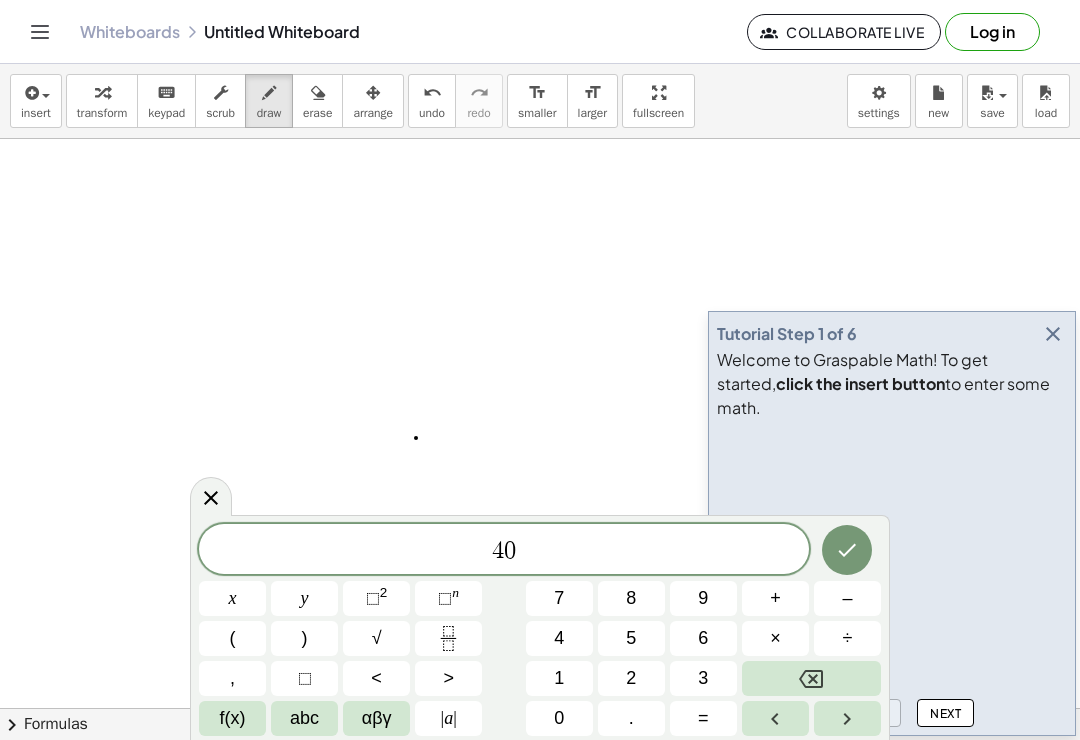 click on "÷" at bounding box center [848, 638] 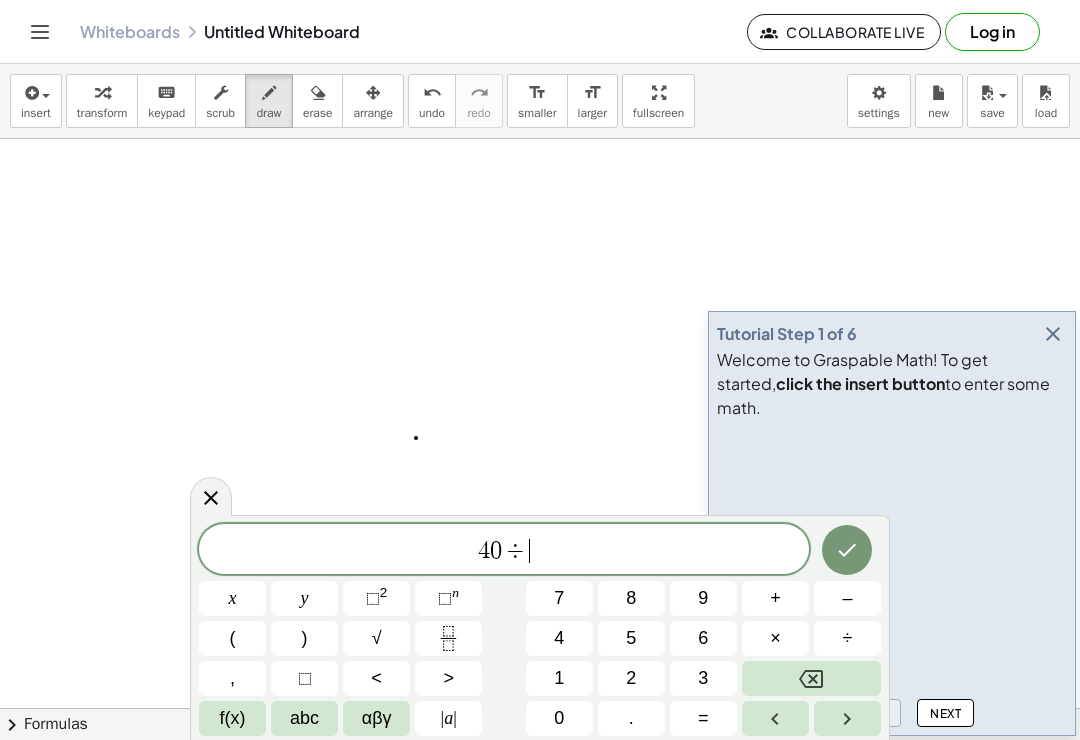 click on "x" at bounding box center (232, 598) 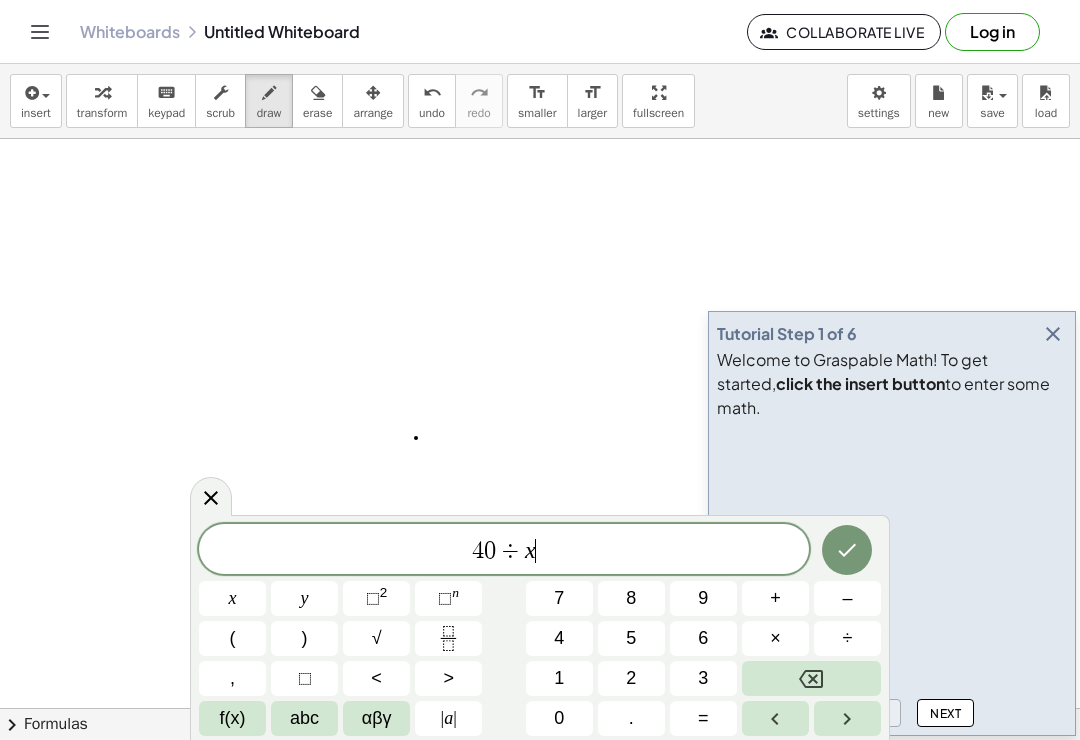click on "–" at bounding box center (847, 598) 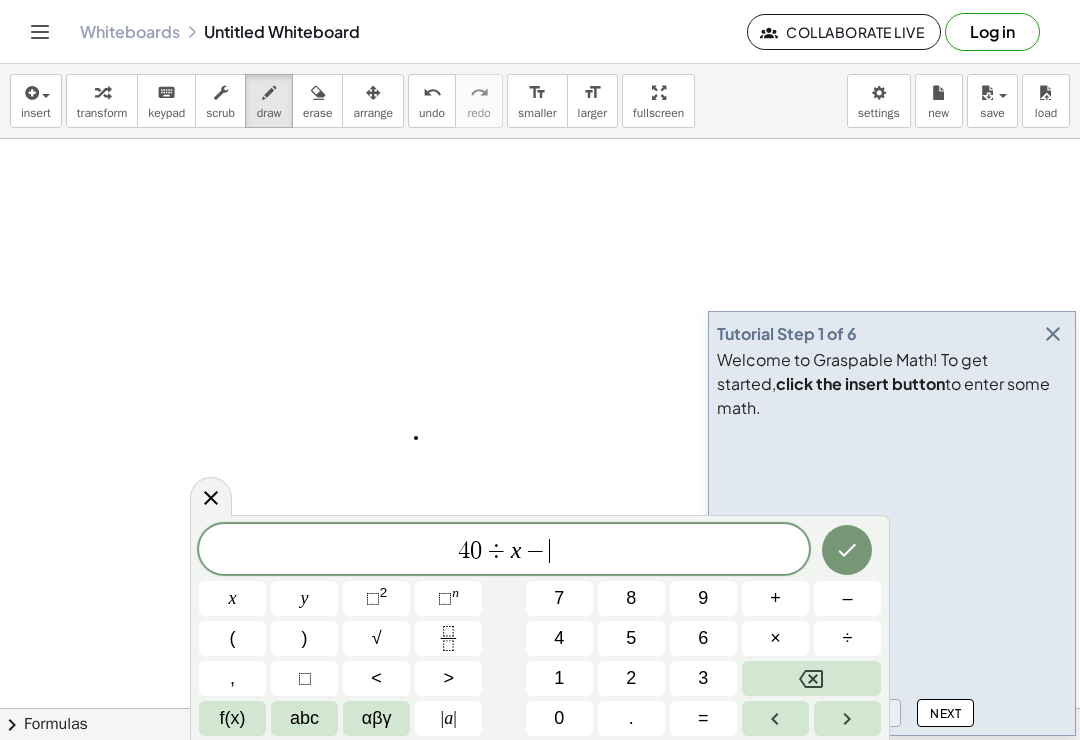click 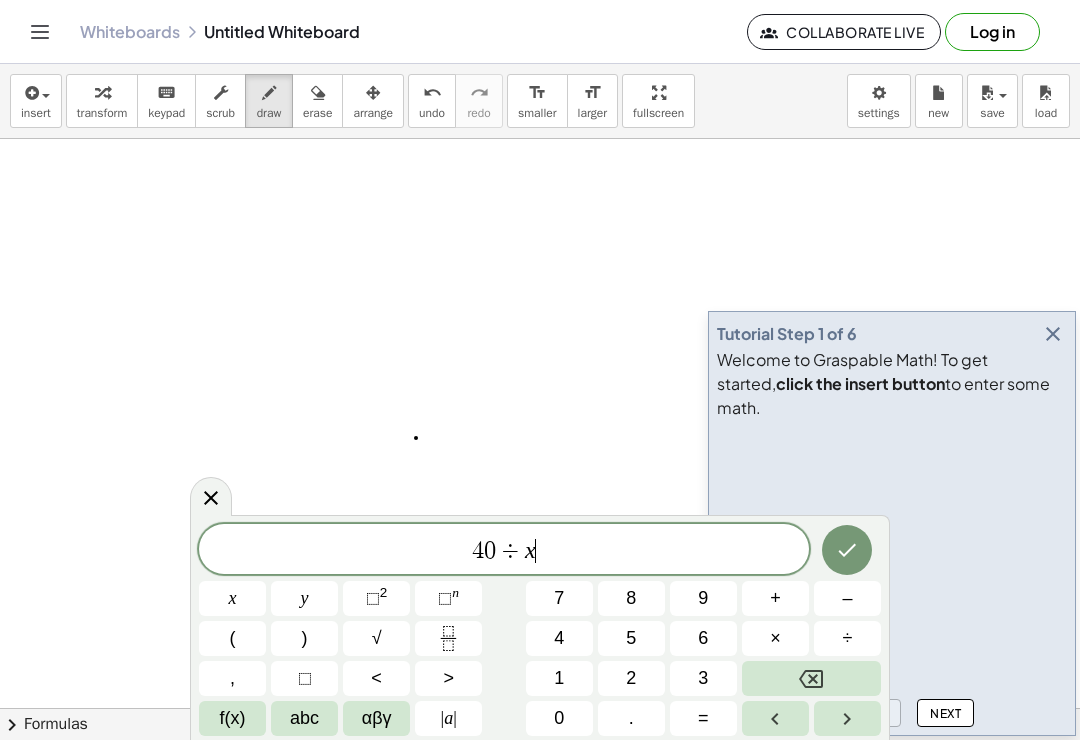 click on "=" at bounding box center (703, 718) 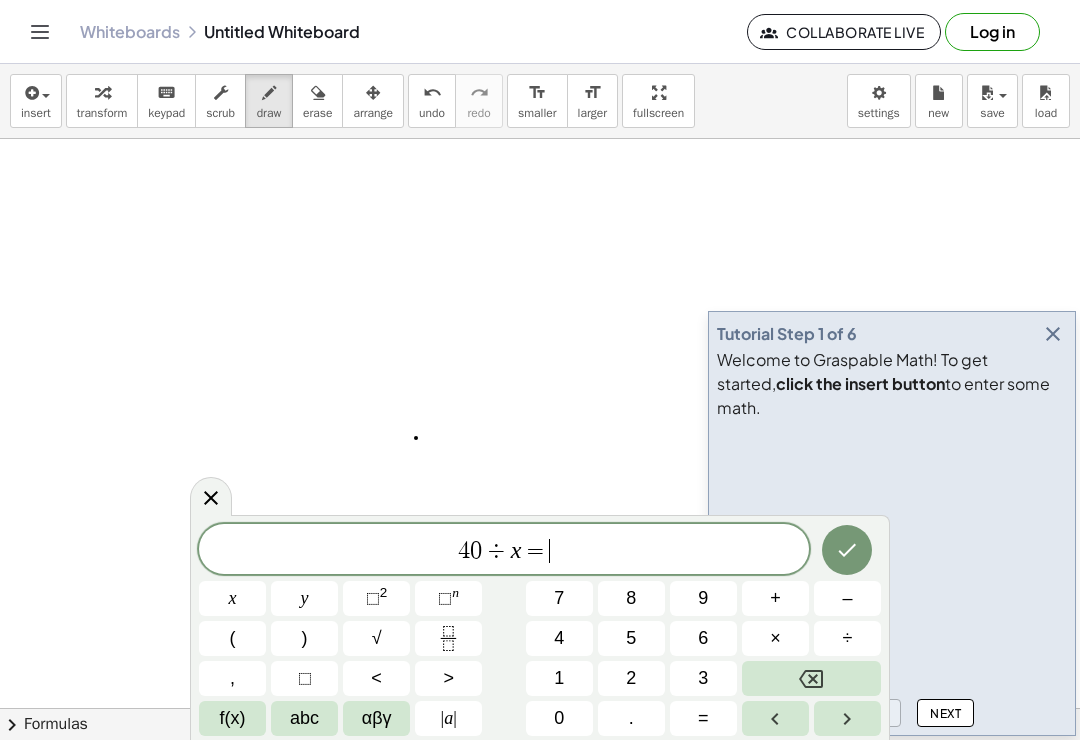 click 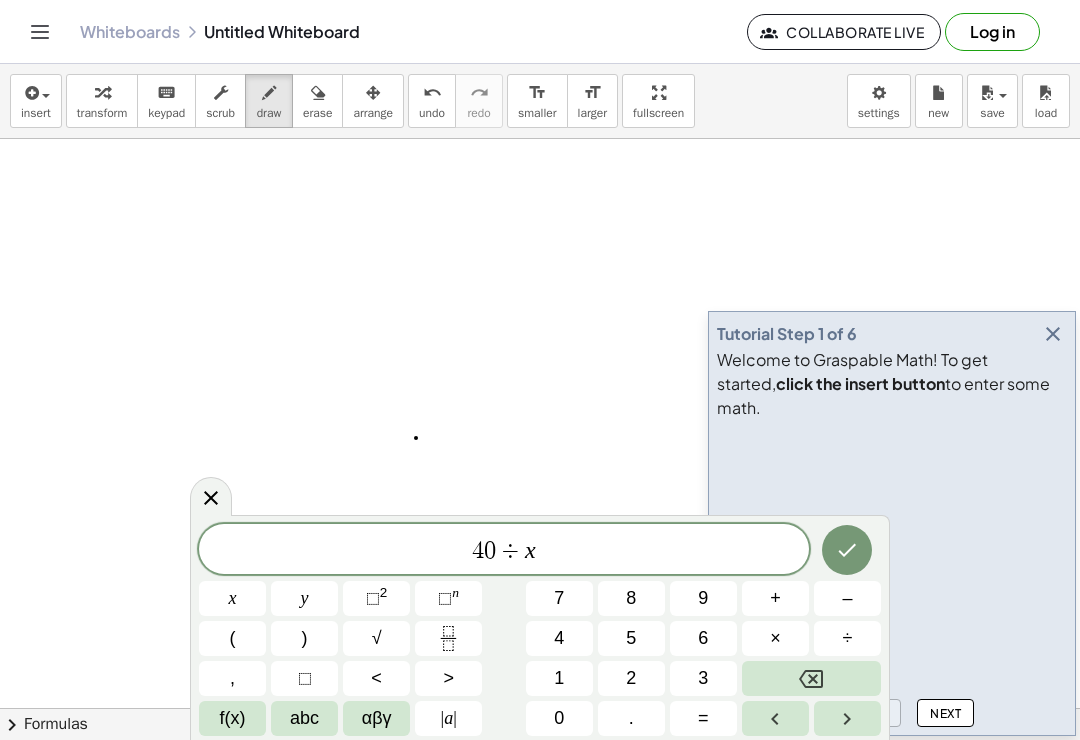 click on "–" at bounding box center (847, 598) 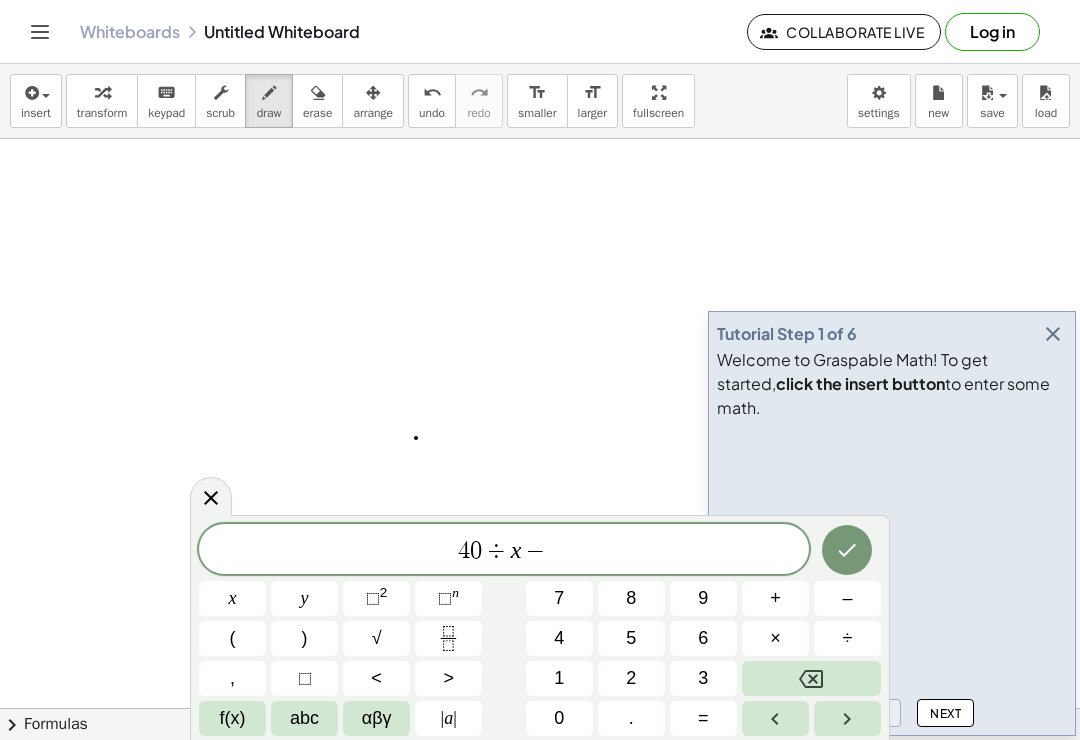 click on "1" at bounding box center [559, 678] 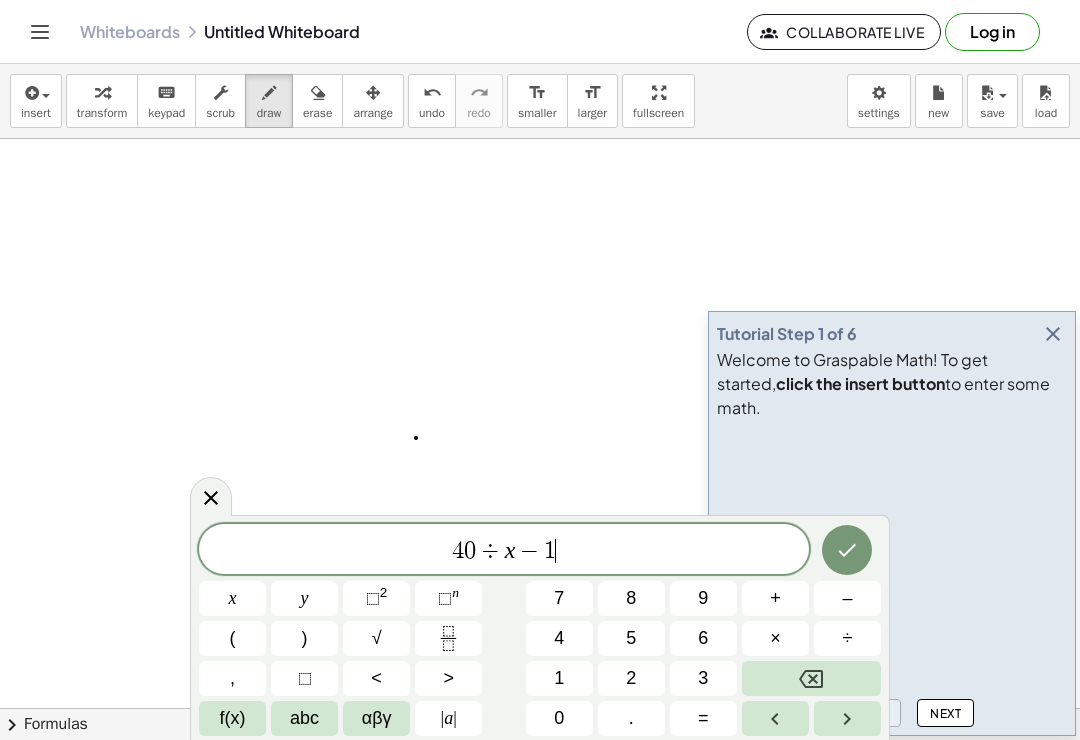 click on "=" at bounding box center (703, 718) 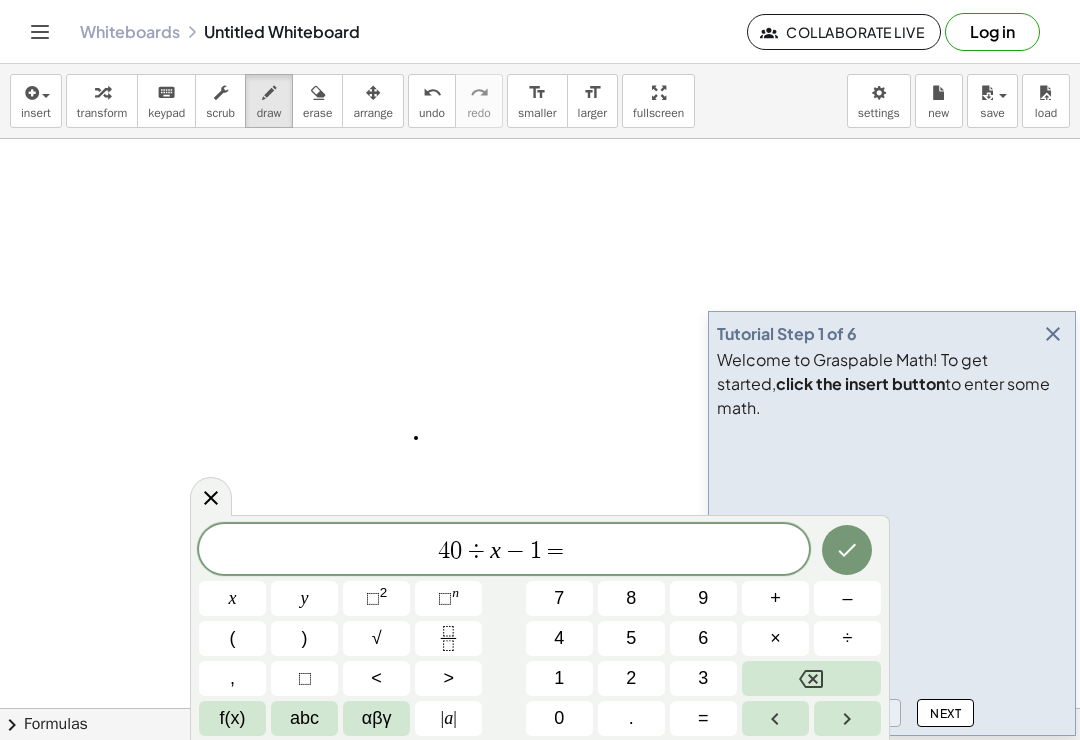 click on "2" at bounding box center (631, 678) 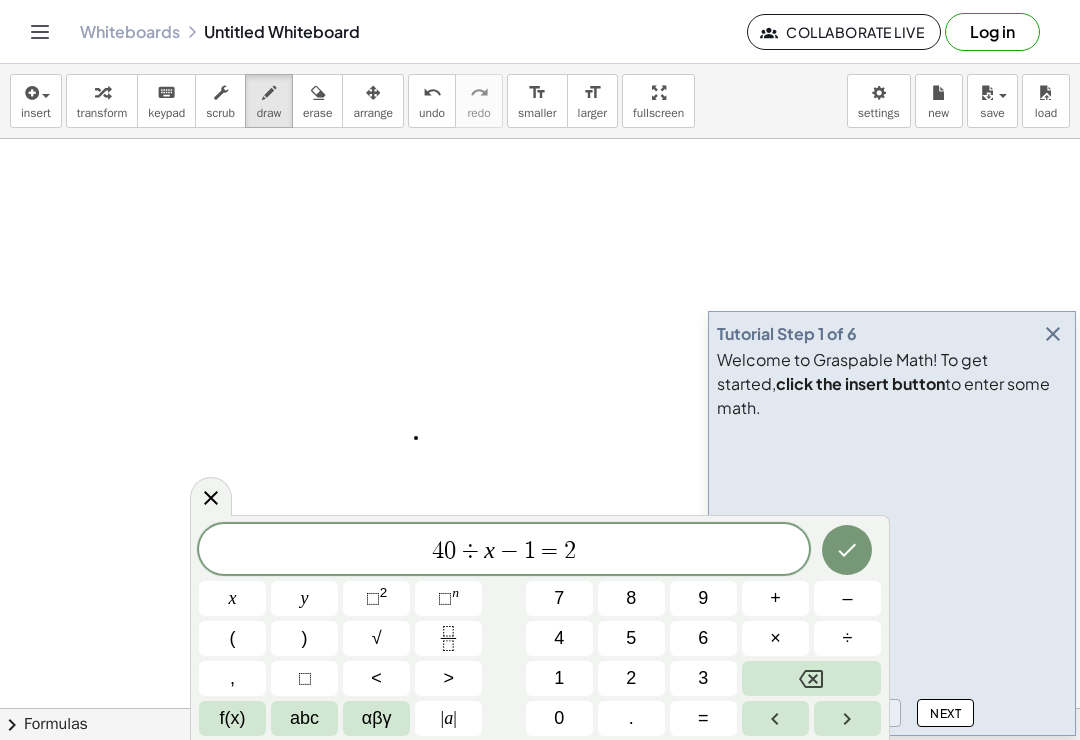 click 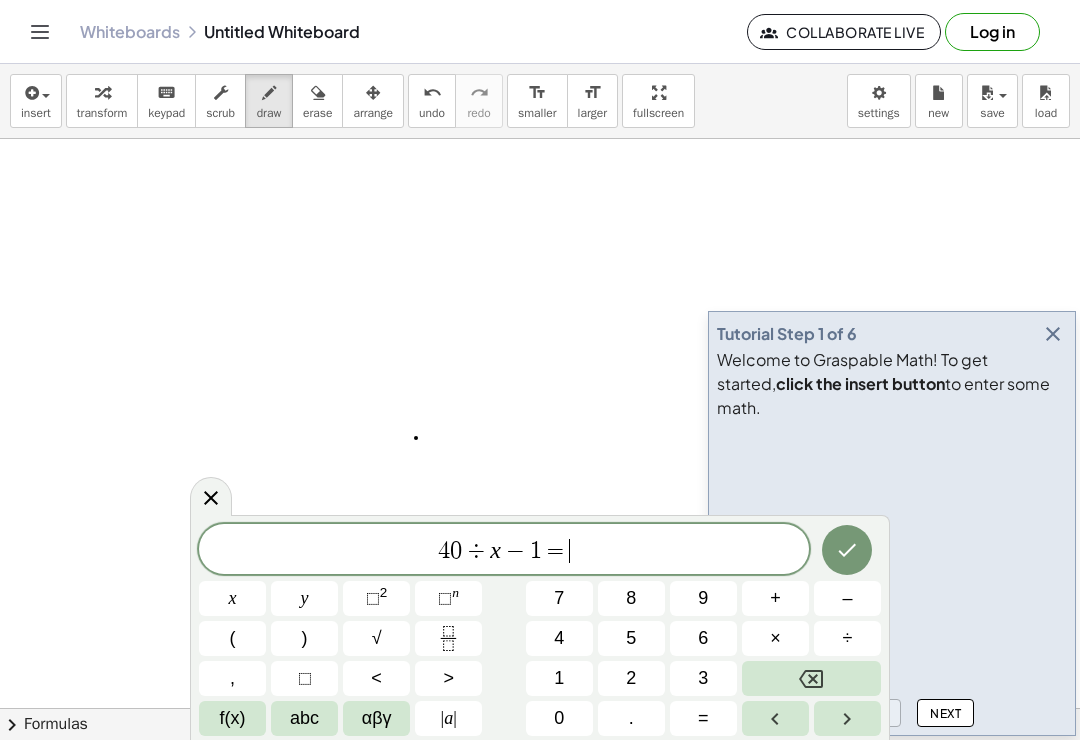 click at bounding box center (811, 678) 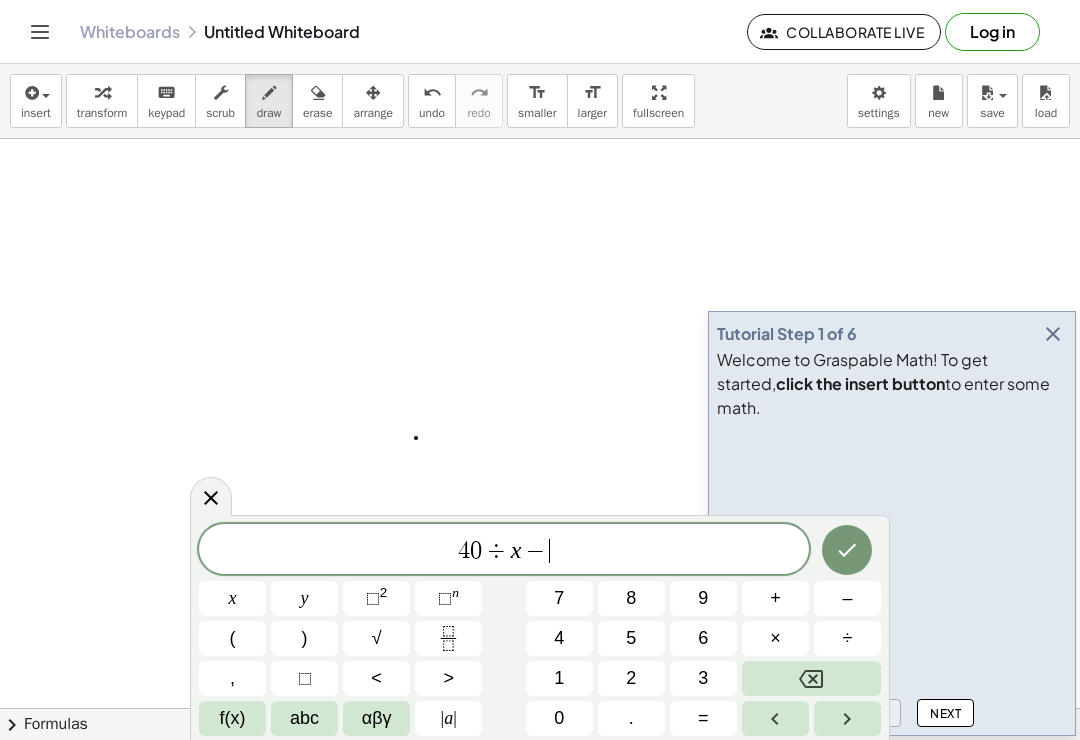 click at bounding box center [811, 678] 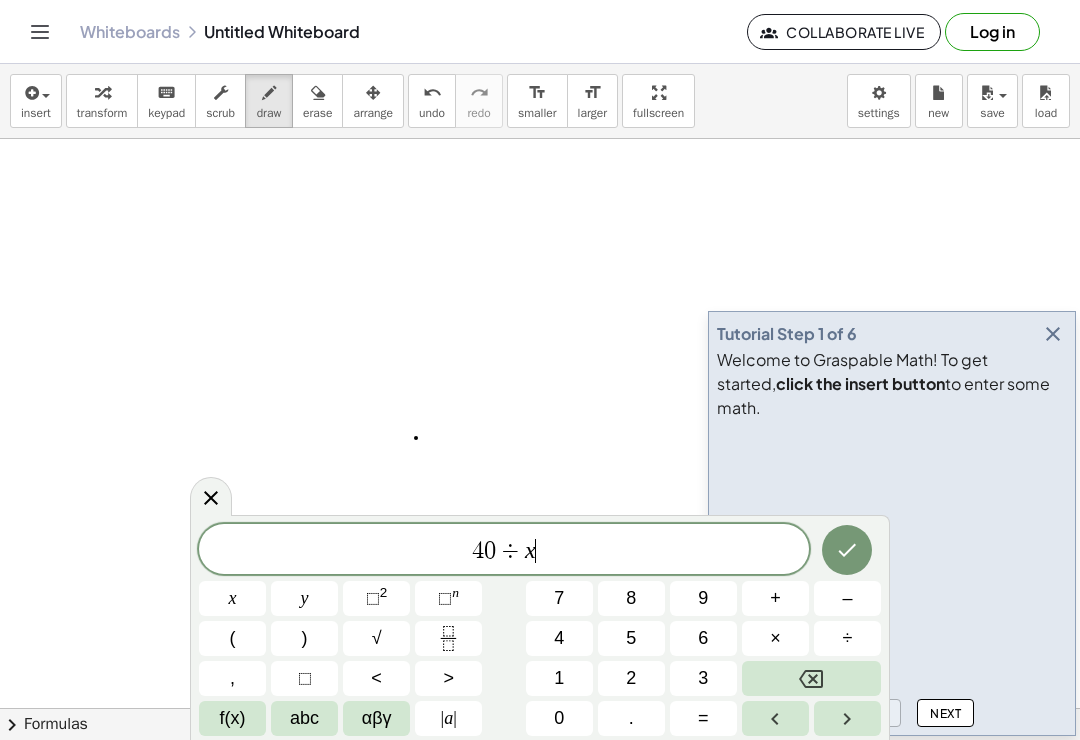 click at bounding box center [811, 678] 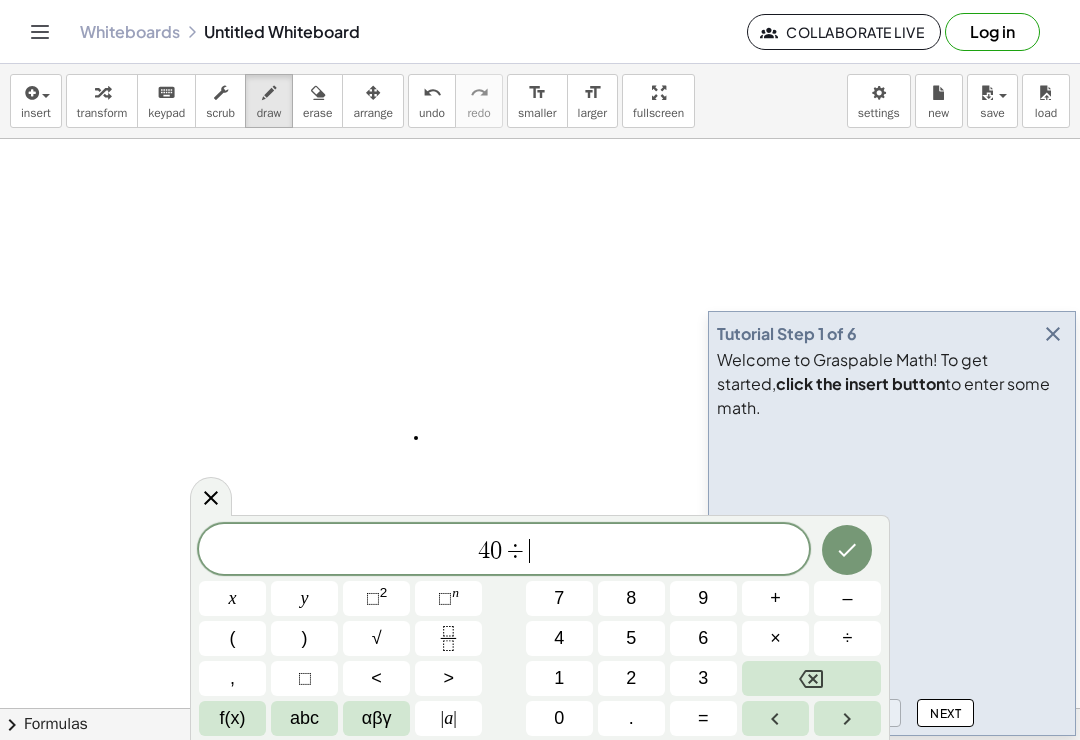click at bounding box center (811, 678) 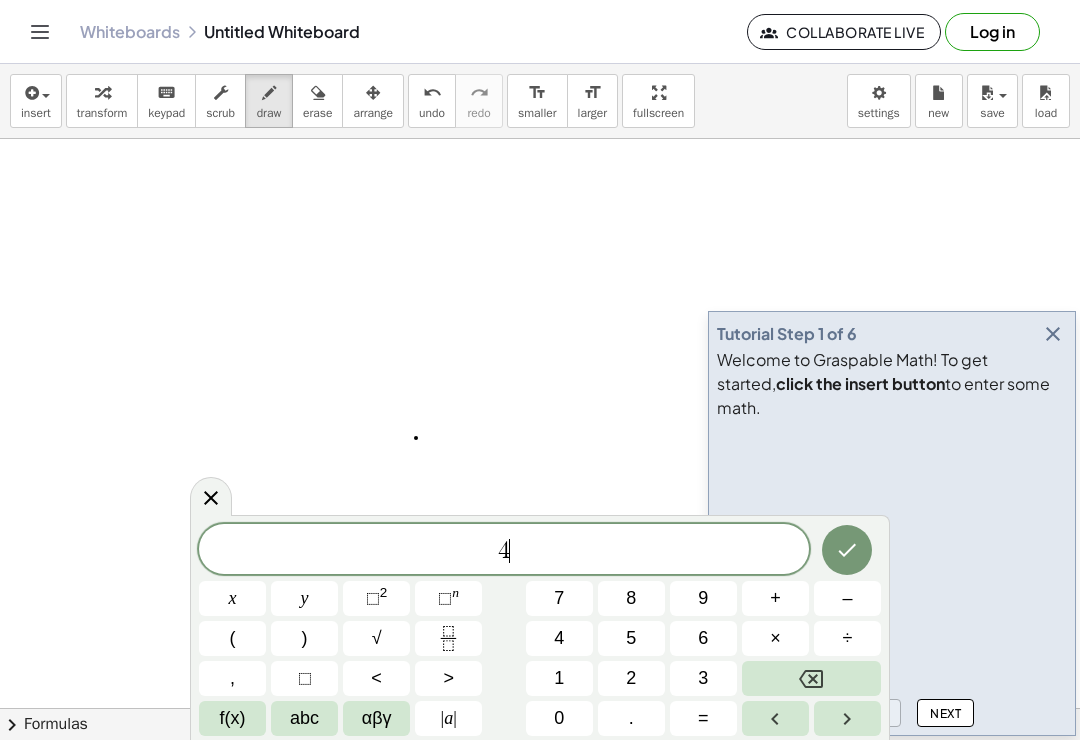 click 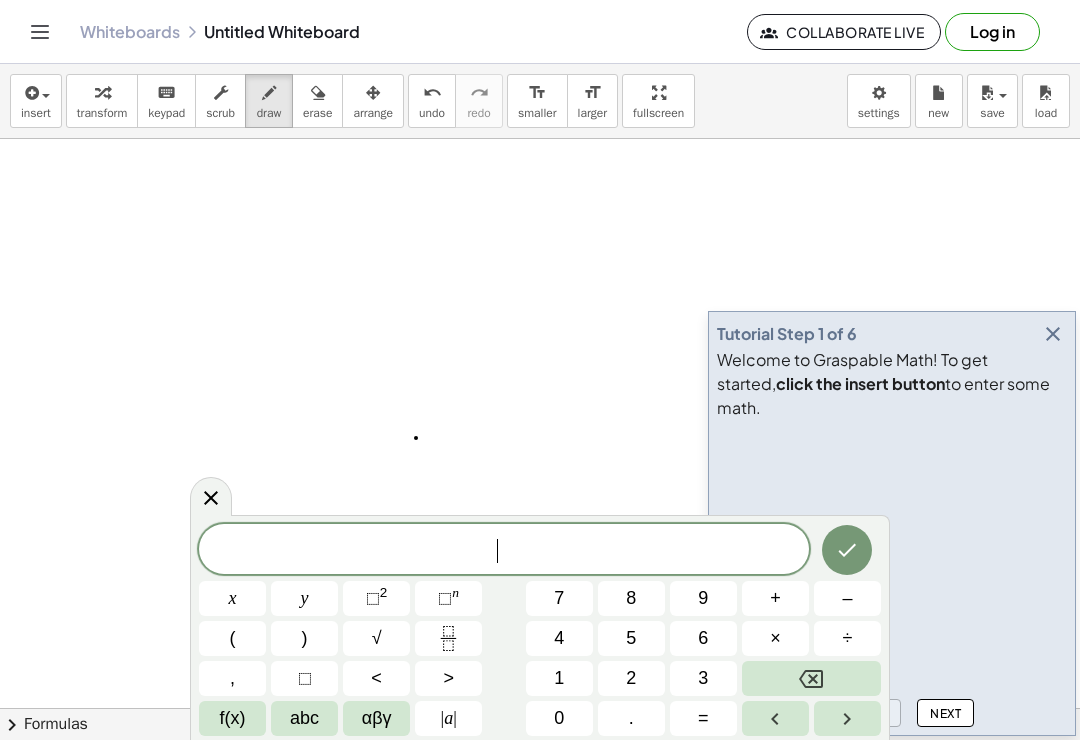 click at bounding box center [448, 638] 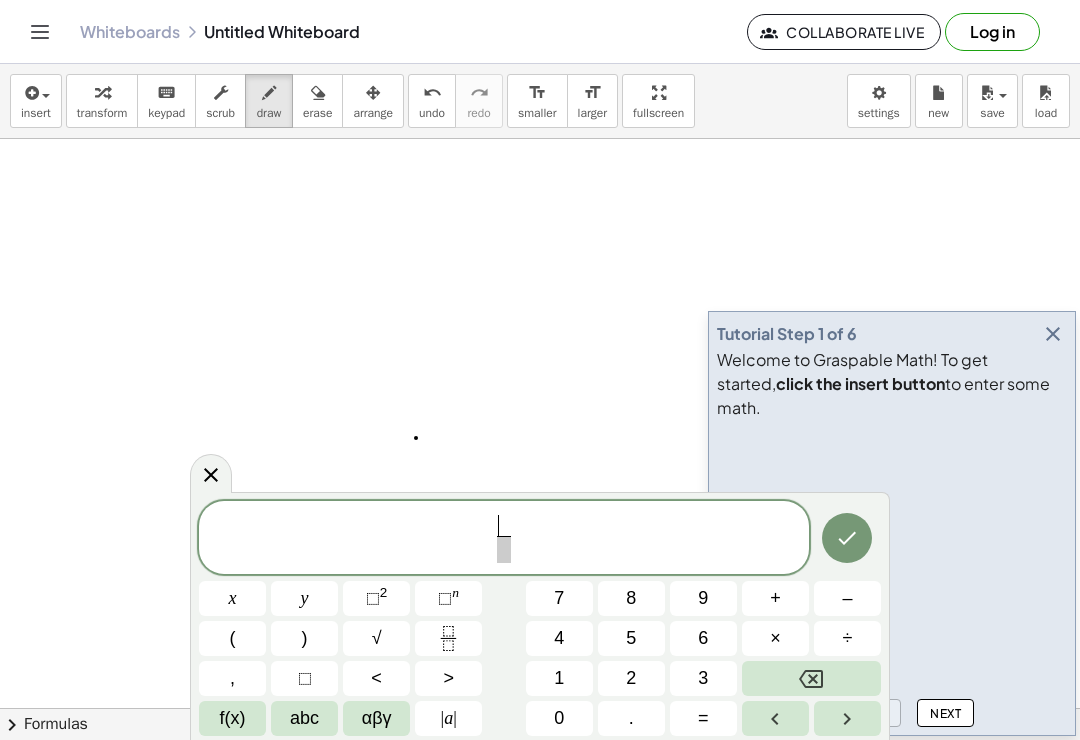 click on "4" at bounding box center [559, 638] 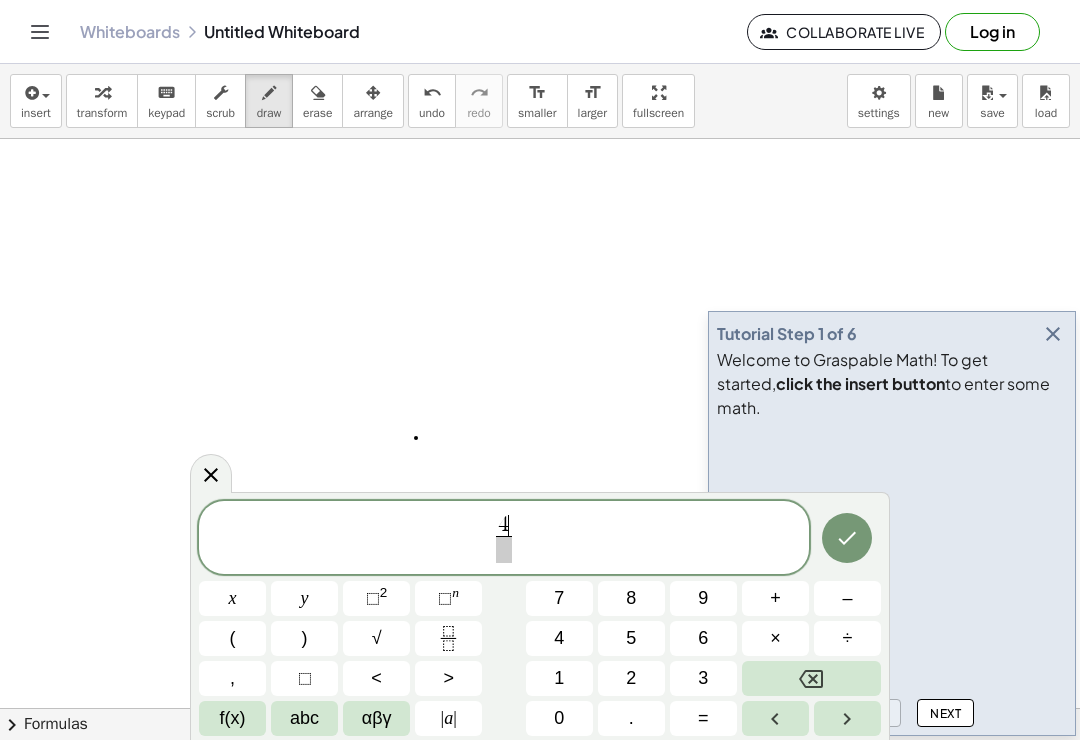 click on "0" at bounding box center [559, 718] 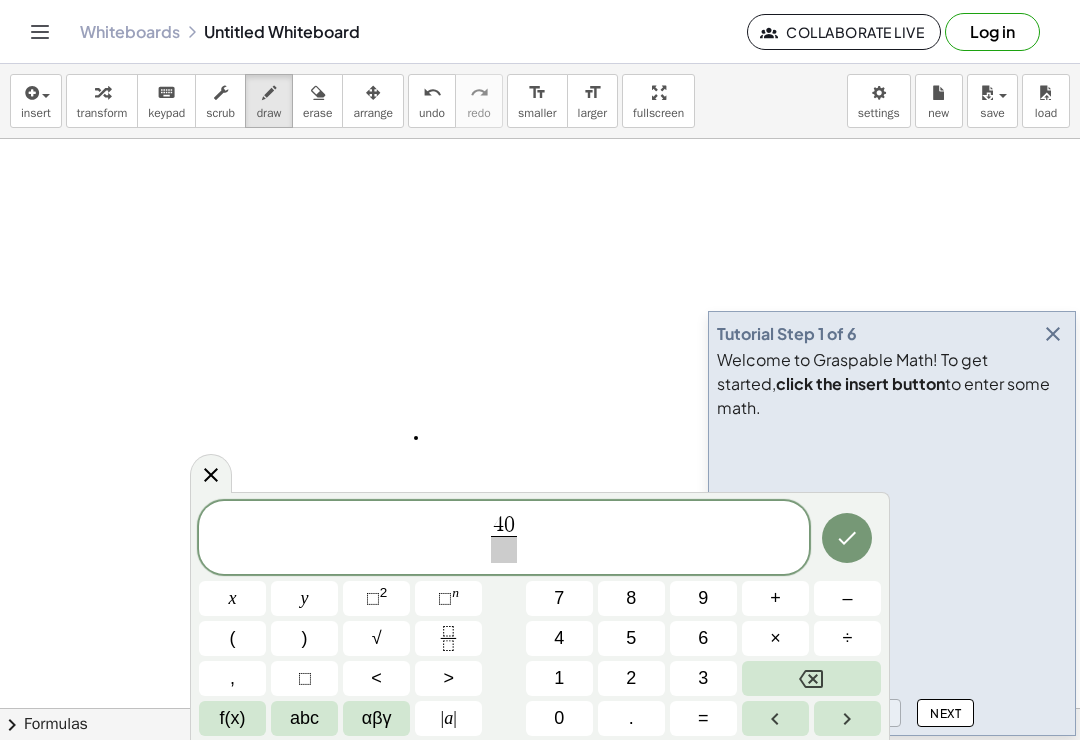 click 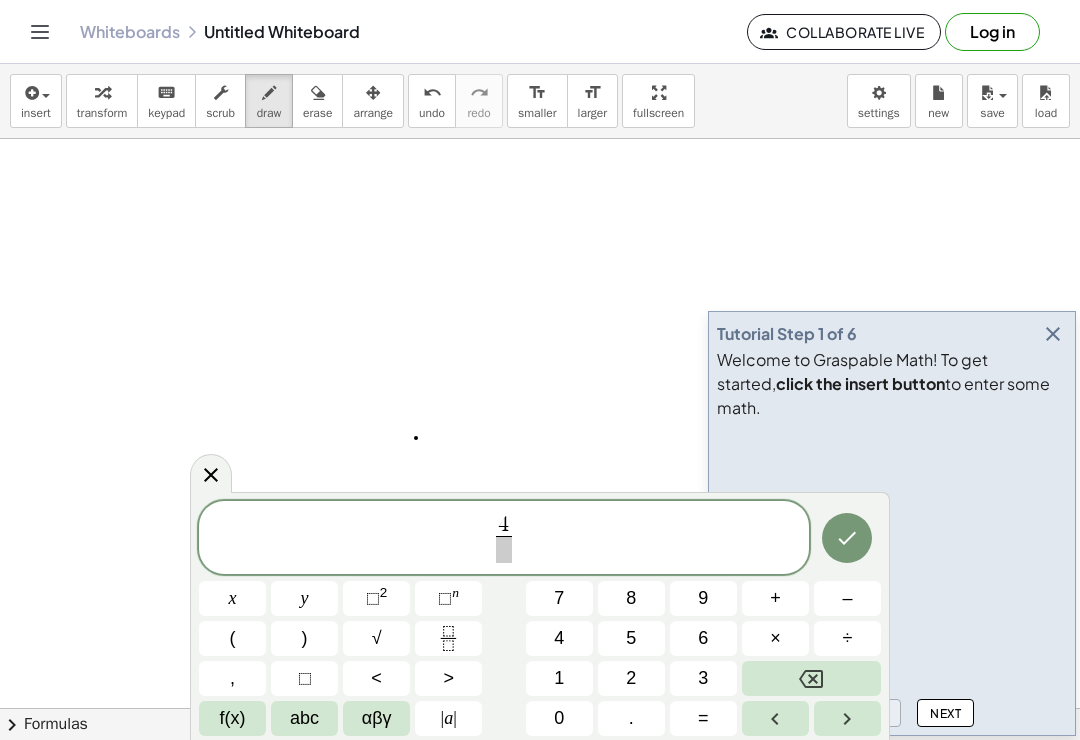 click on "0" at bounding box center [559, 718] 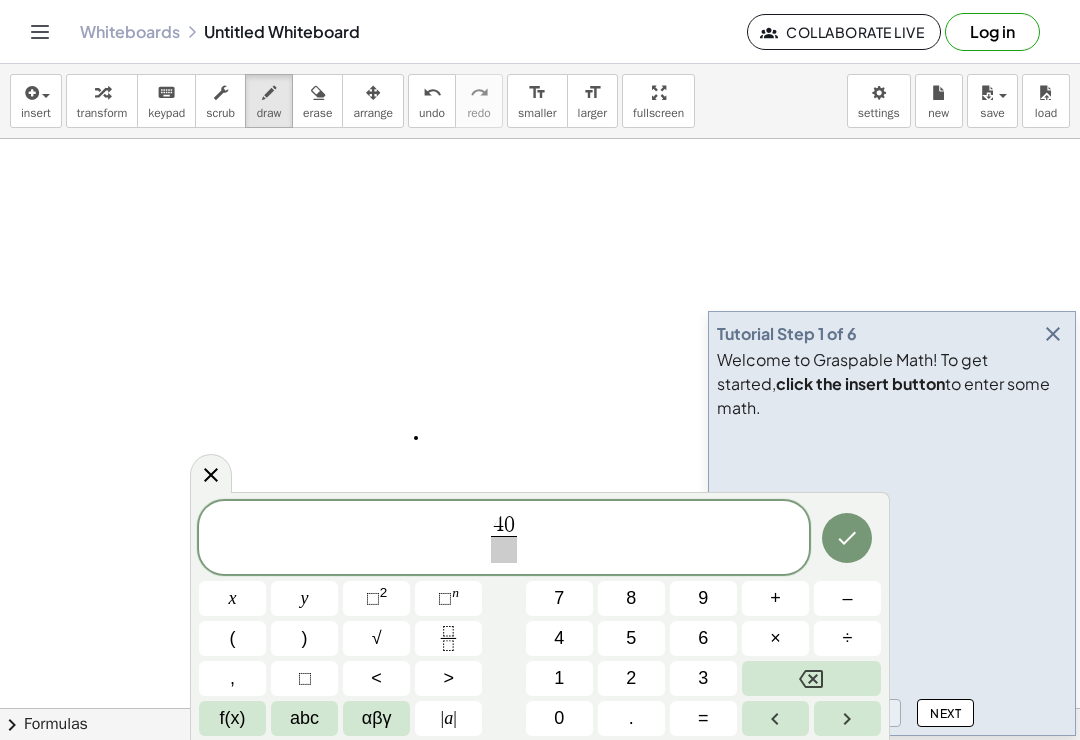 click at bounding box center [504, 549] 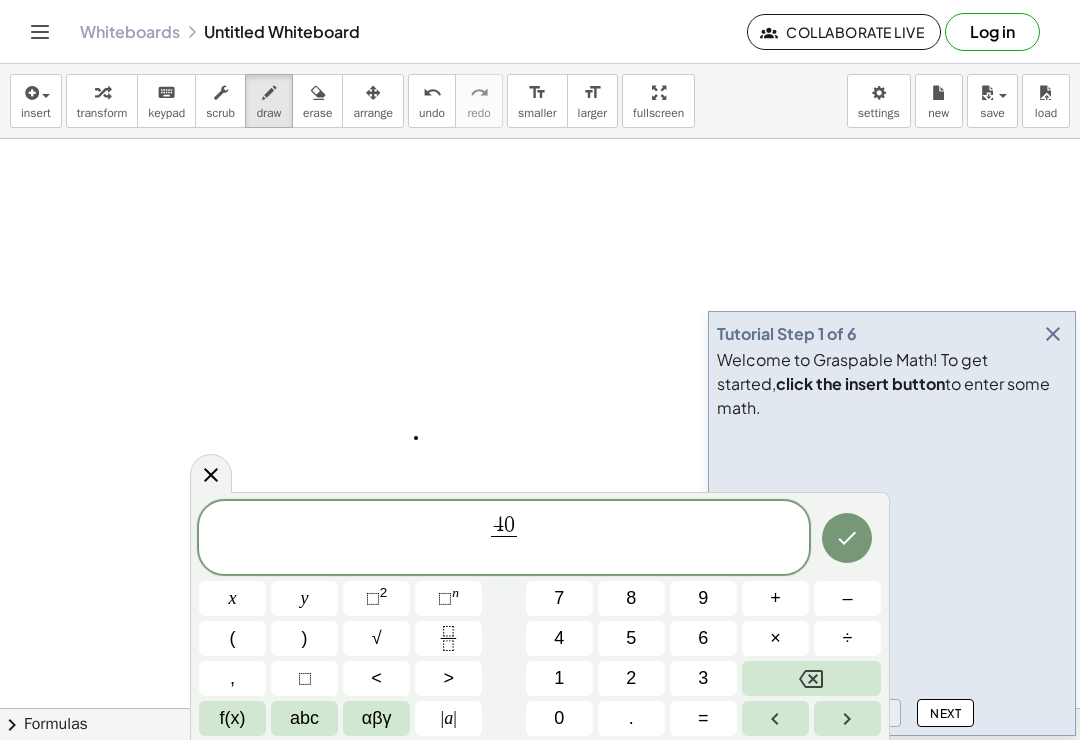 click on "x" at bounding box center (232, 598) 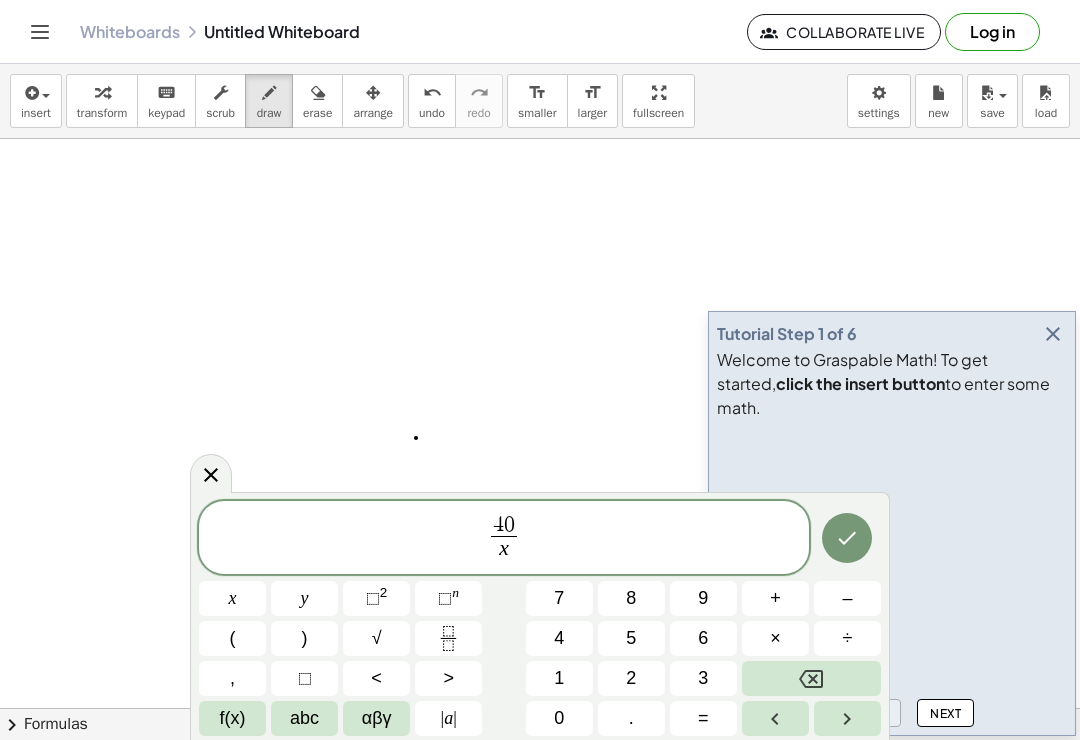 click on "–" at bounding box center [847, 598] 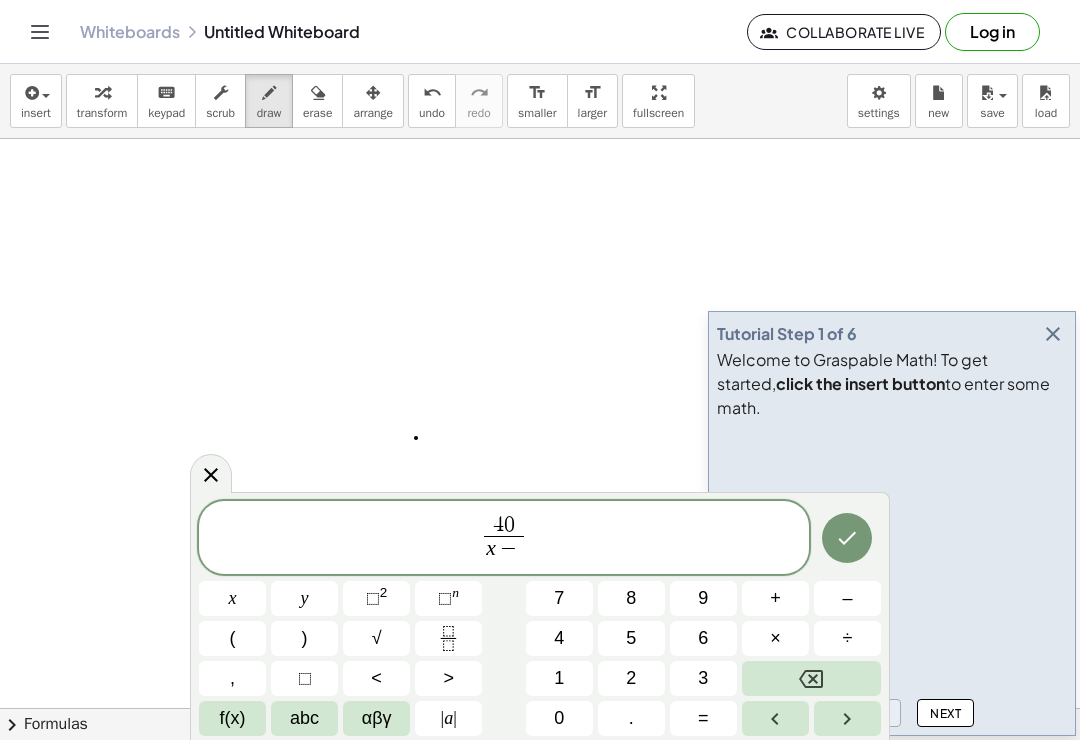 click on "1" at bounding box center (559, 678) 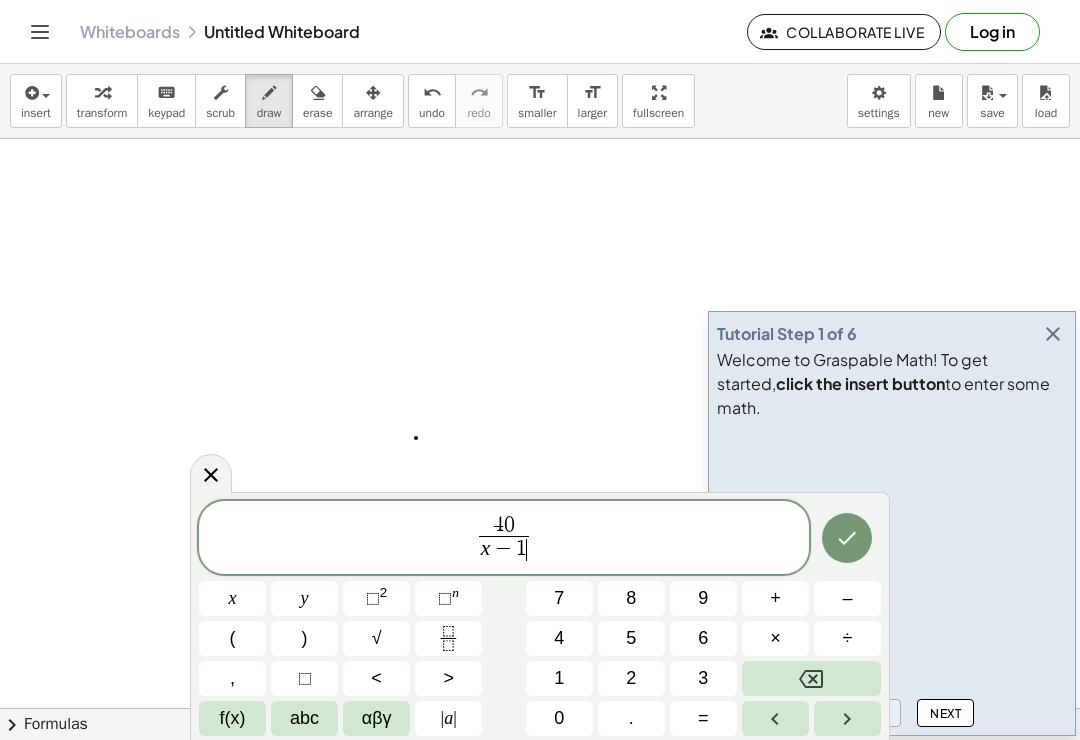 click on "4 0 x − 1 ​ ​" at bounding box center (504, 539) 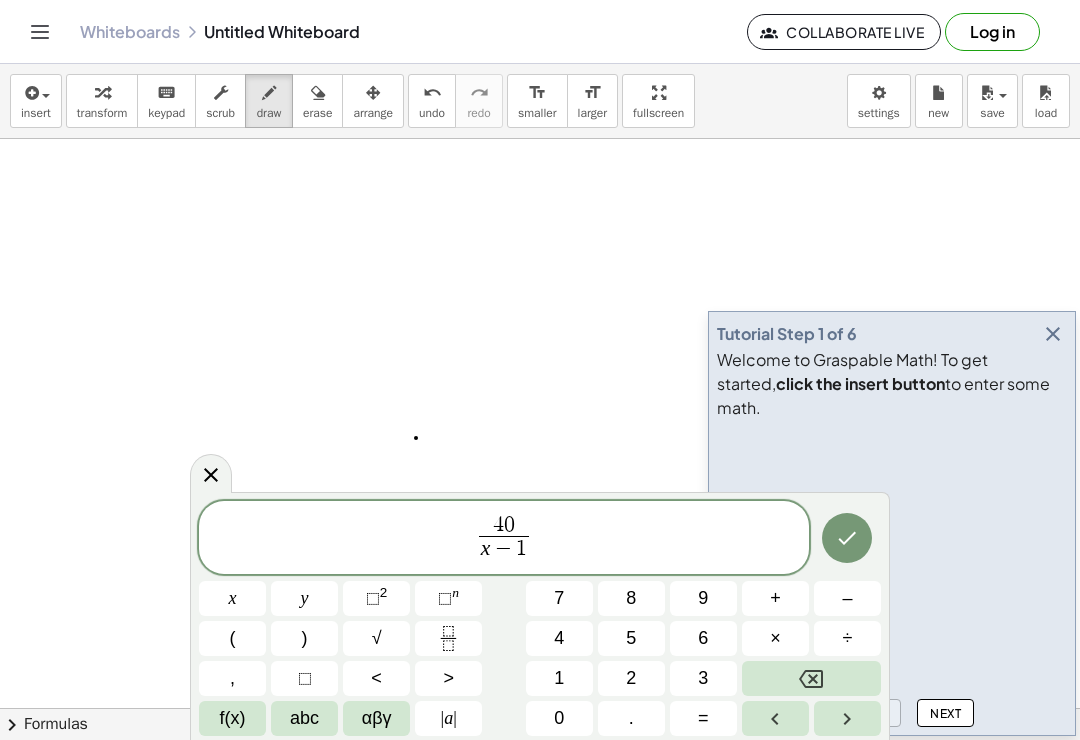click on "=" at bounding box center [703, 718] 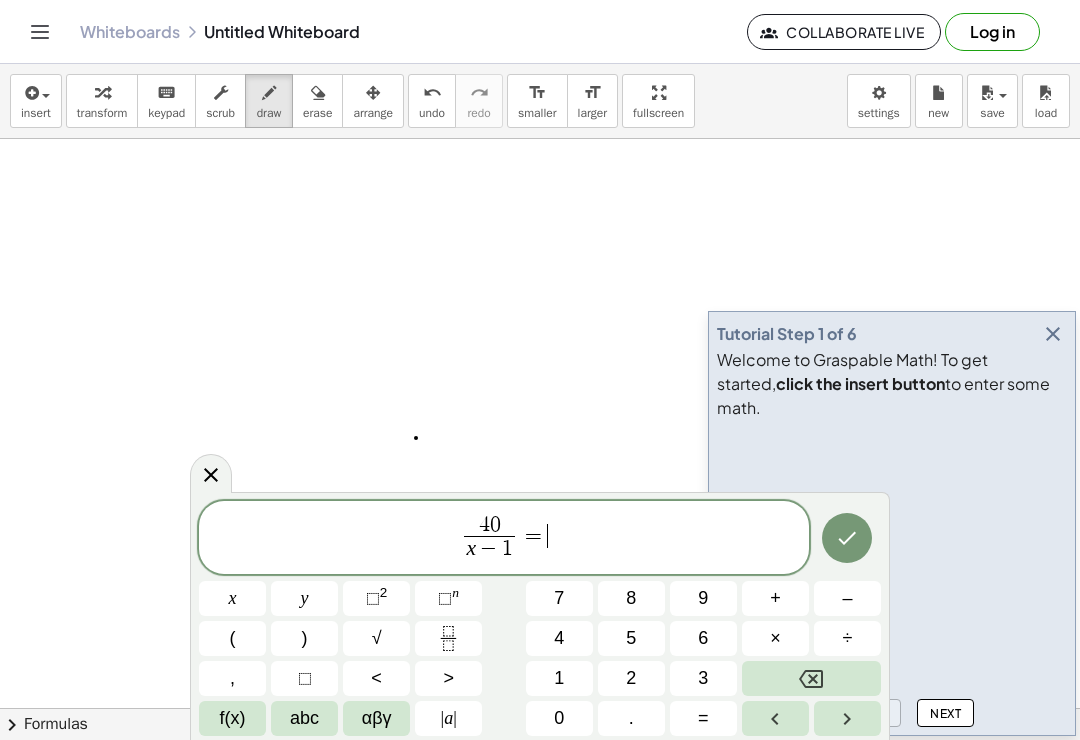 click on "2" at bounding box center (631, 678) 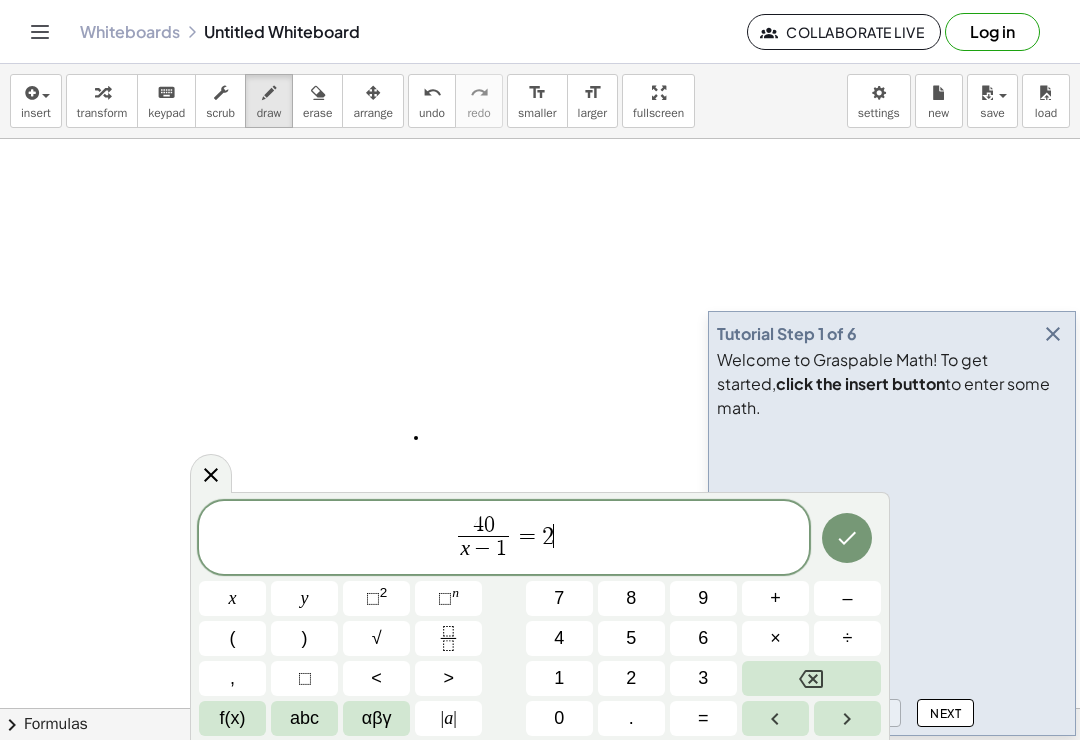click on "x" at bounding box center [233, 598] 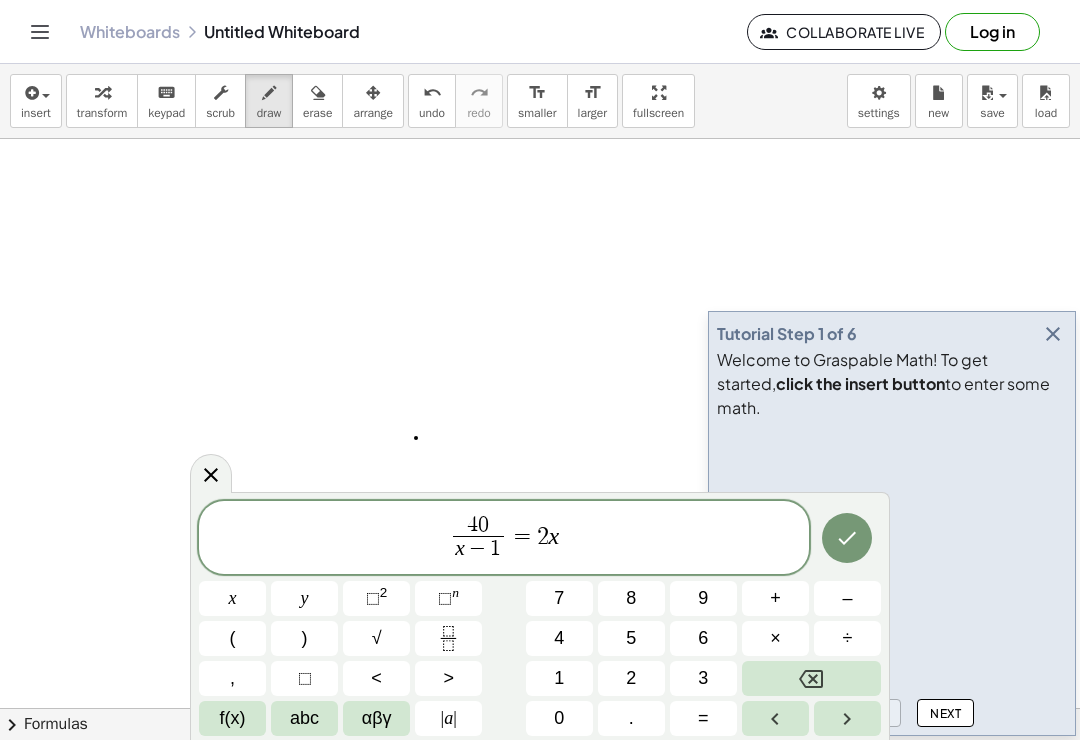 click at bounding box center (1053, 334) 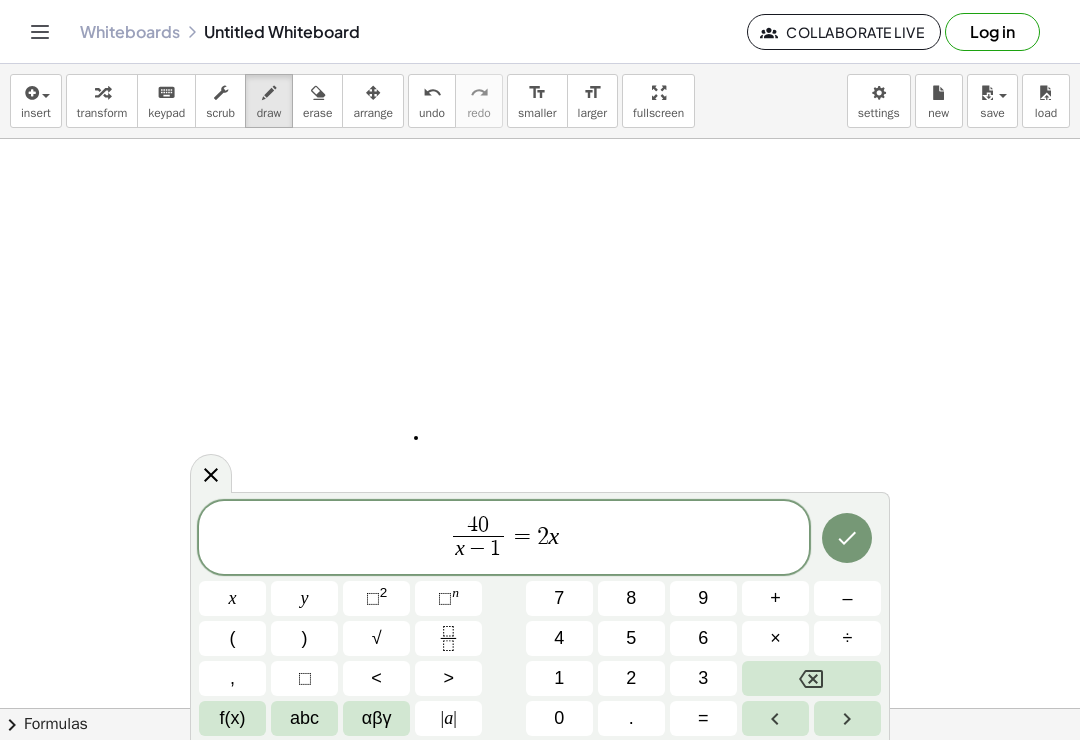 click 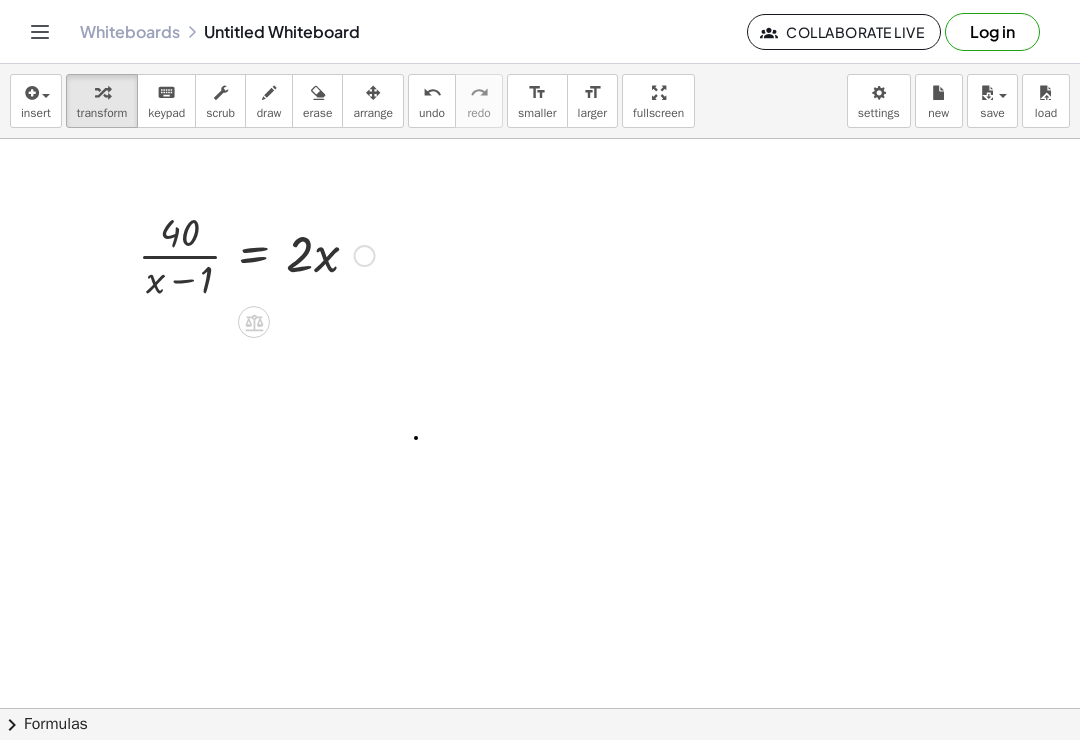 click 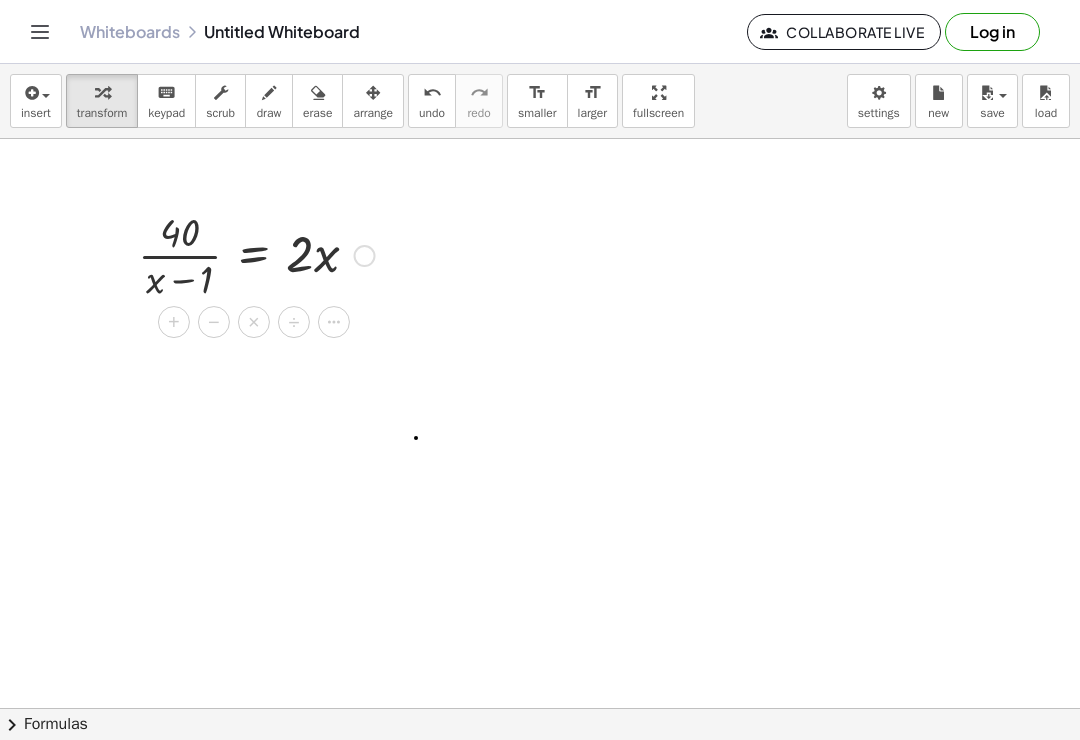 click on "−" at bounding box center [214, 322] 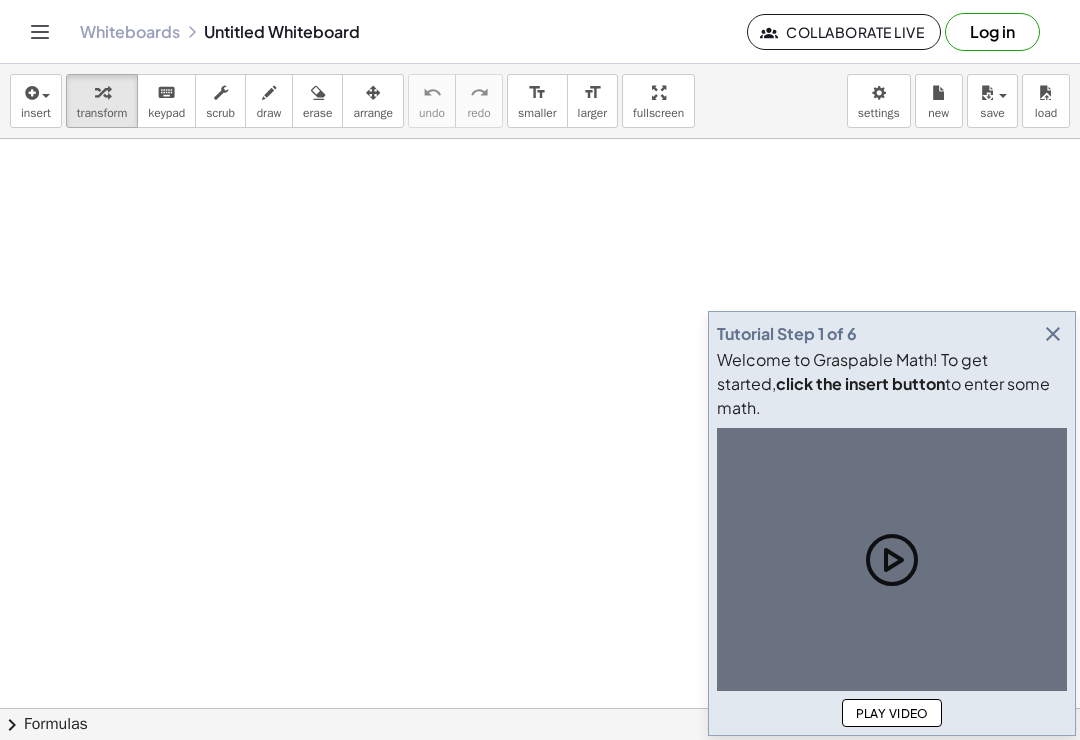 scroll, scrollTop: 0, scrollLeft: 0, axis: both 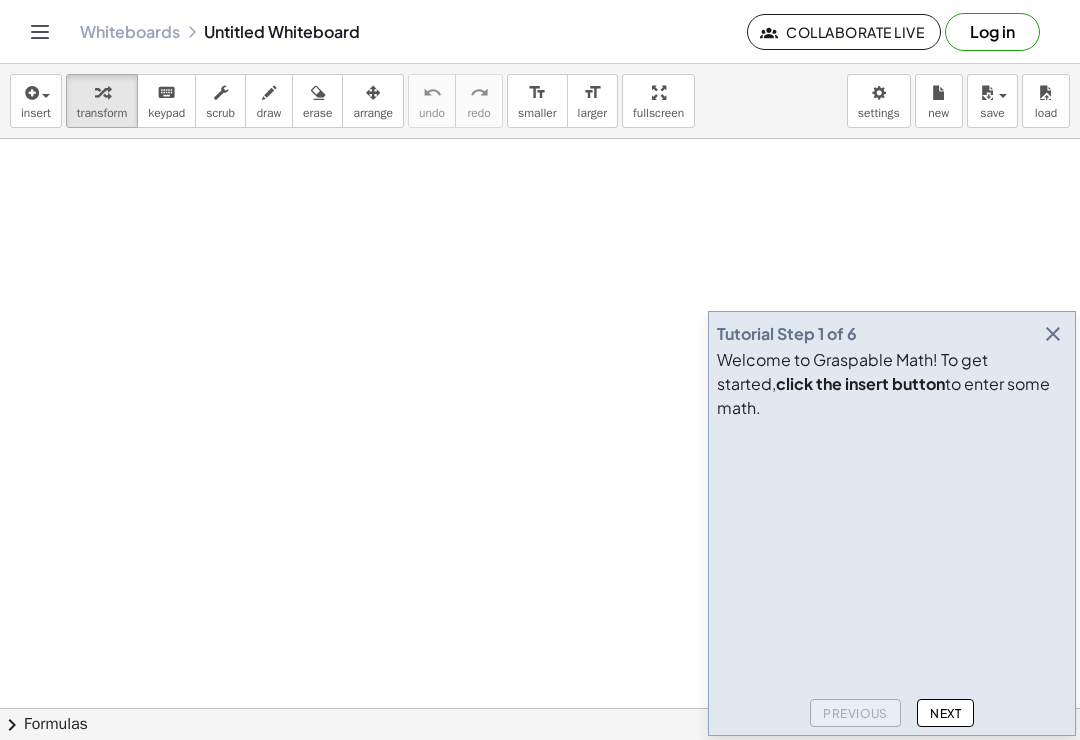 click at bounding box center (1053, 334) 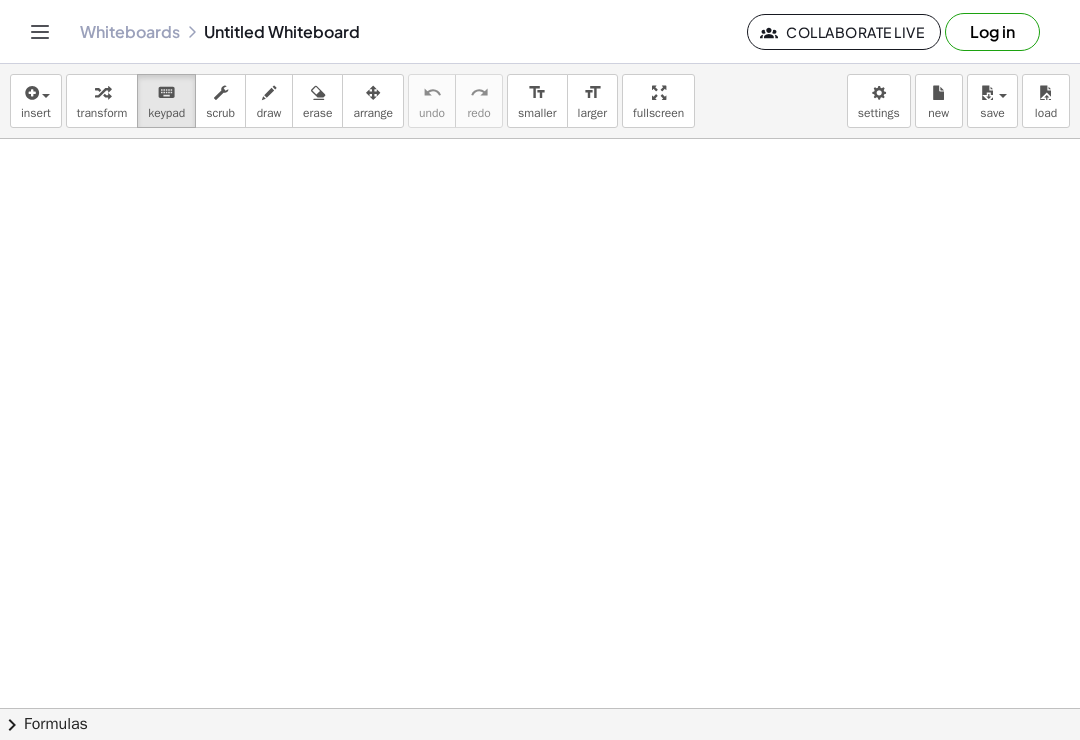 click on "insert" at bounding box center (36, 113) 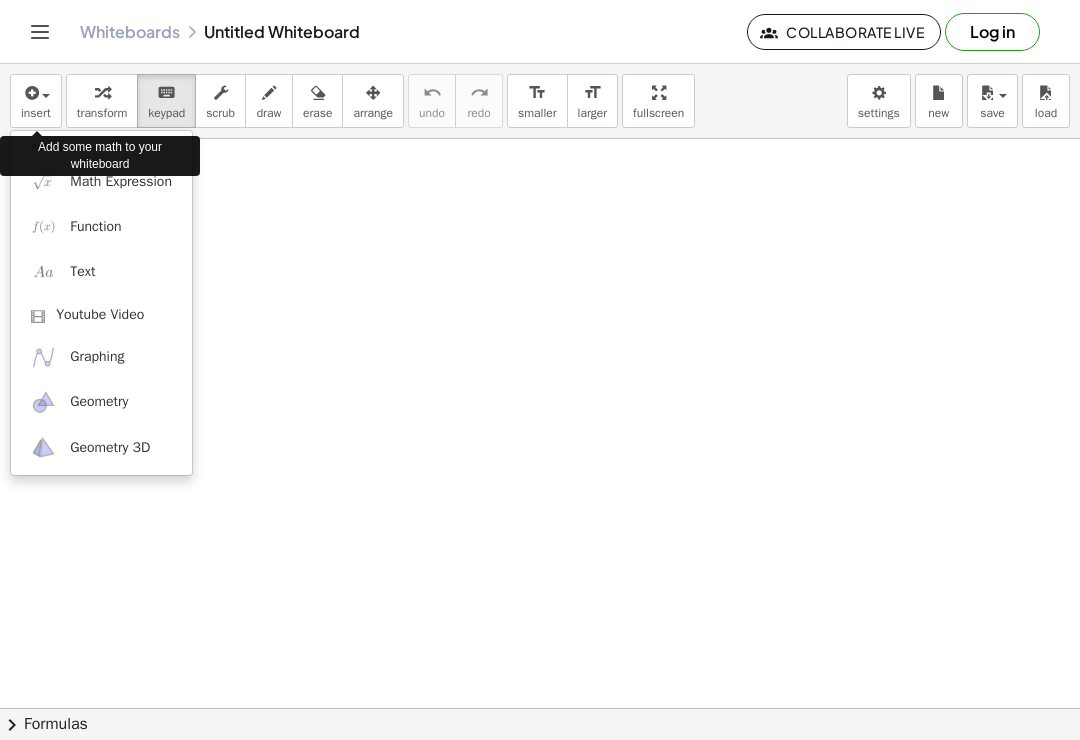 click at bounding box center (43, 272) 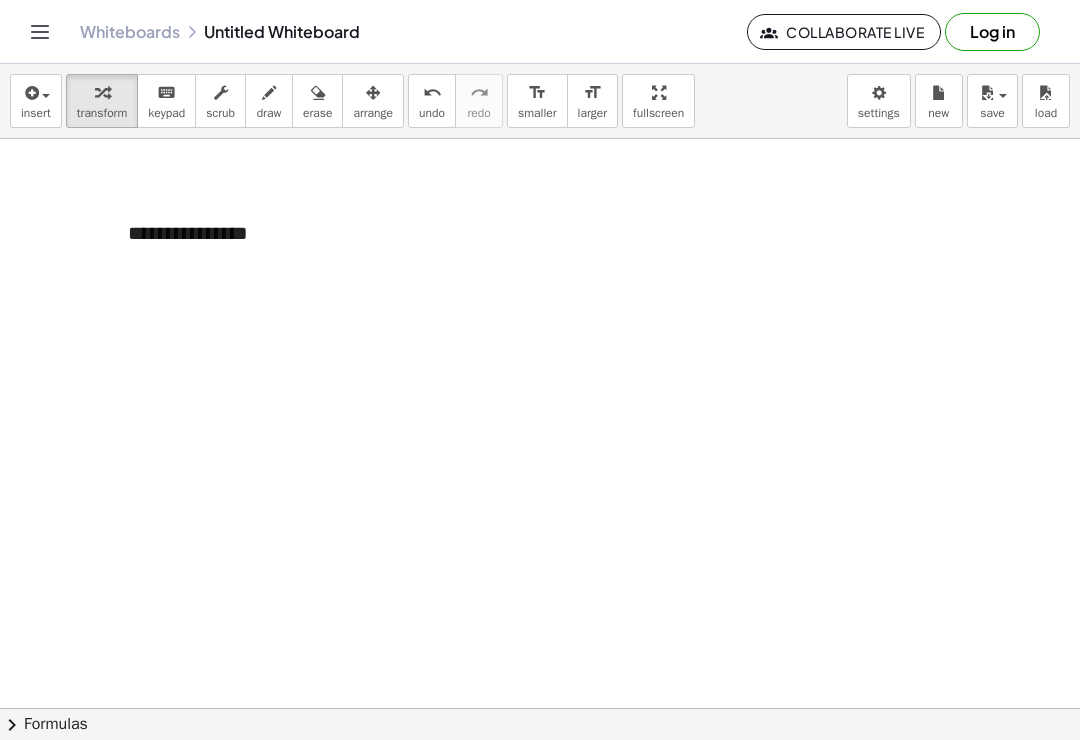 click at bounding box center (30, 93) 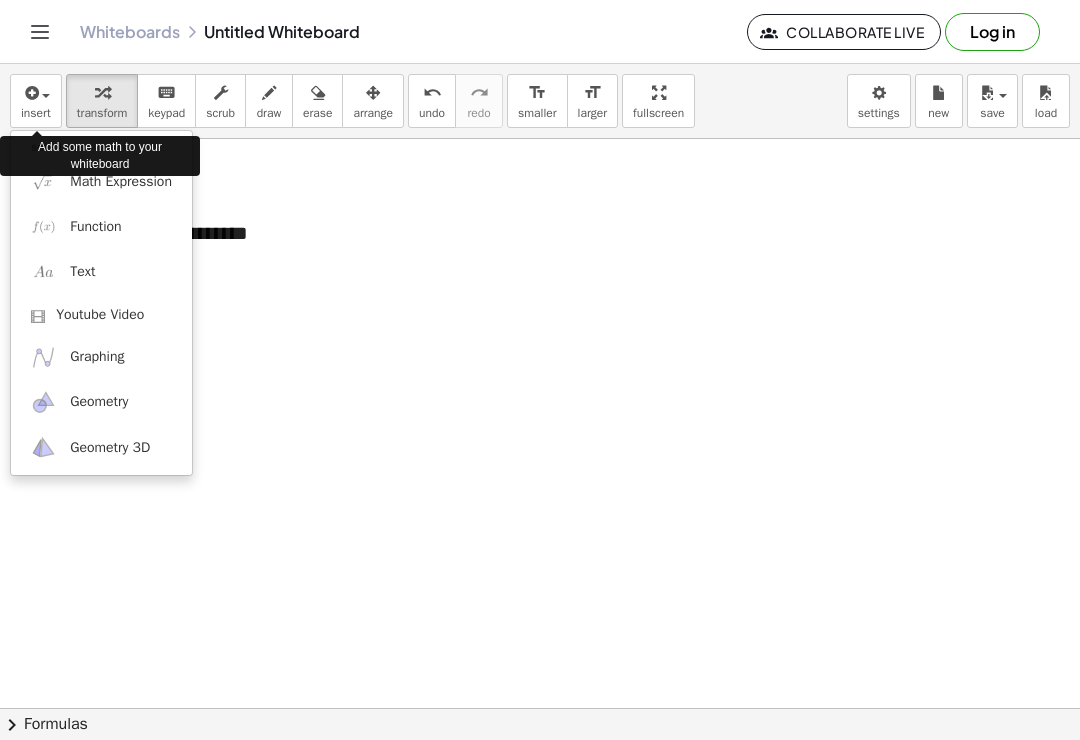 click on "Add some math to your whiteboard" at bounding box center [100, 156] 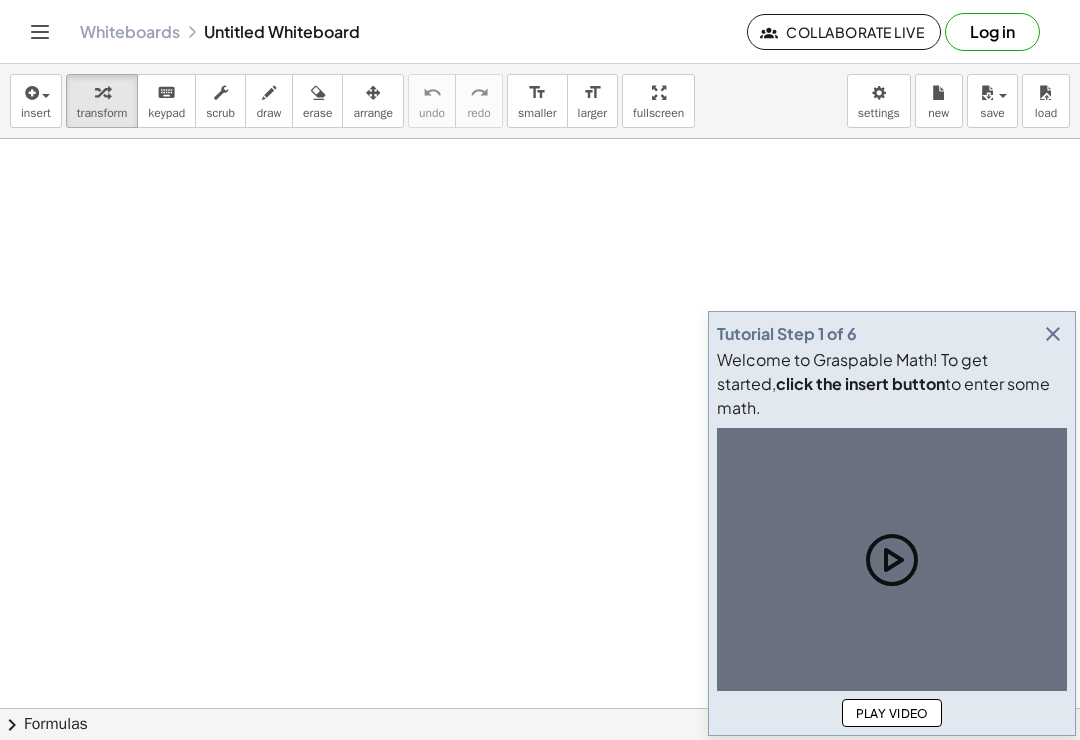 scroll, scrollTop: 0, scrollLeft: 0, axis: both 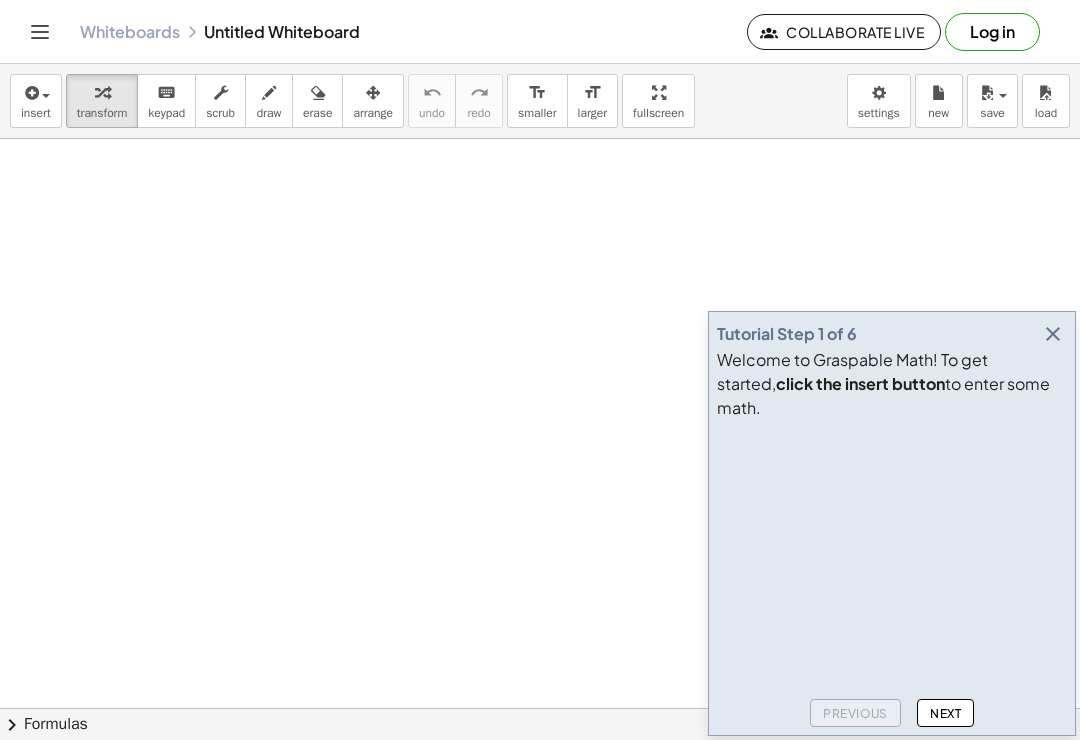 click at bounding box center [1053, 334] 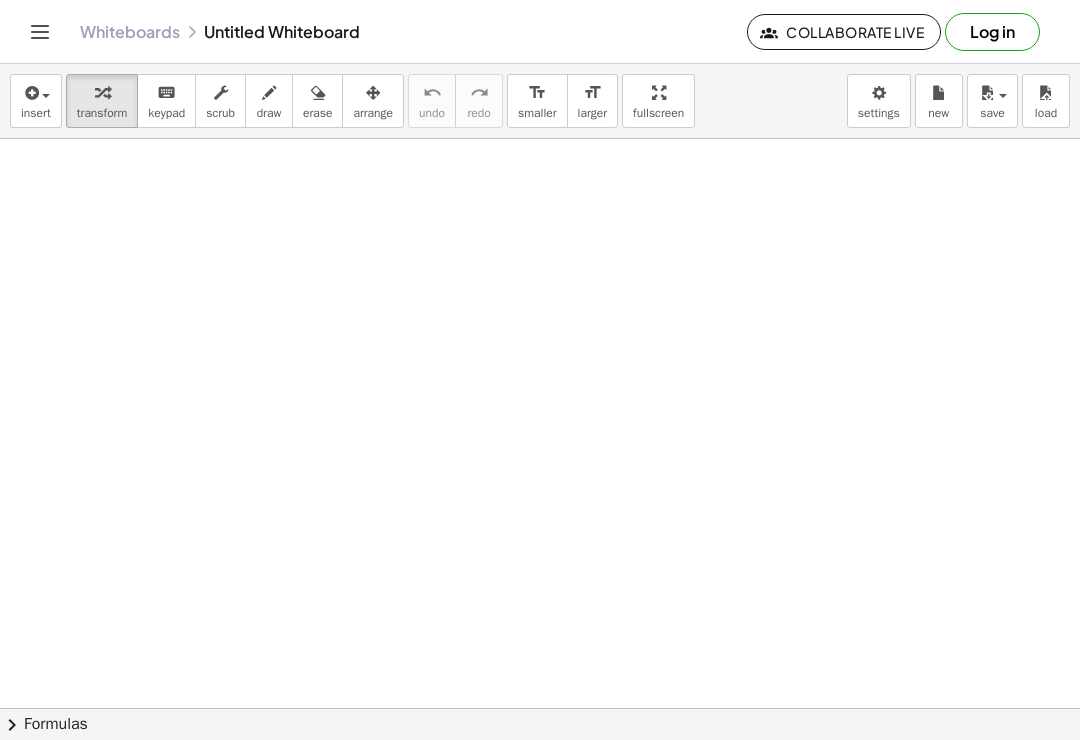 click on "insert" at bounding box center (36, 101) 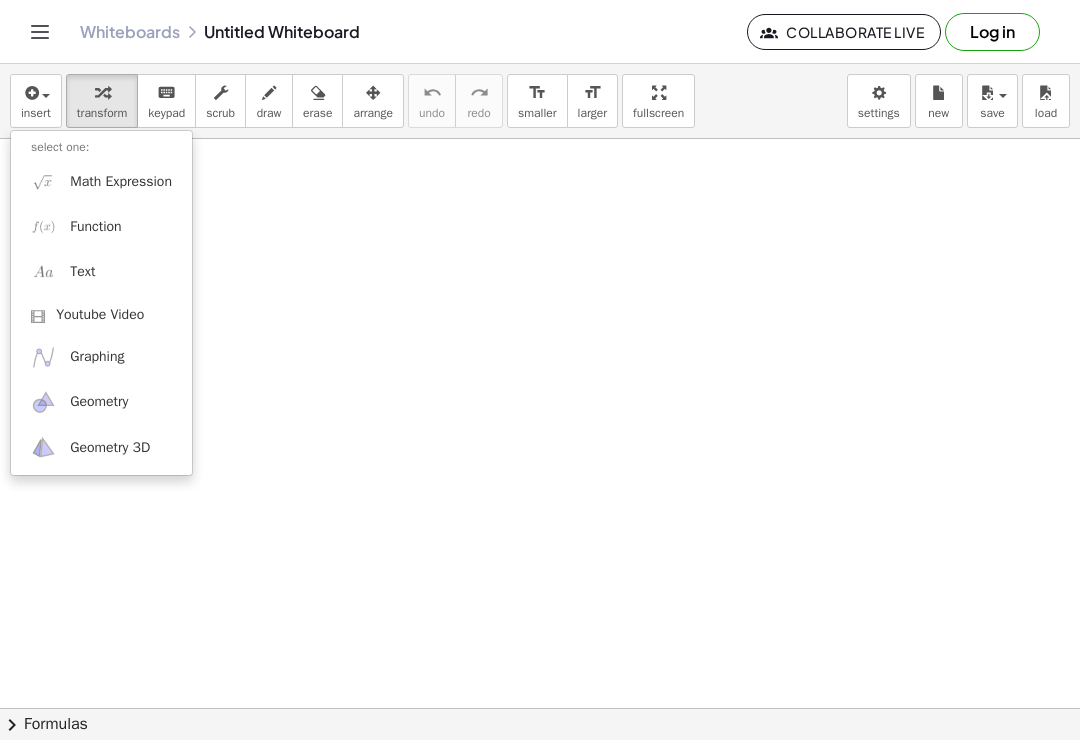 click on "Math Expression" at bounding box center (121, 182) 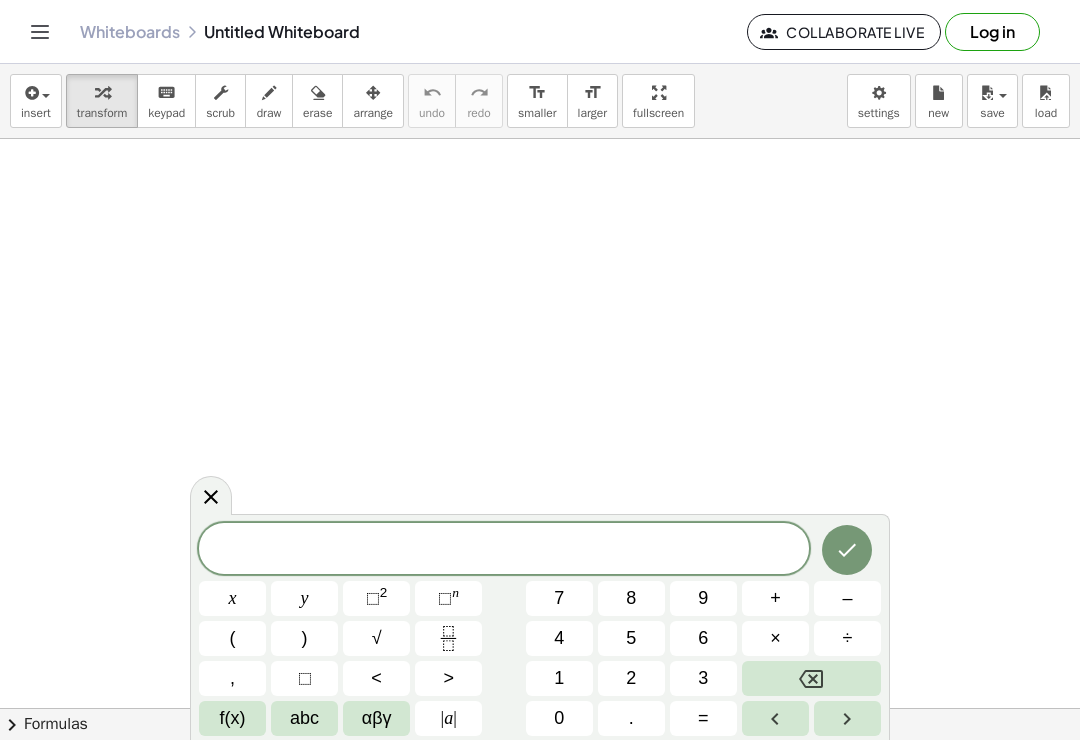 click 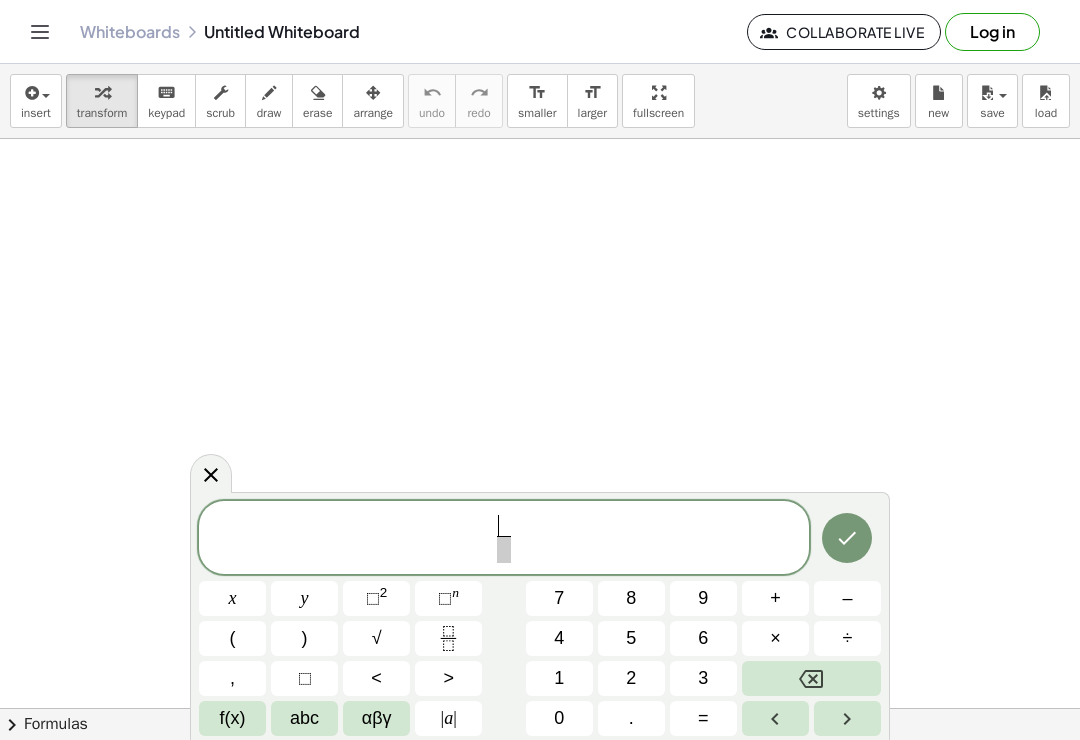 click on "4" at bounding box center [559, 638] 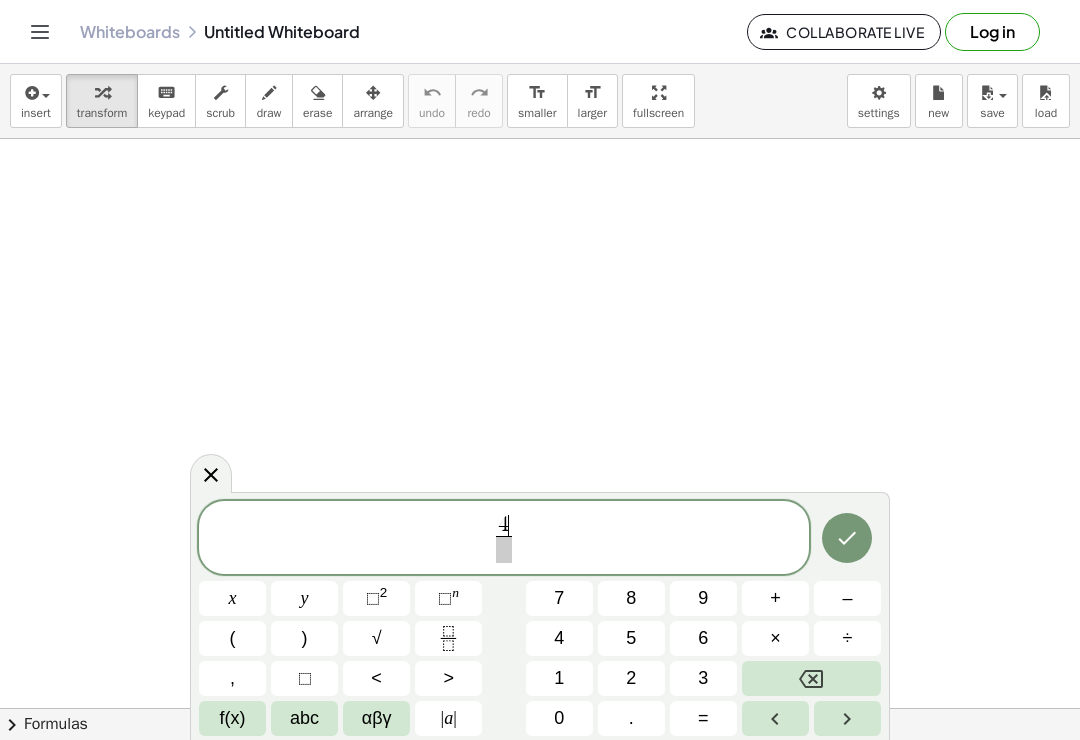 click on "0" at bounding box center [559, 718] 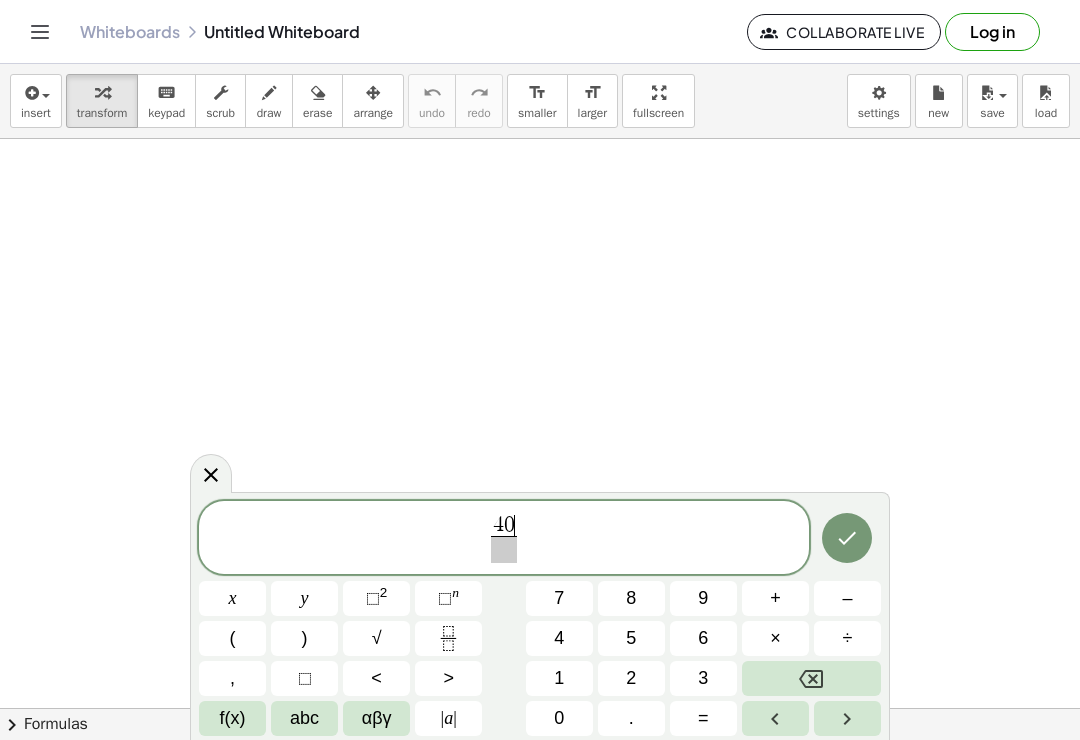 click at bounding box center (811, 678) 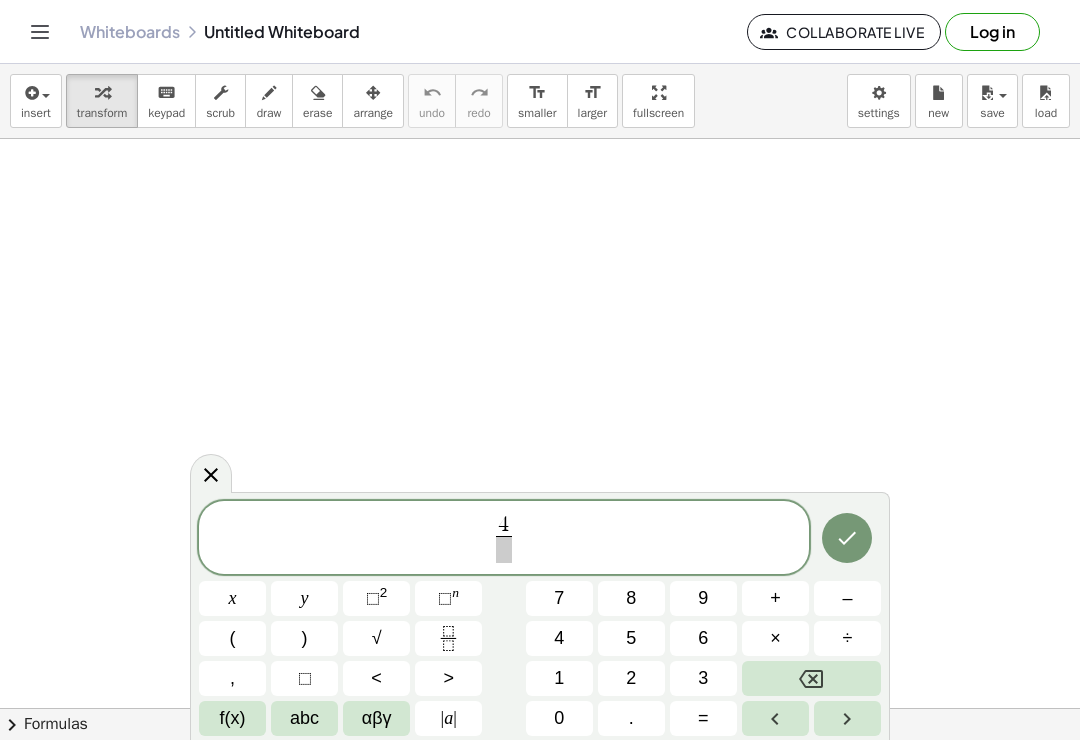 click on "0" at bounding box center (559, 718) 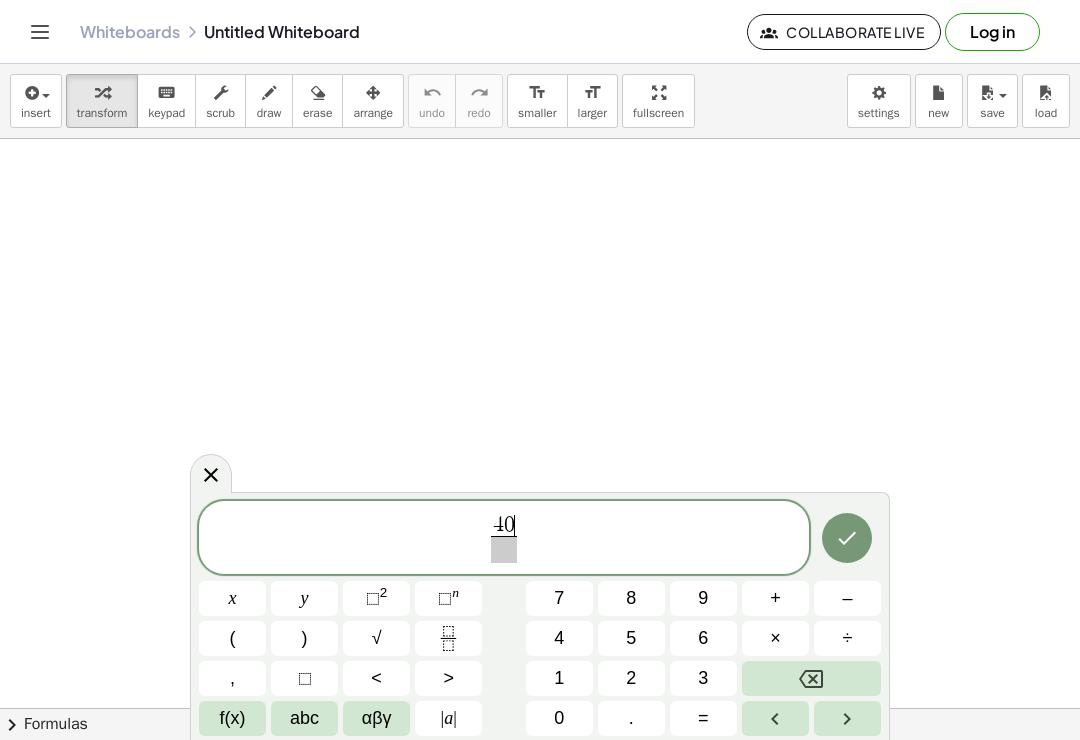 click at bounding box center (504, 549) 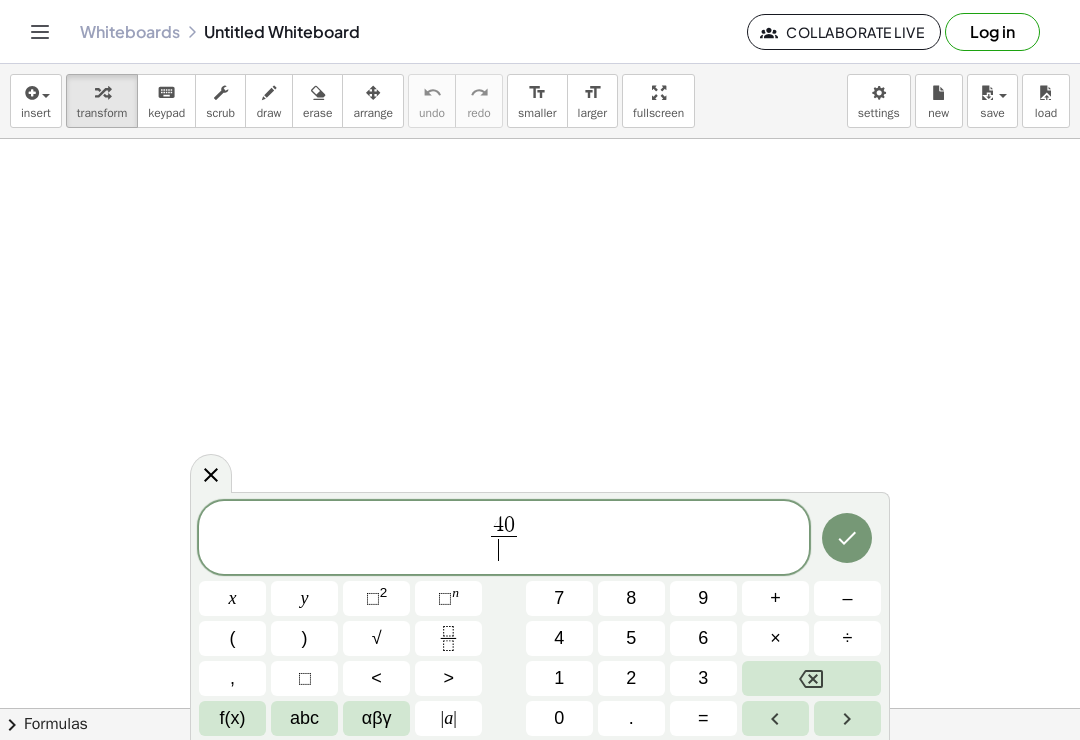 click on "​" at bounding box center [504, 549] 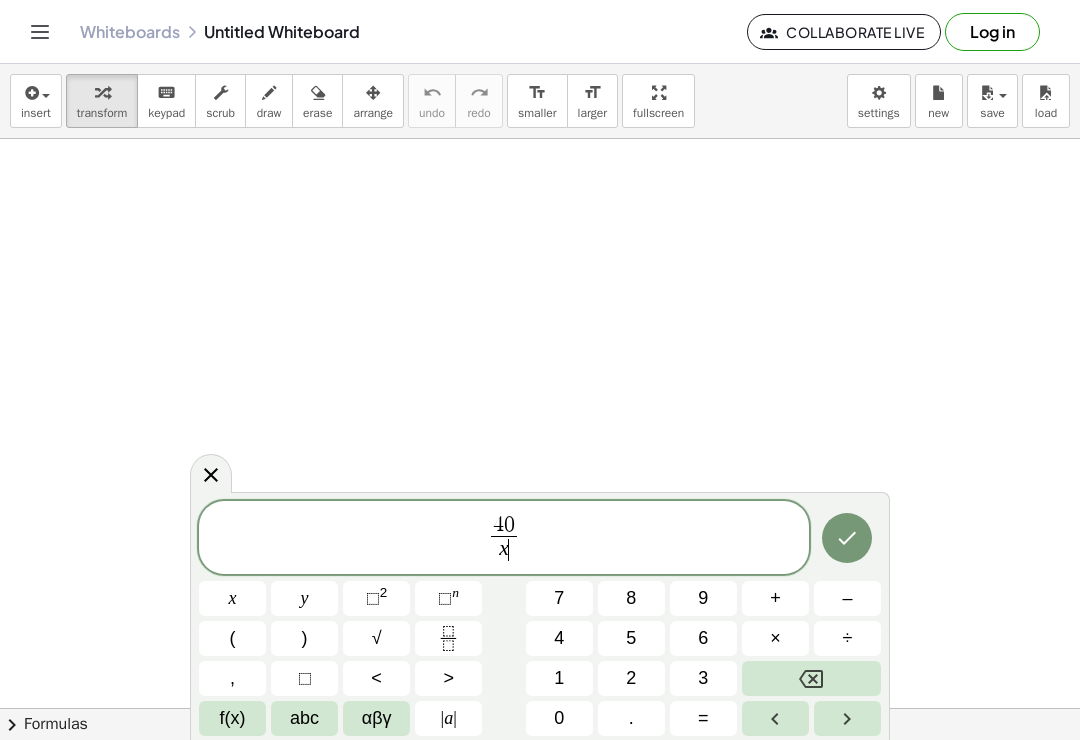 click on "–" at bounding box center (847, 598) 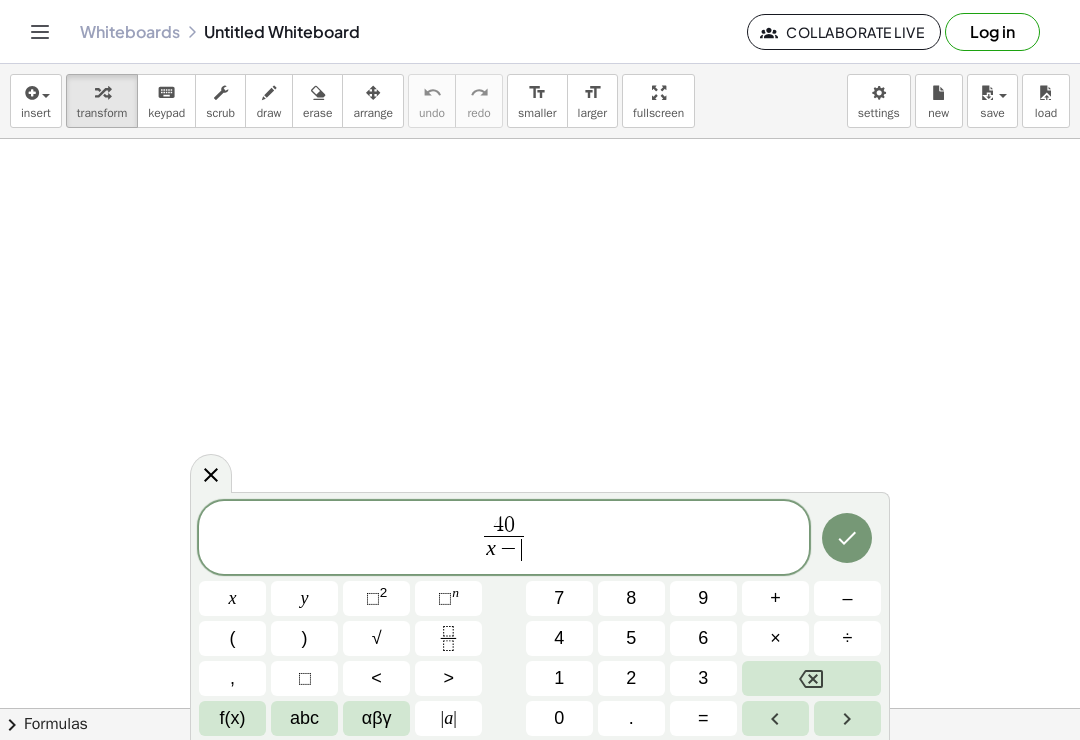 click on "1" at bounding box center (559, 678) 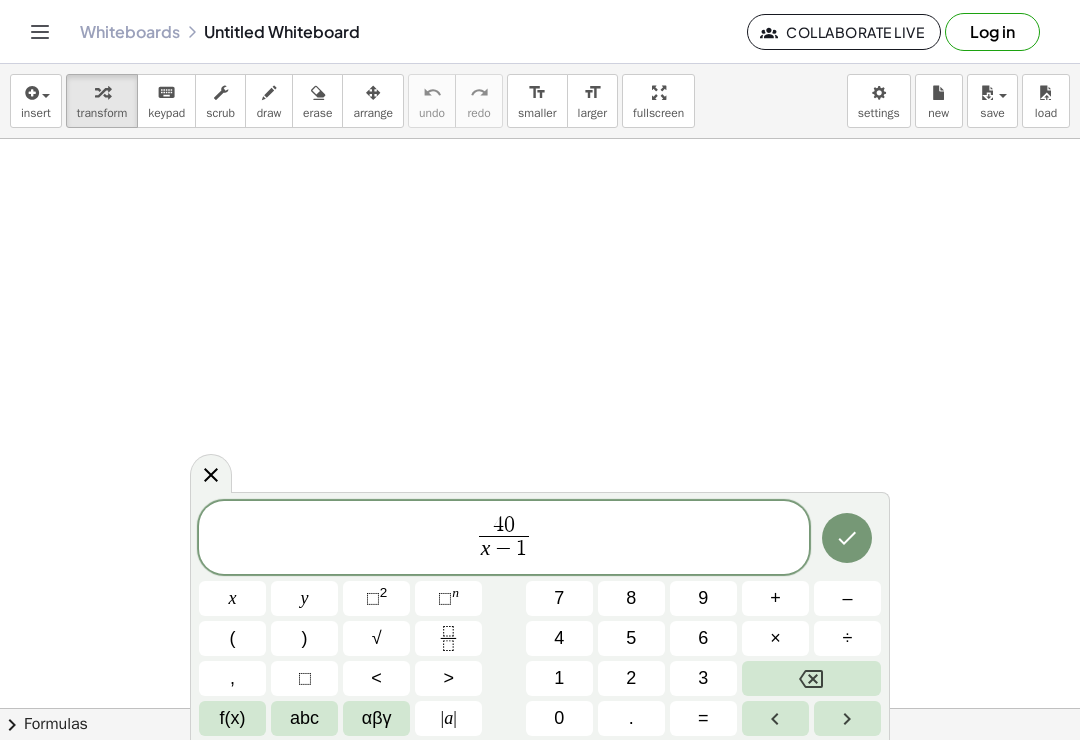 click on "=" at bounding box center [703, 718] 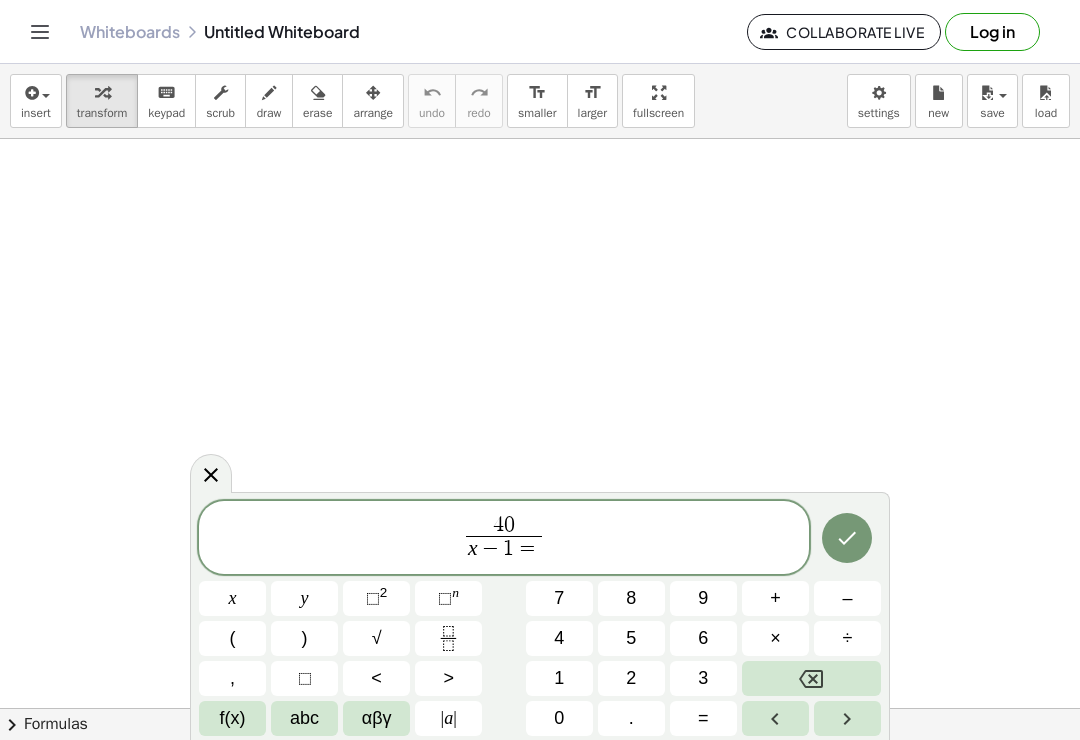 click 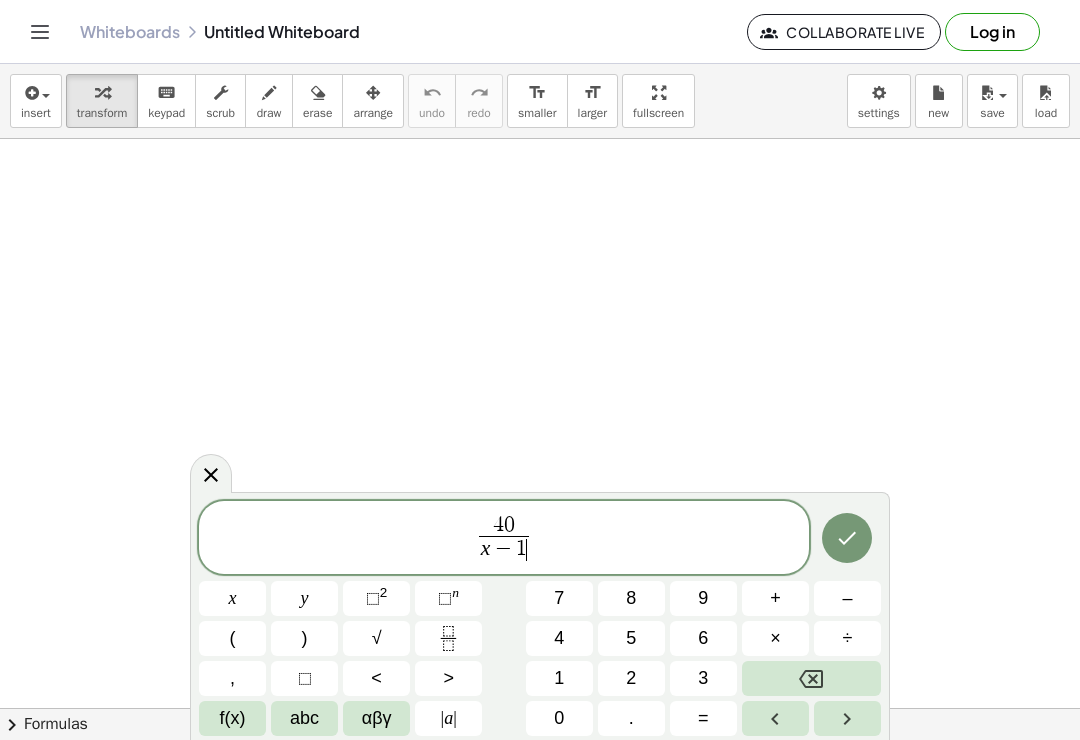 click on "4 0 x − 1 ​ ​" at bounding box center [504, 539] 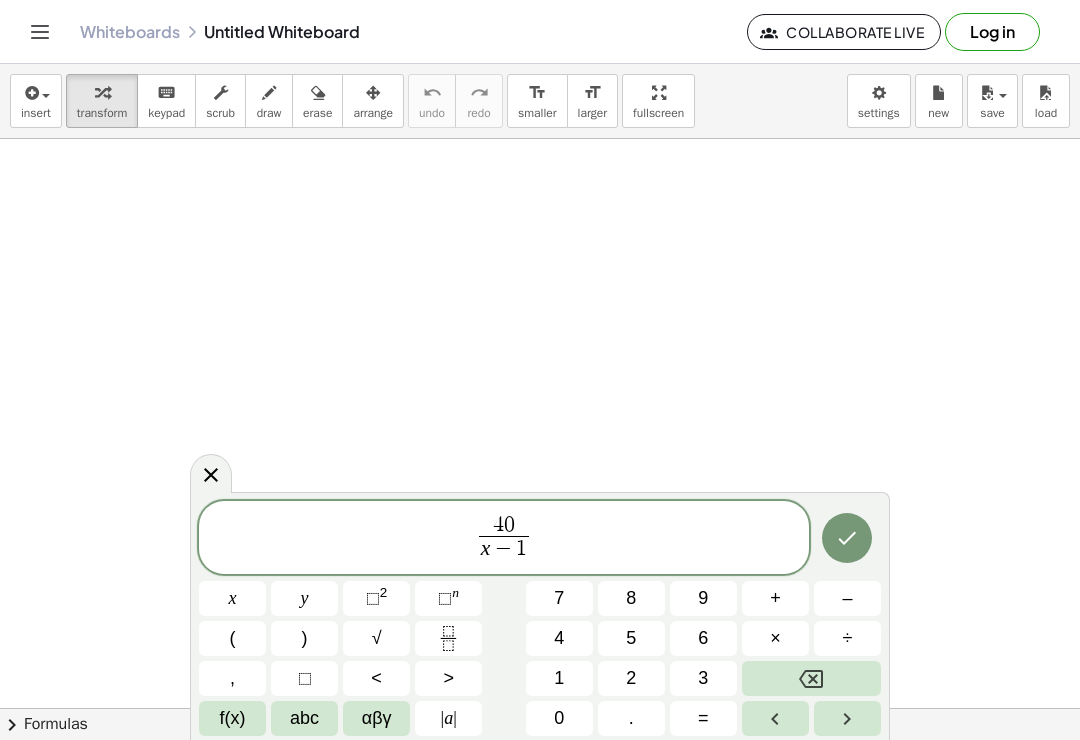 click on "=" at bounding box center (703, 718) 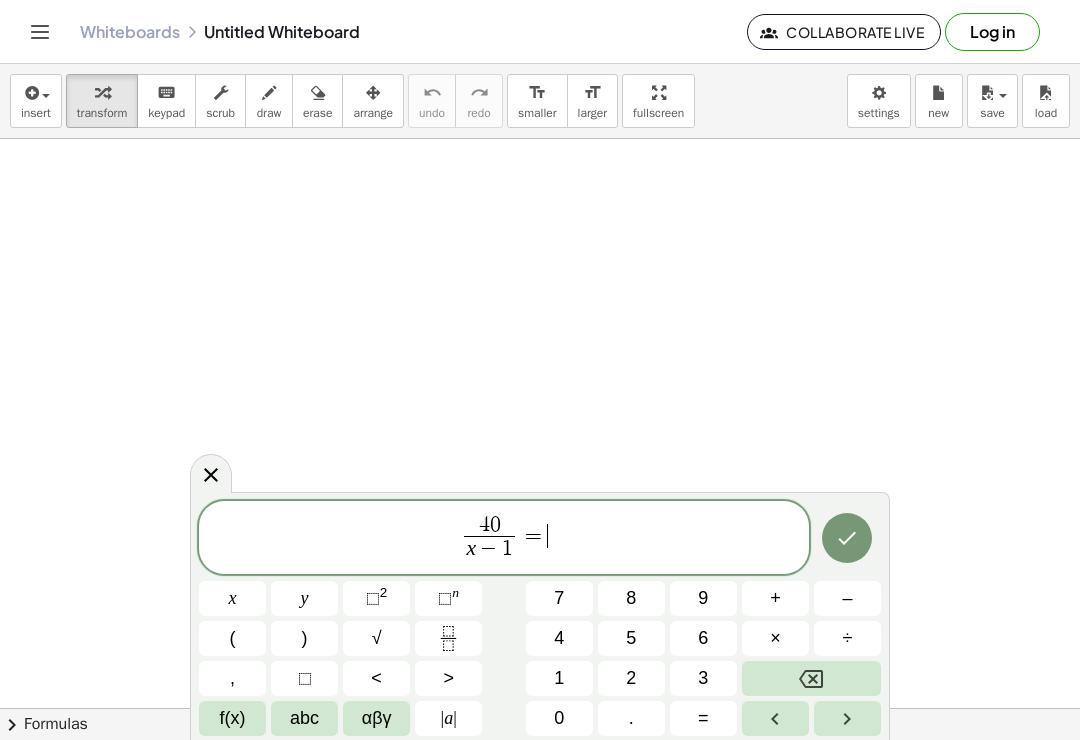 click on "2" at bounding box center (631, 678) 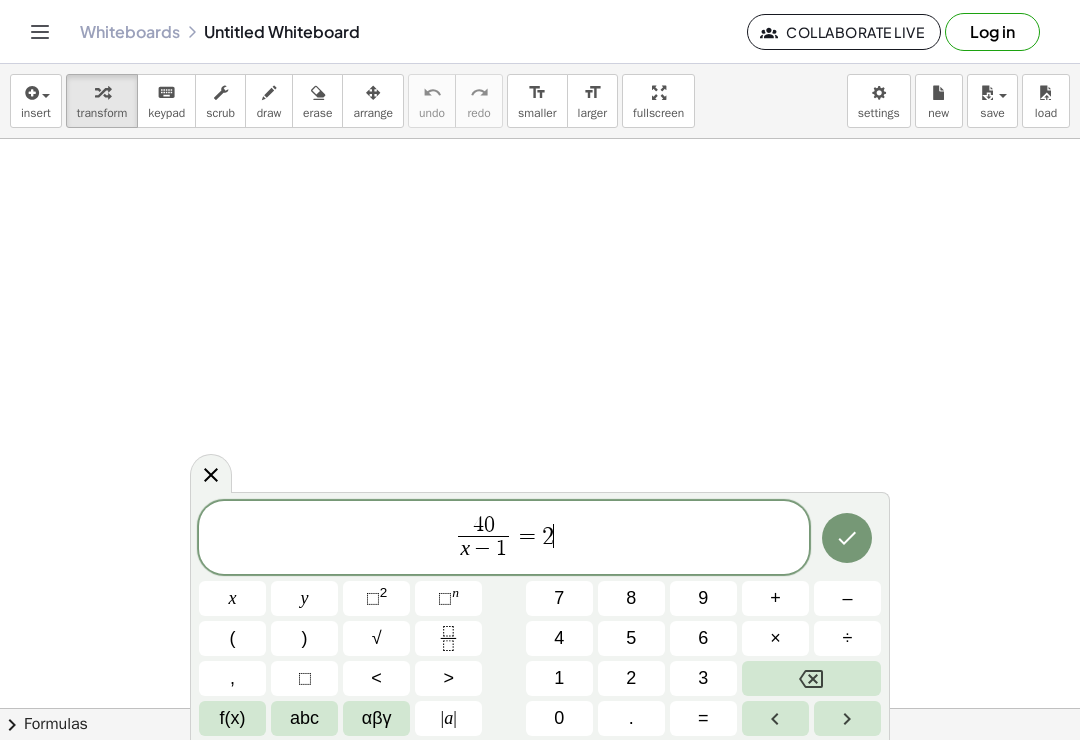 click on "x" at bounding box center (233, 598) 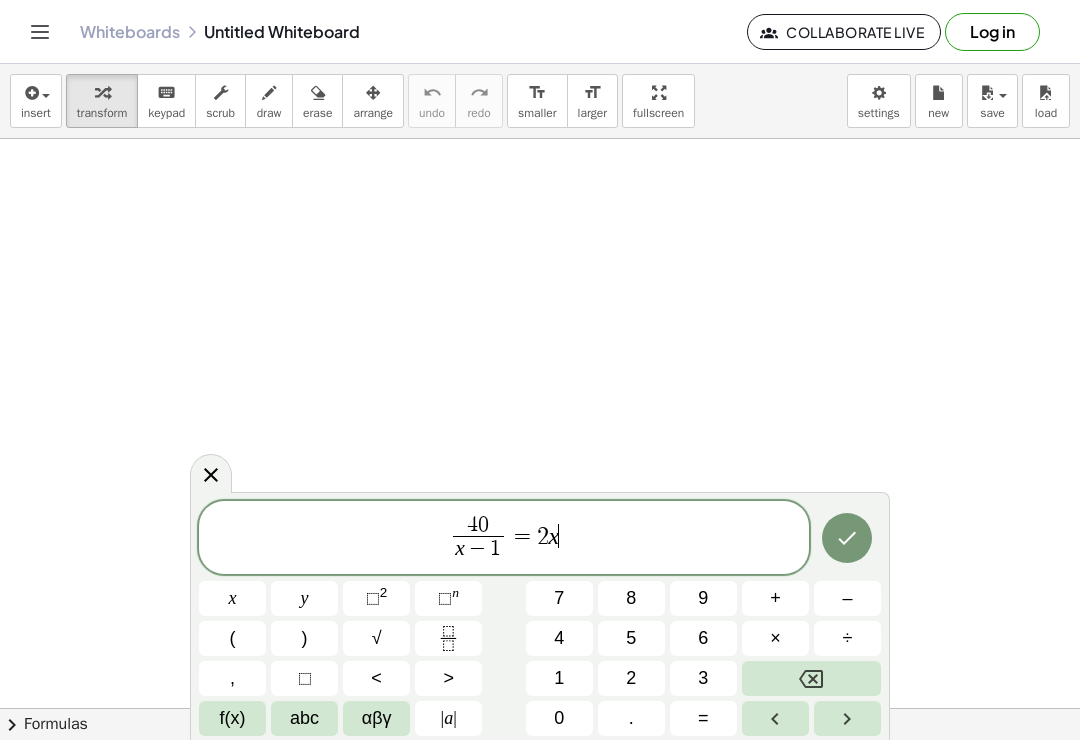 click at bounding box center [847, 538] 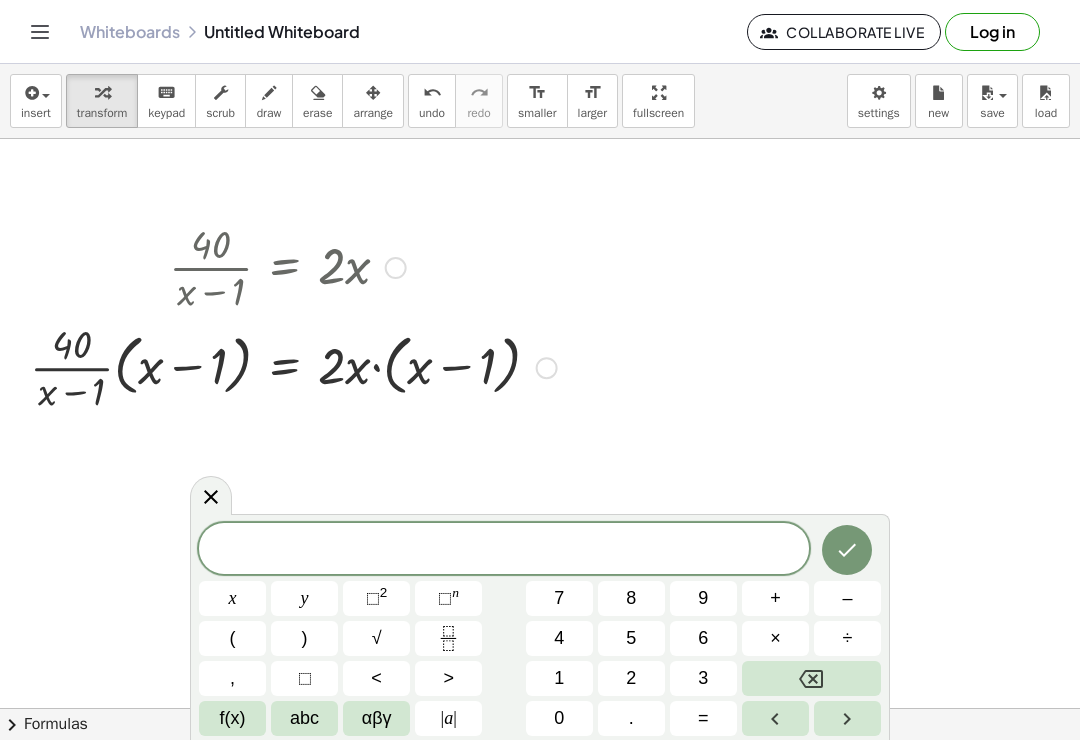 click 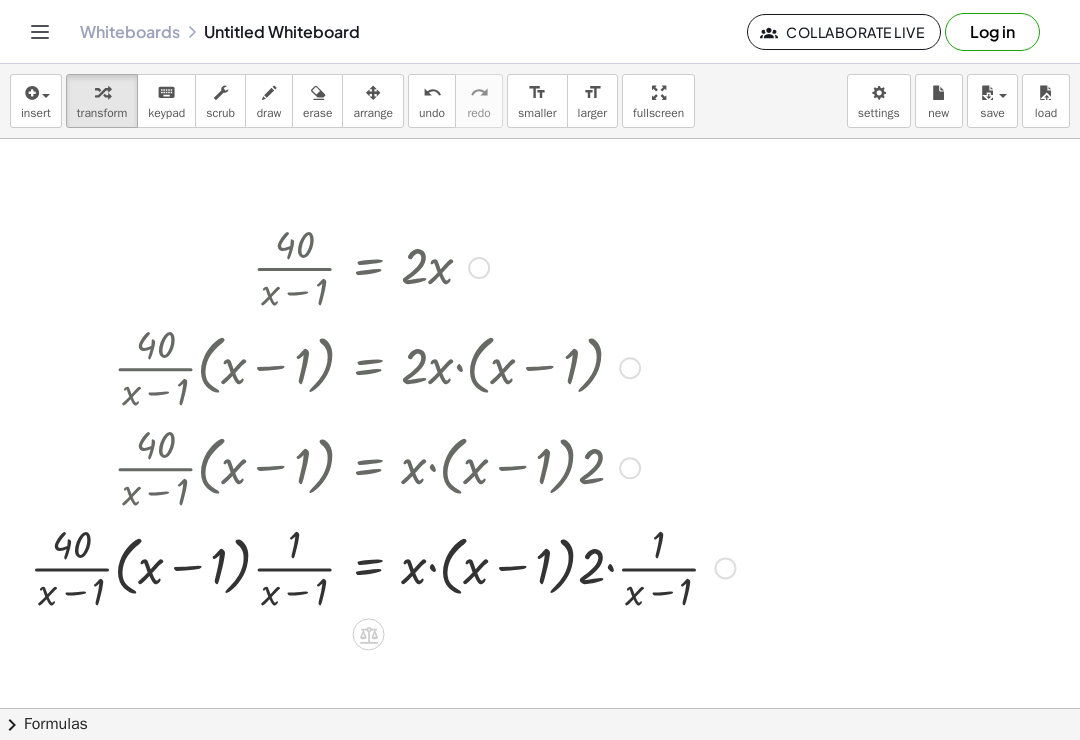 scroll, scrollTop: 48, scrollLeft: 0, axis: vertical 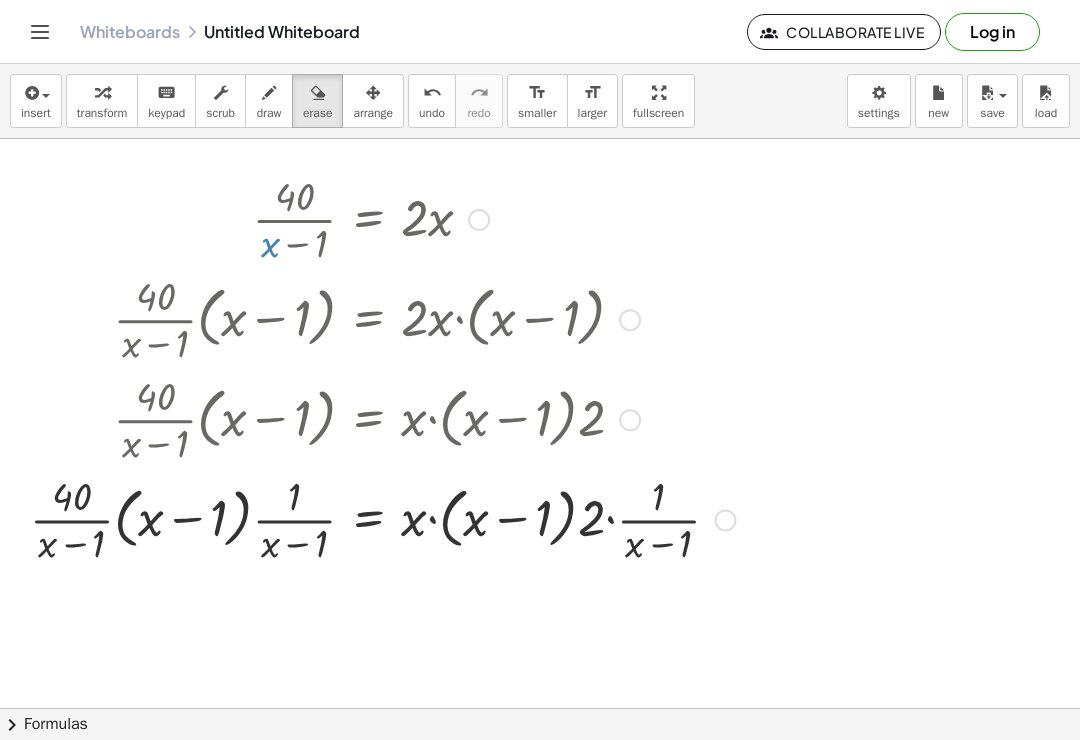 click at bounding box center (30, 93) 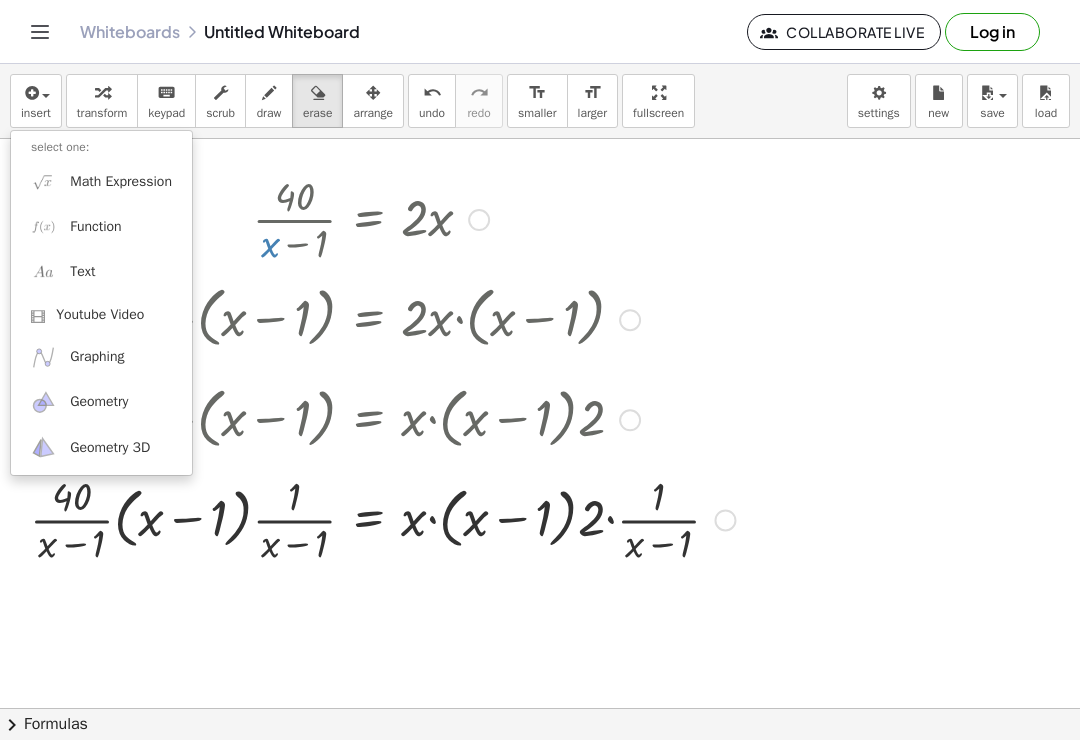 click on "Math Expression" at bounding box center [121, 182] 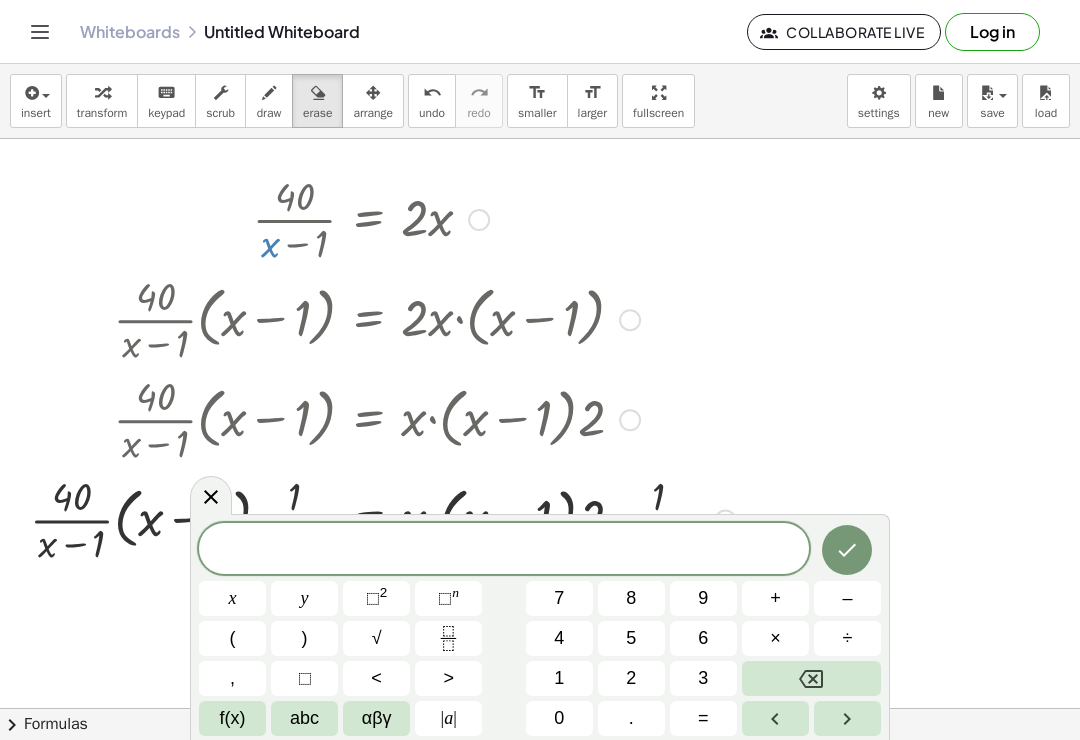 click at bounding box center (211, 495) 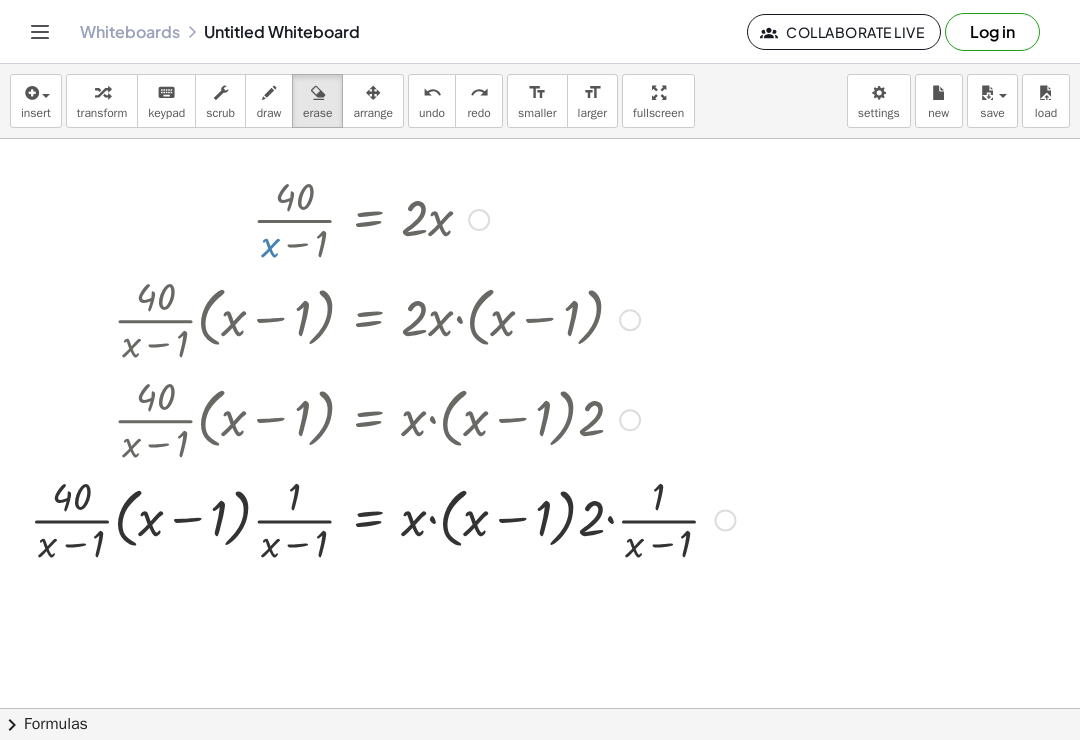 click on "undo undo" at bounding box center (432, 101) 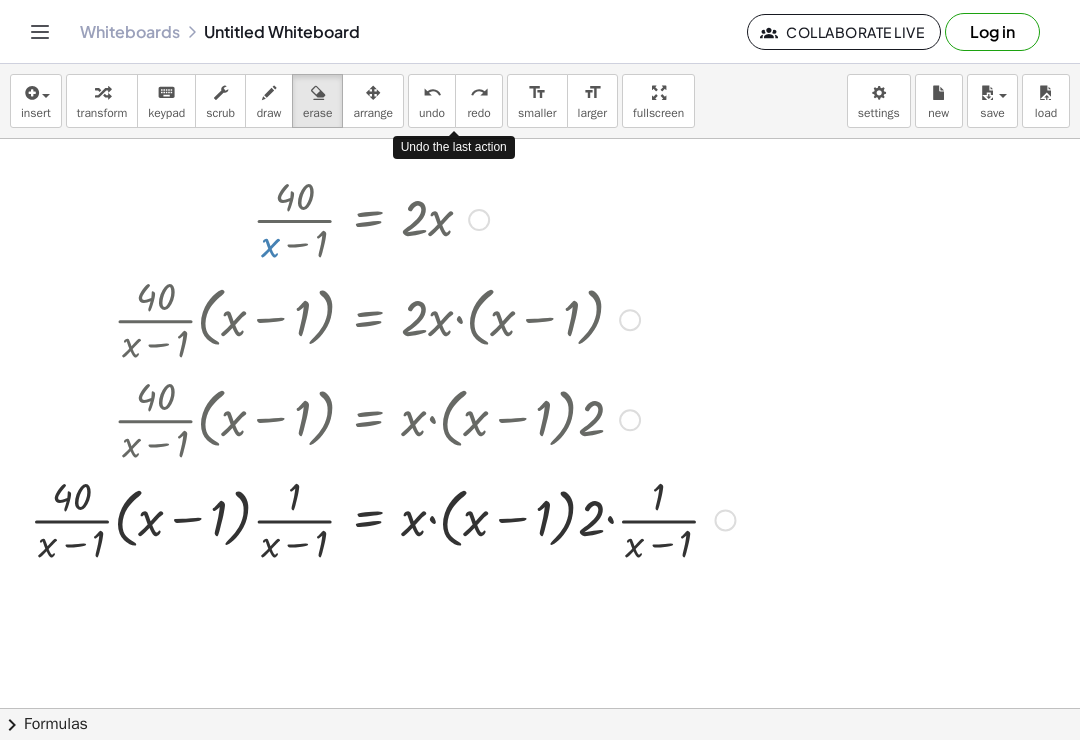 click at bounding box center [540, 691] 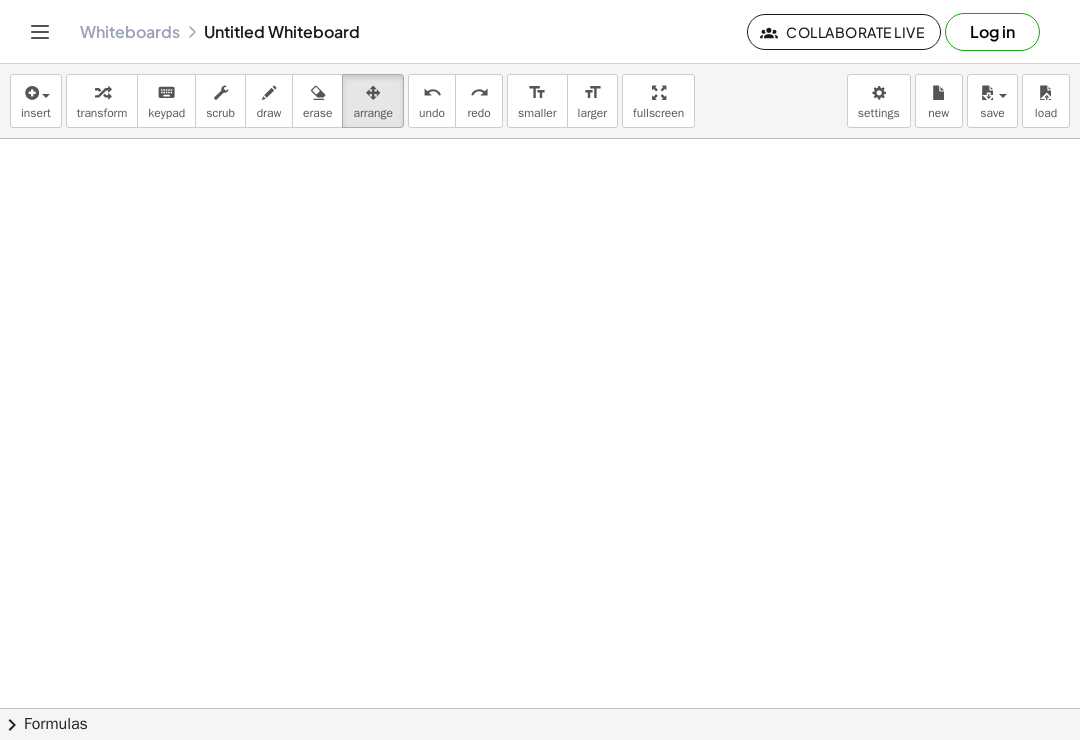 click on "insert" at bounding box center (36, 101) 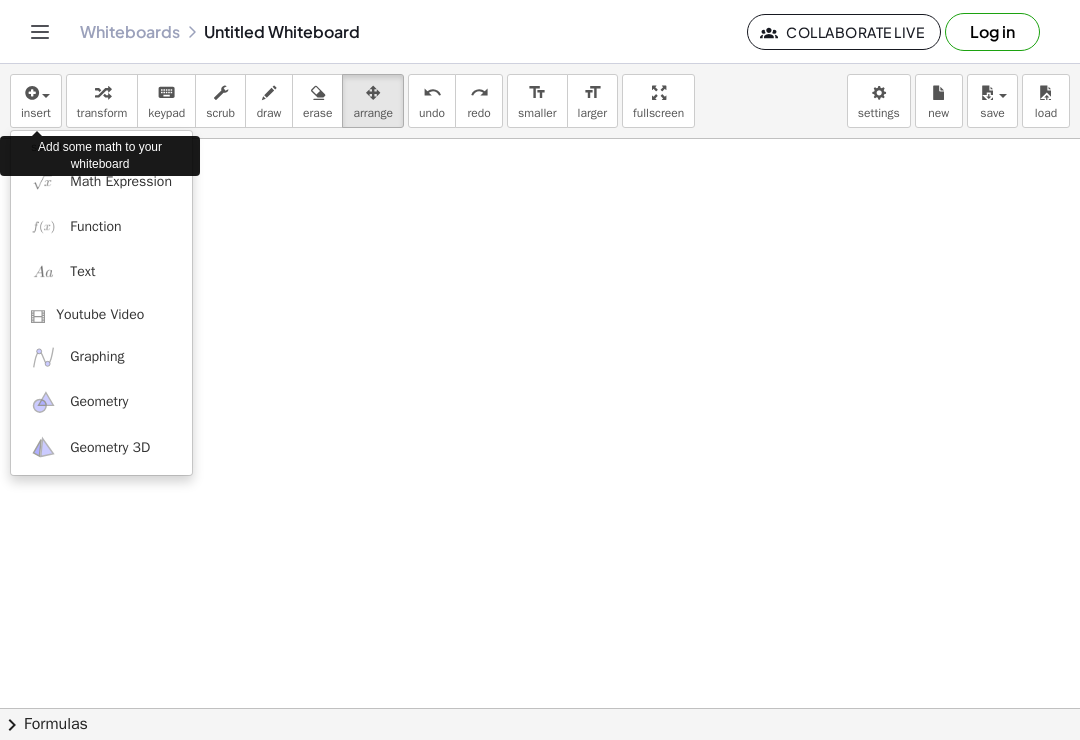 click on "Add some math to your whiteboard" at bounding box center [100, 156] 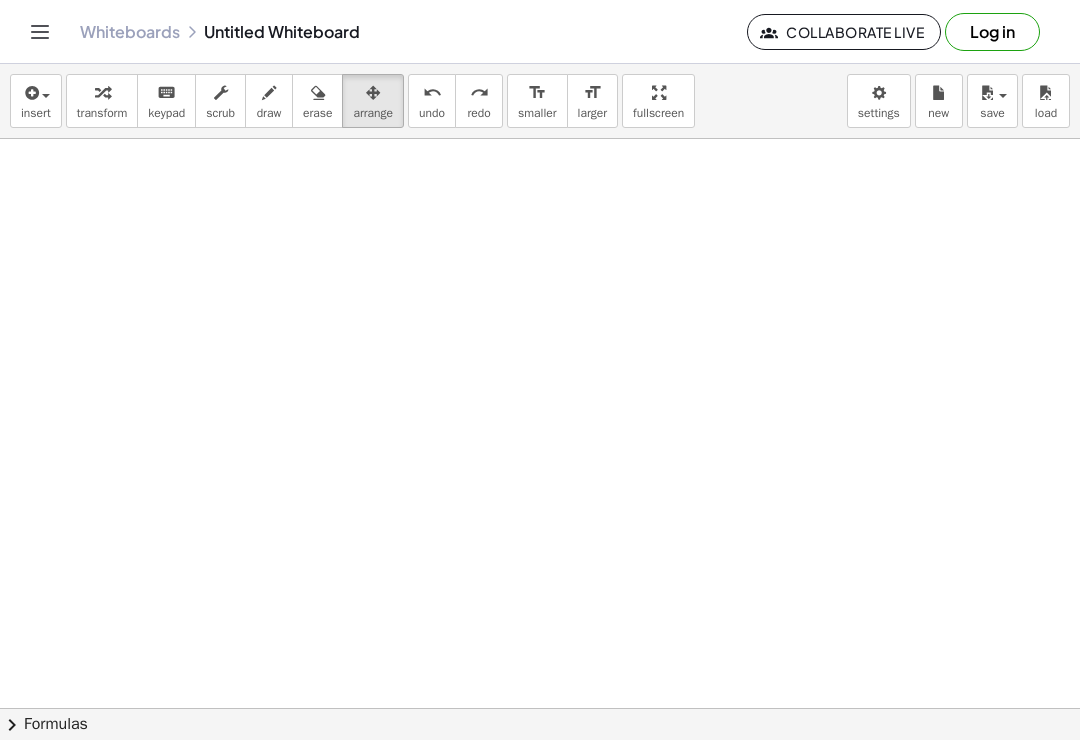 click on "insert" at bounding box center [36, 113] 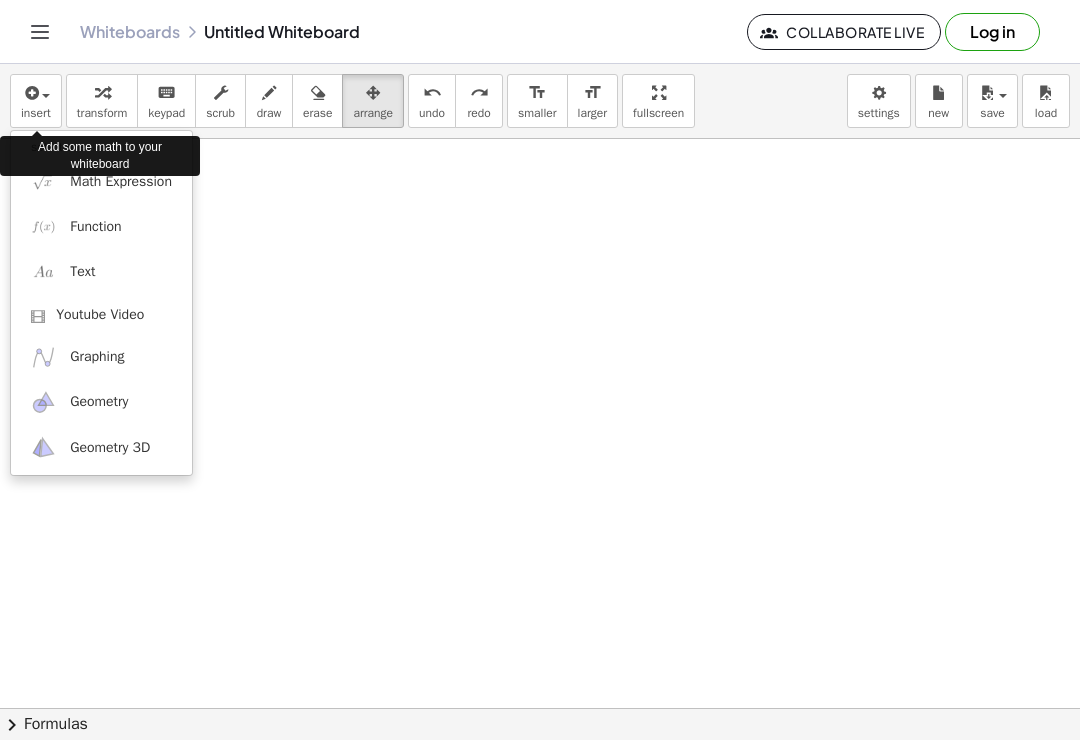click on "Geometry 3D" at bounding box center (110, 448) 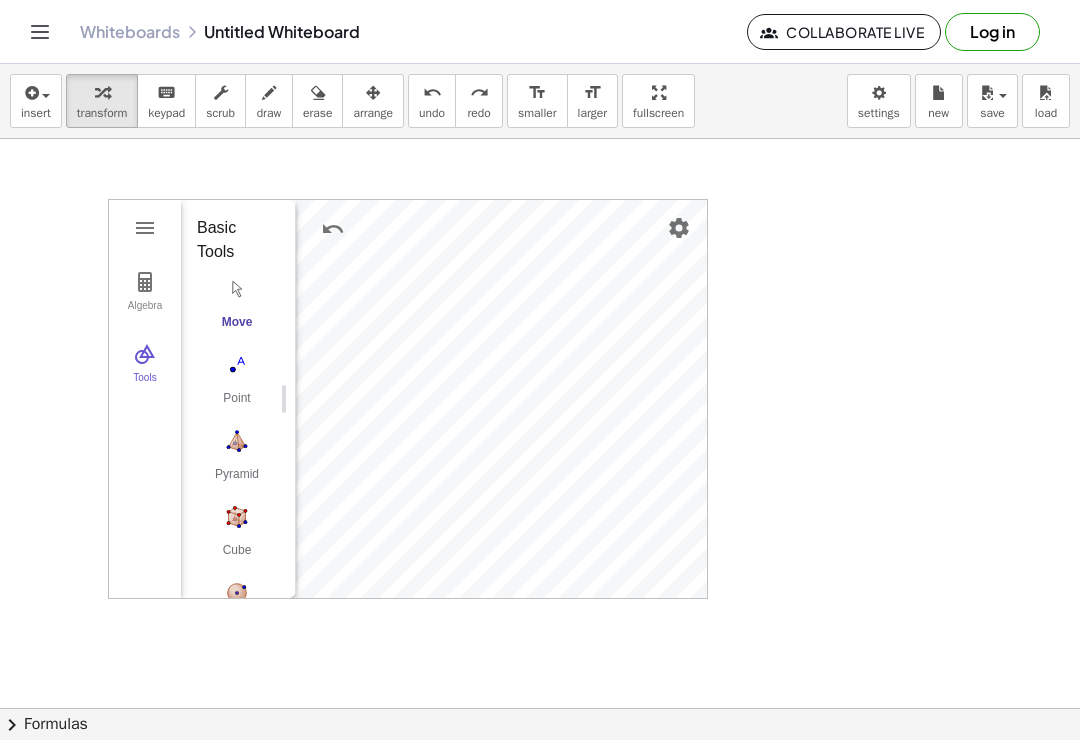 click at bounding box center [145, 228] 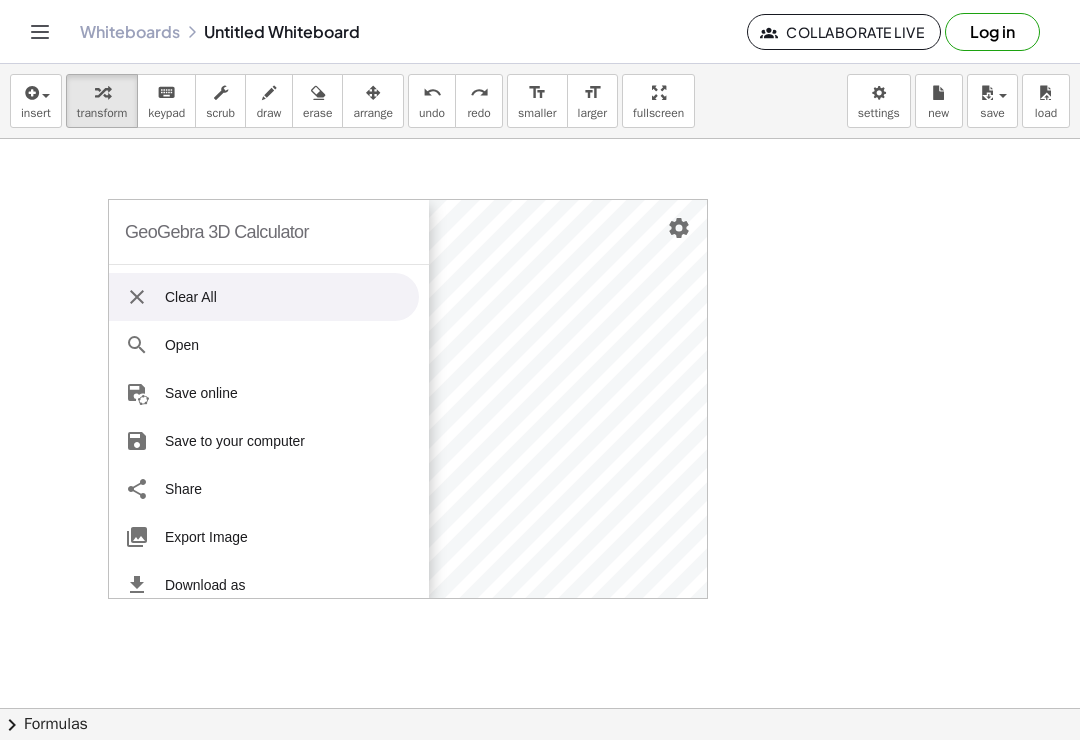 click at bounding box center [679, 228] 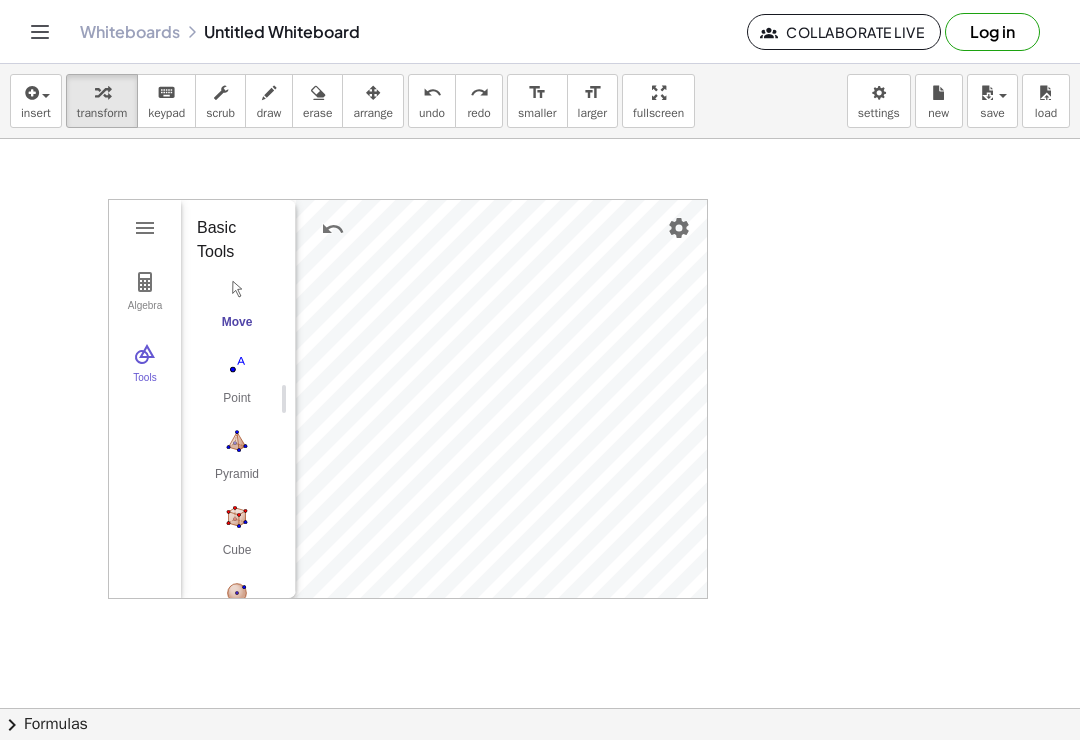 click on "insert" at bounding box center (36, 113) 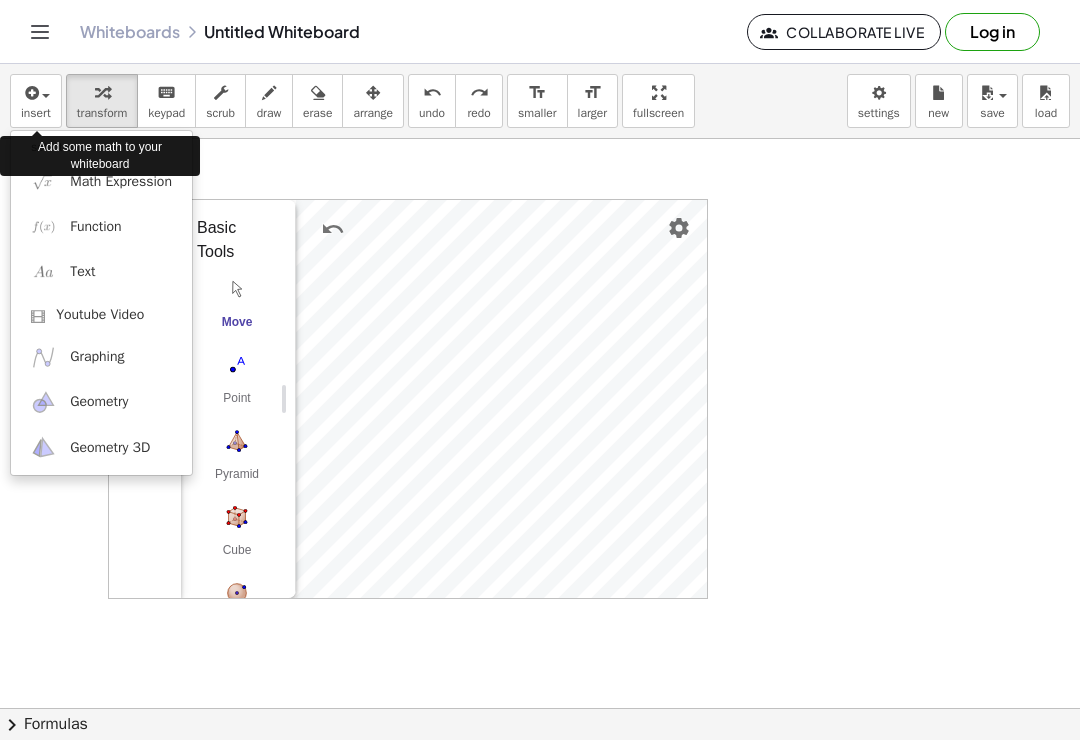 click on "Math Expression" at bounding box center (121, 182) 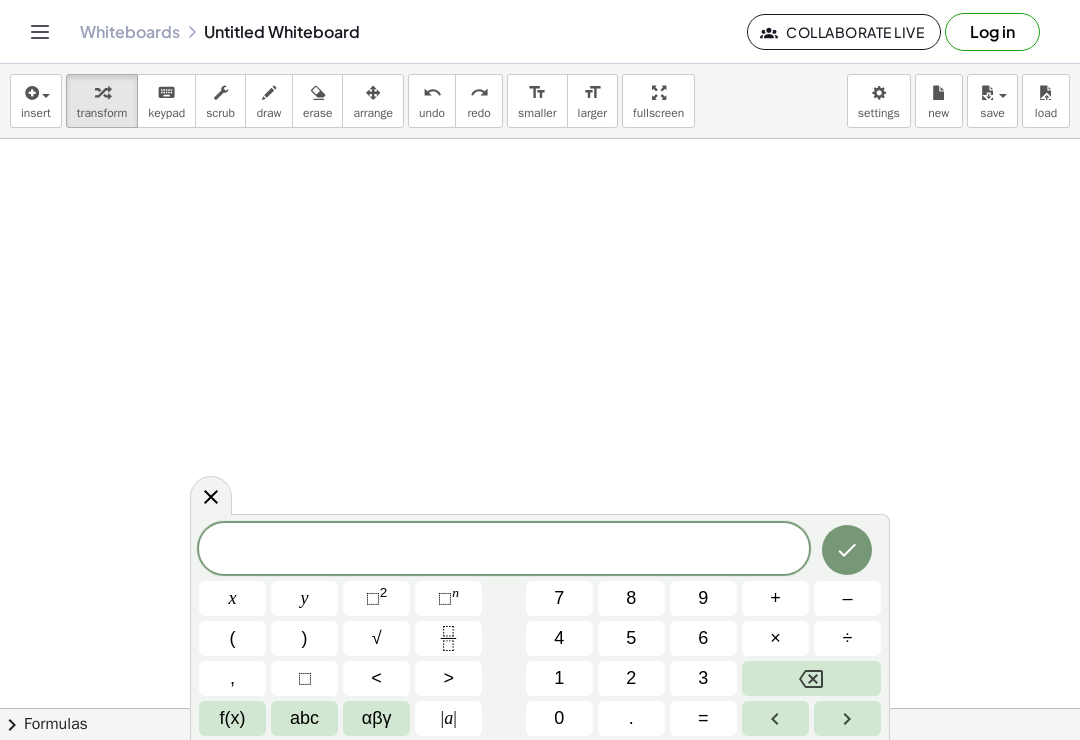 scroll, scrollTop: 578, scrollLeft: 0, axis: vertical 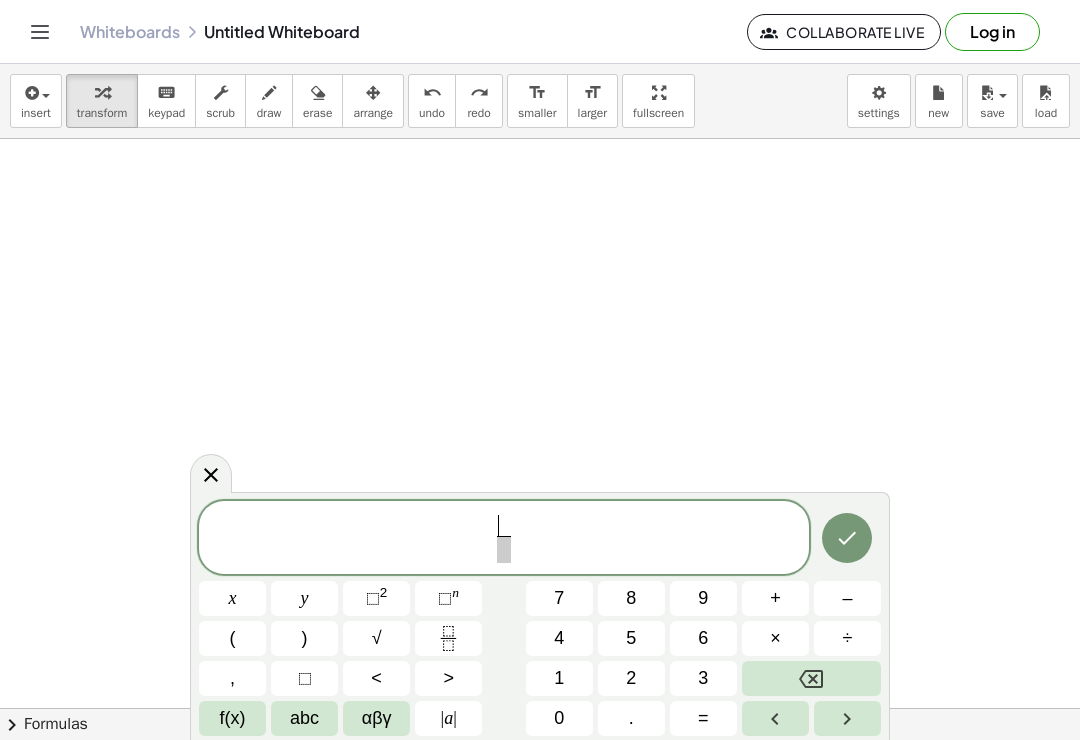 click on "1" at bounding box center [559, 678] 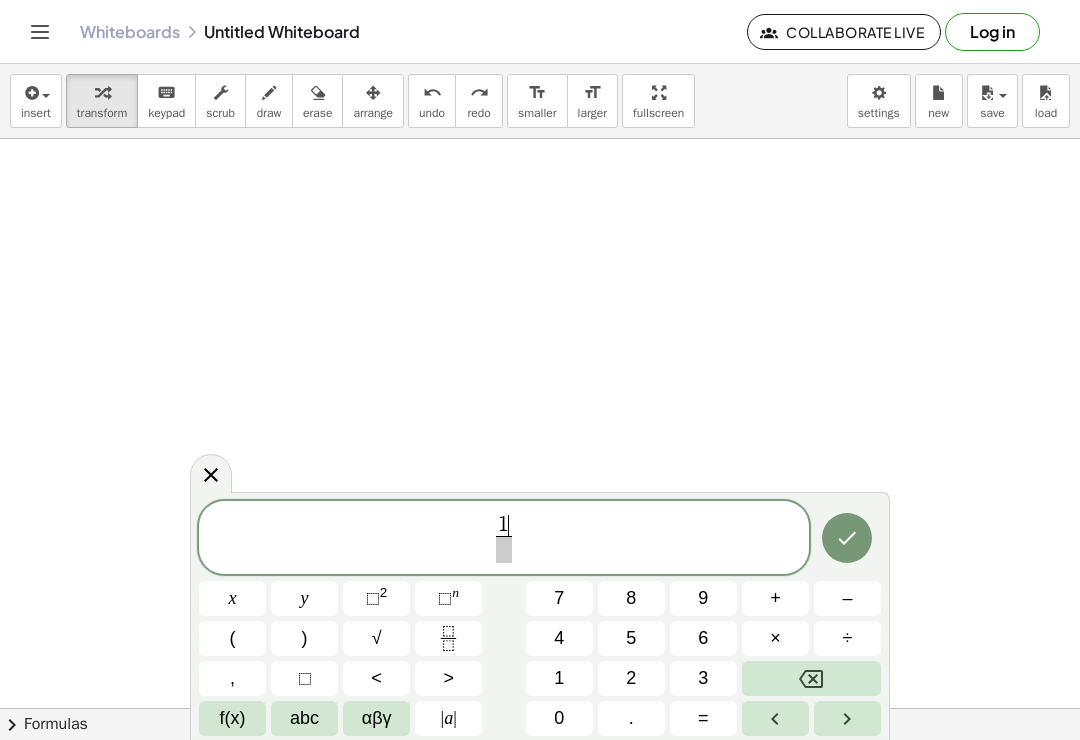 click at bounding box center [503, 549] 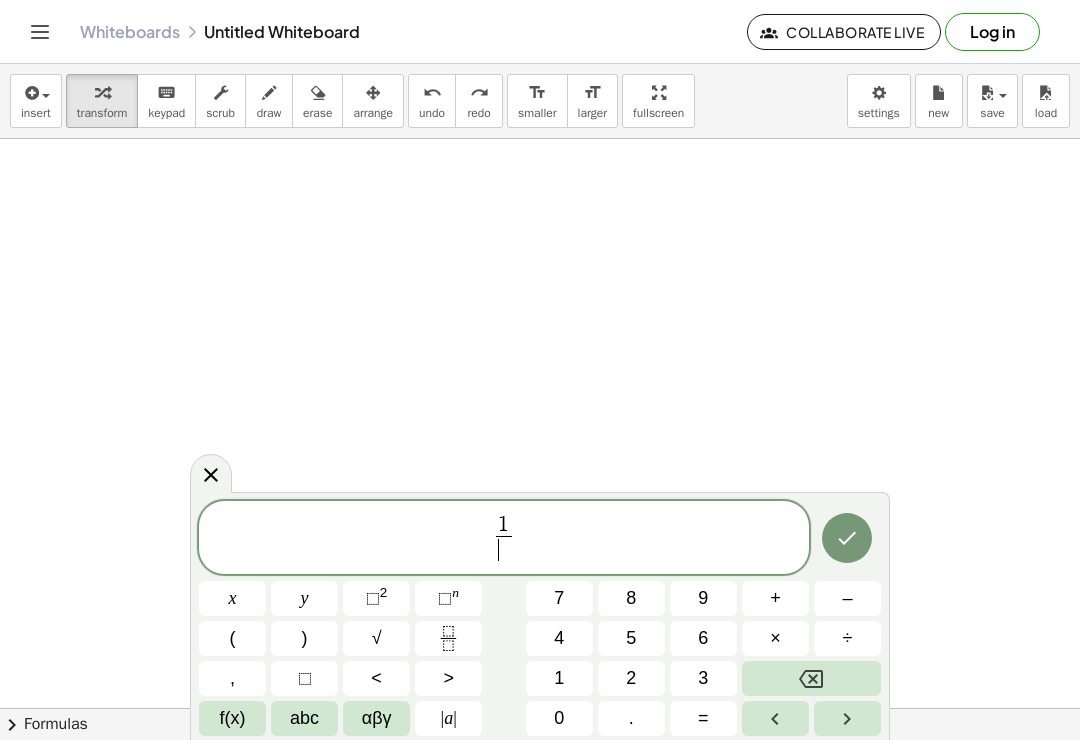 click on "x" at bounding box center [232, 598] 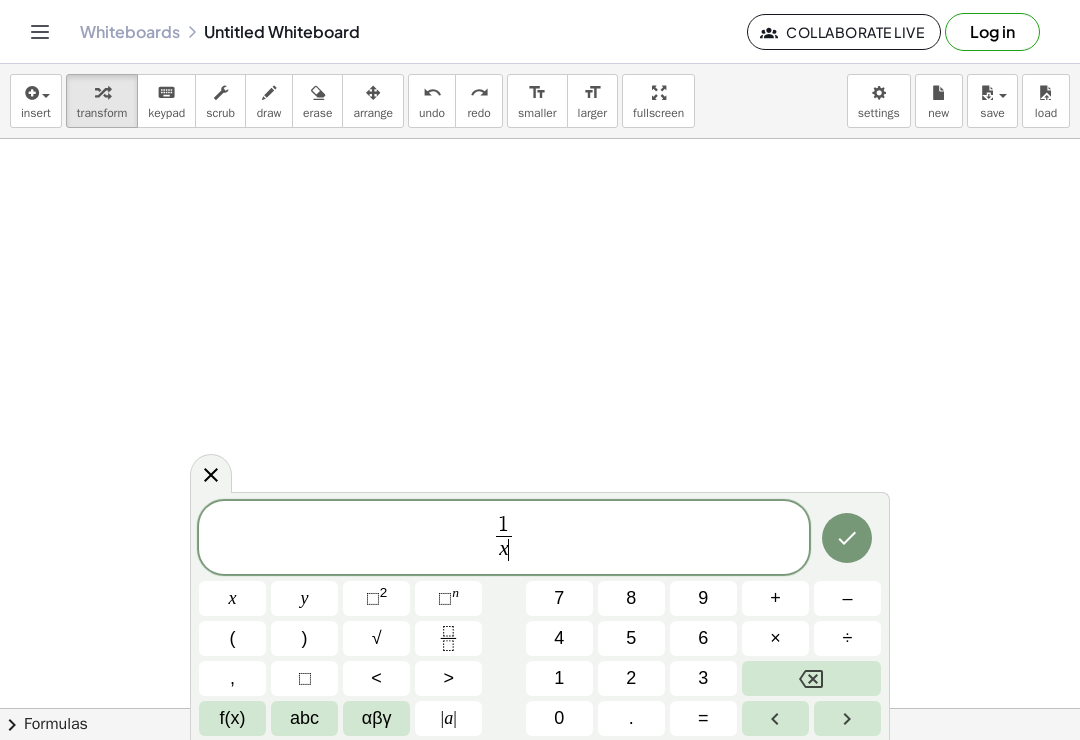 click at bounding box center [847, 718] 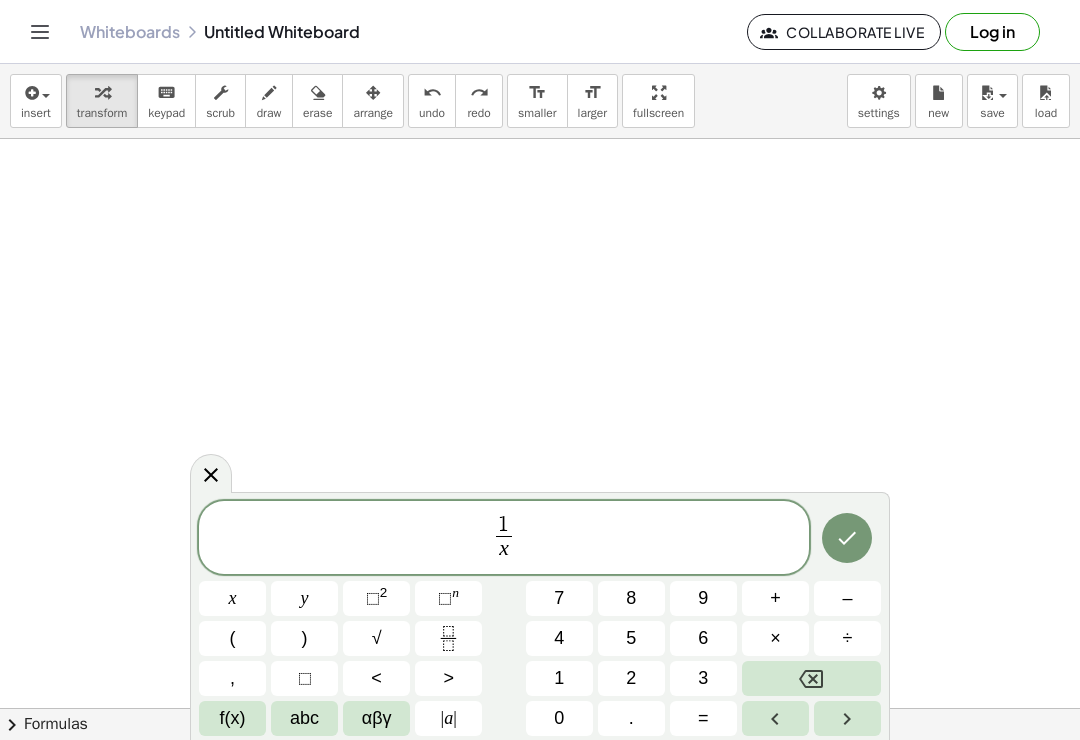 click on "=" at bounding box center (703, 718) 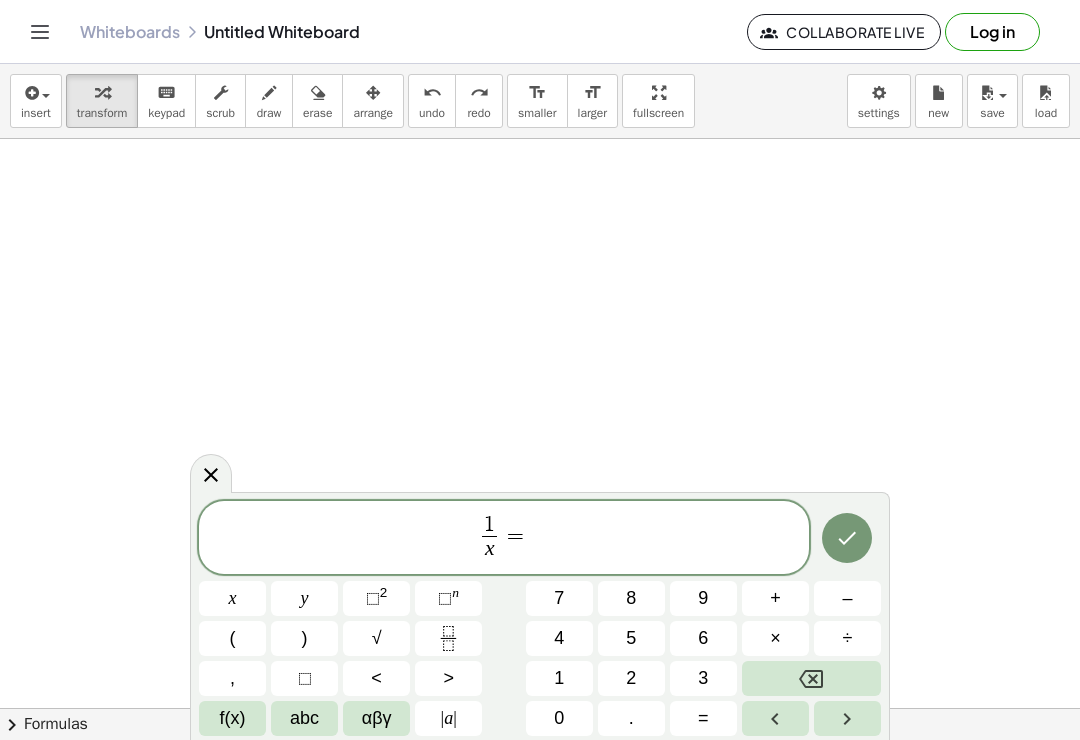 click on "x" at bounding box center [232, 598] 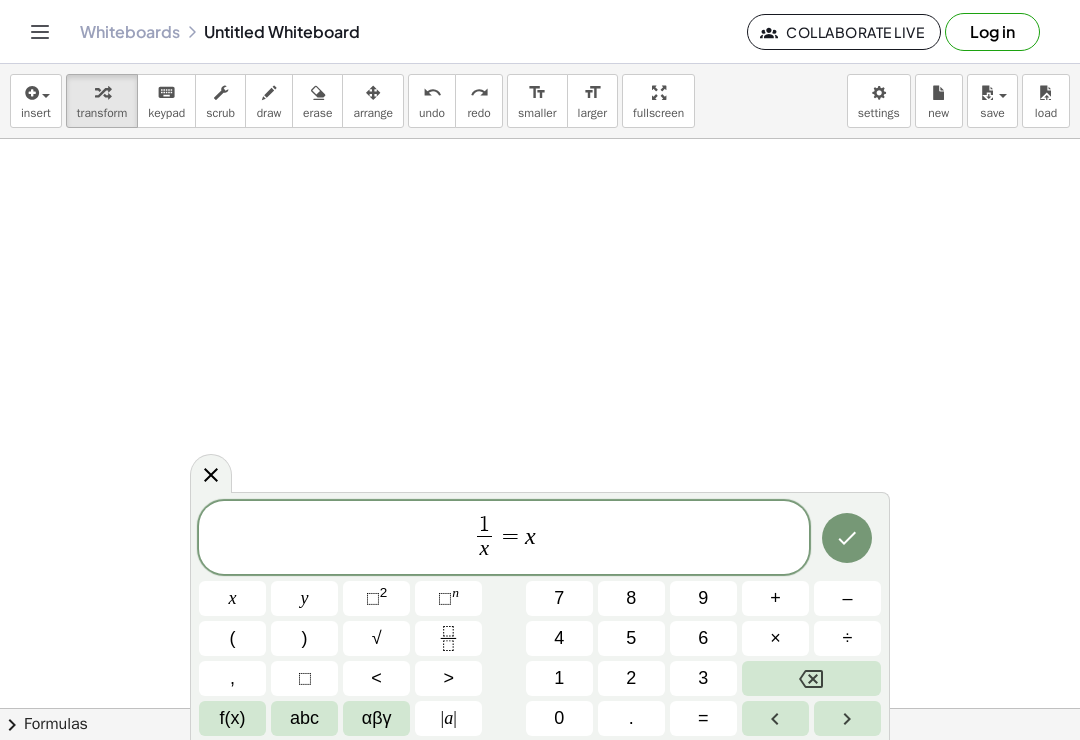 click 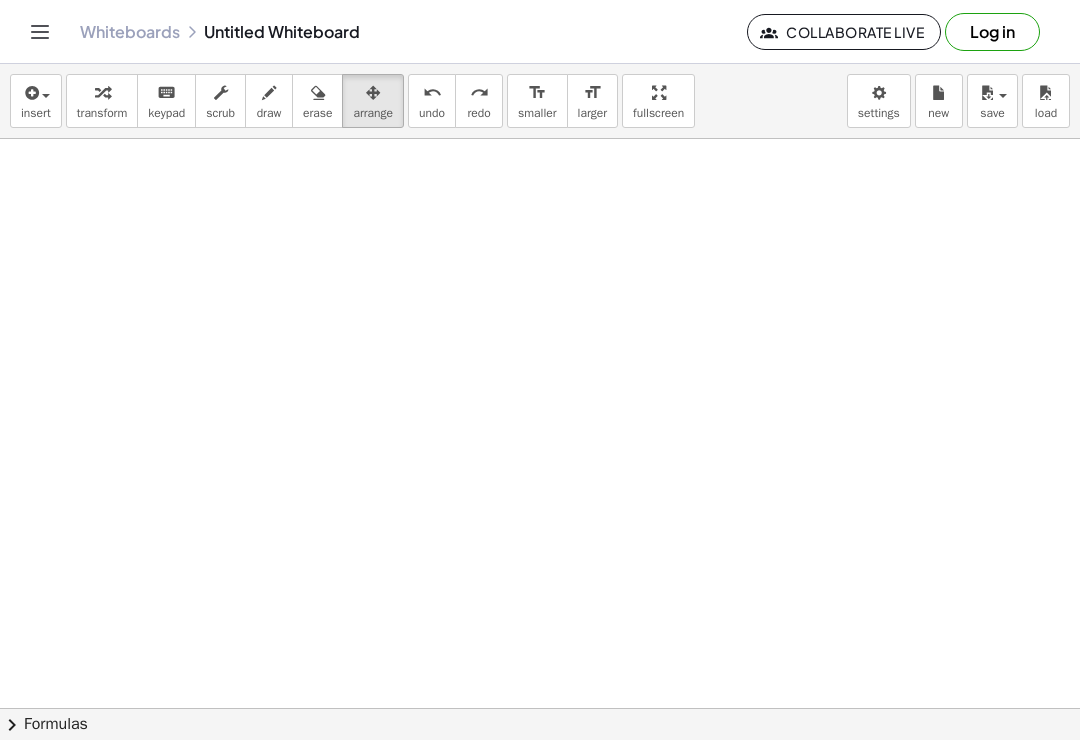 click at bounding box center [30, 93] 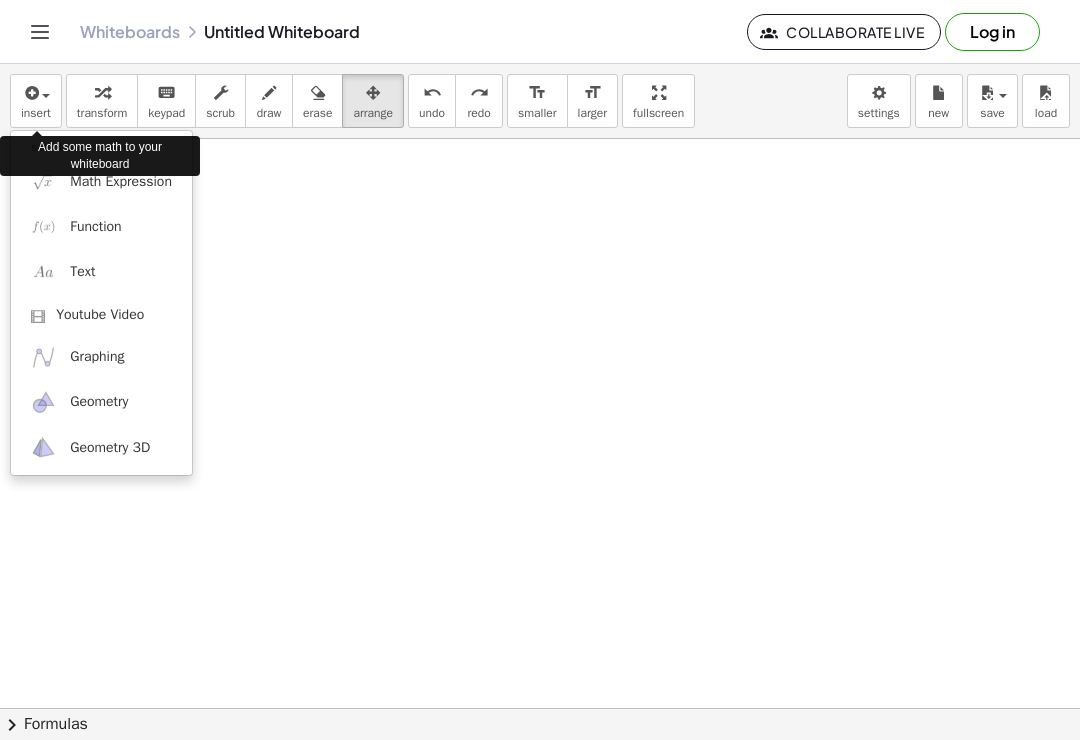 click on "Add some math to your whiteboard" at bounding box center (100, 156) 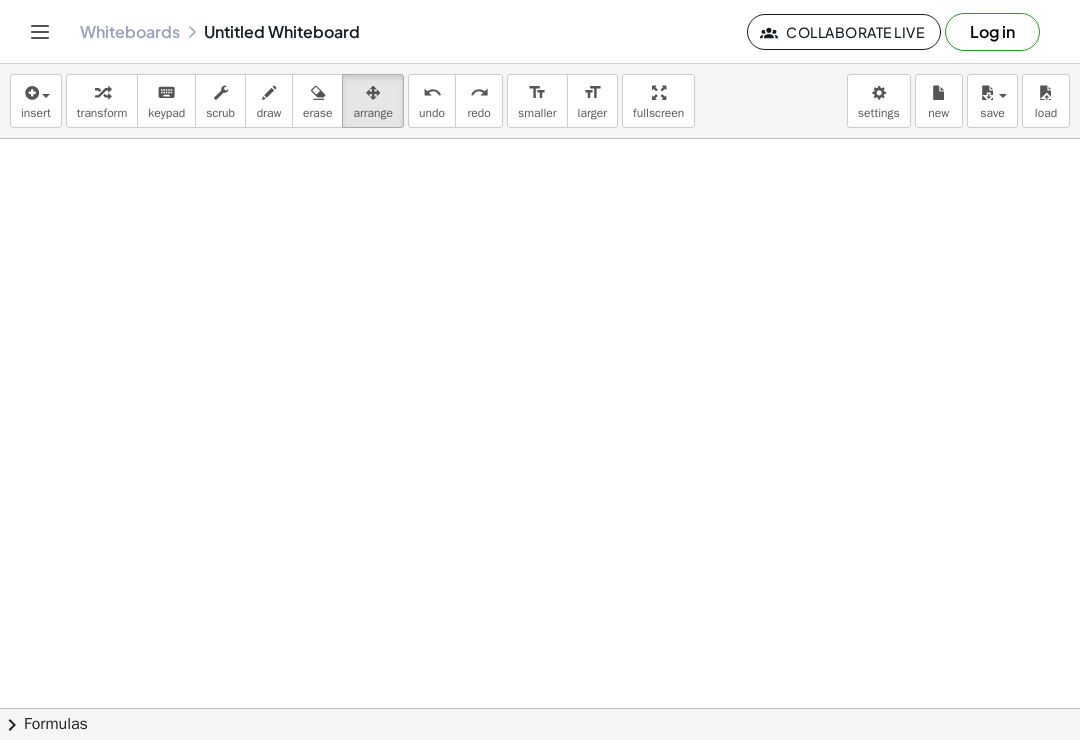 click on "insert" at bounding box center (36, 101) 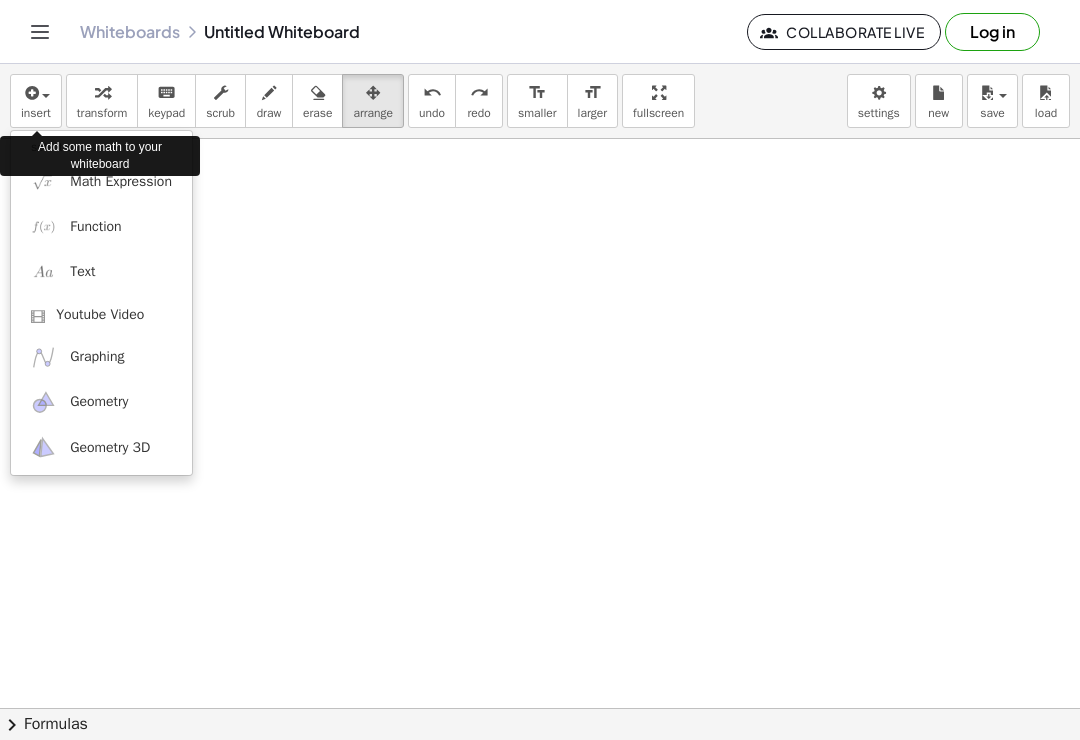 click on "Math Expression" at bounding box center (121, 182) 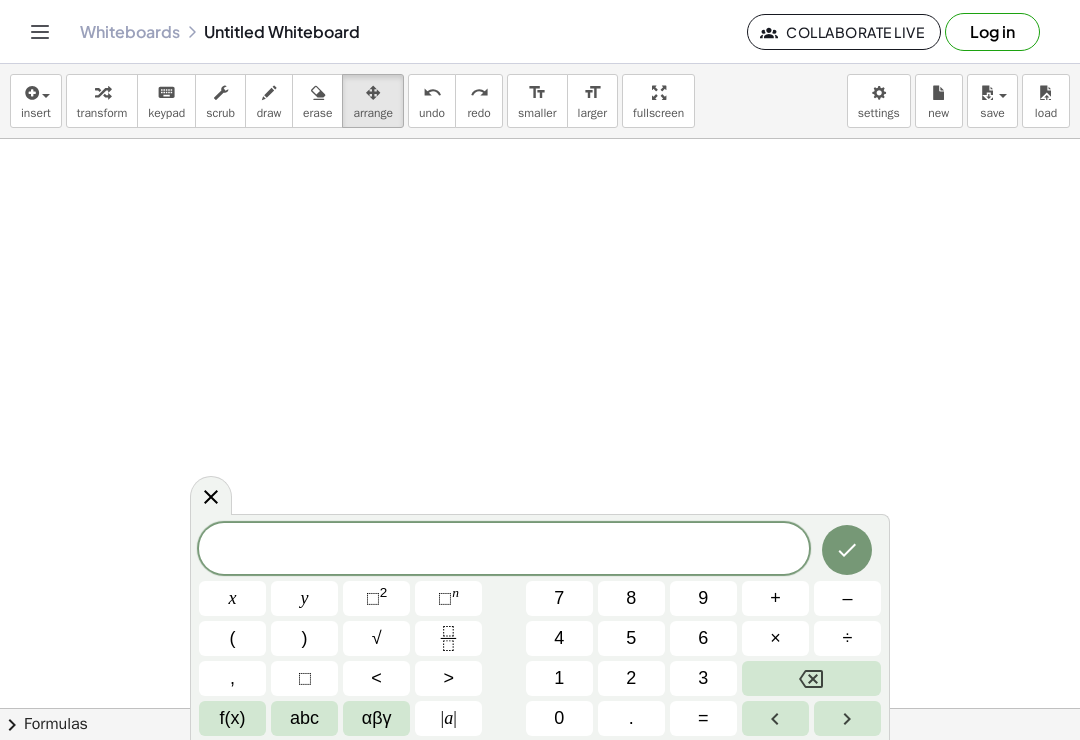 click 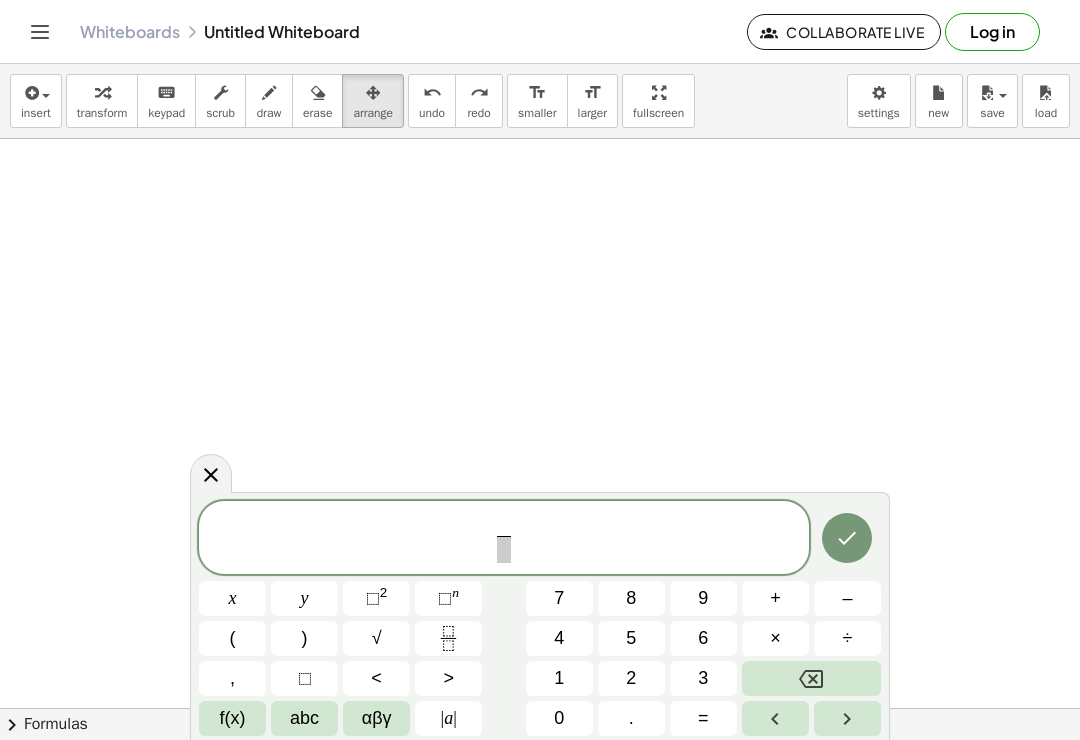 click on "1" at bounding box center (559, 678) 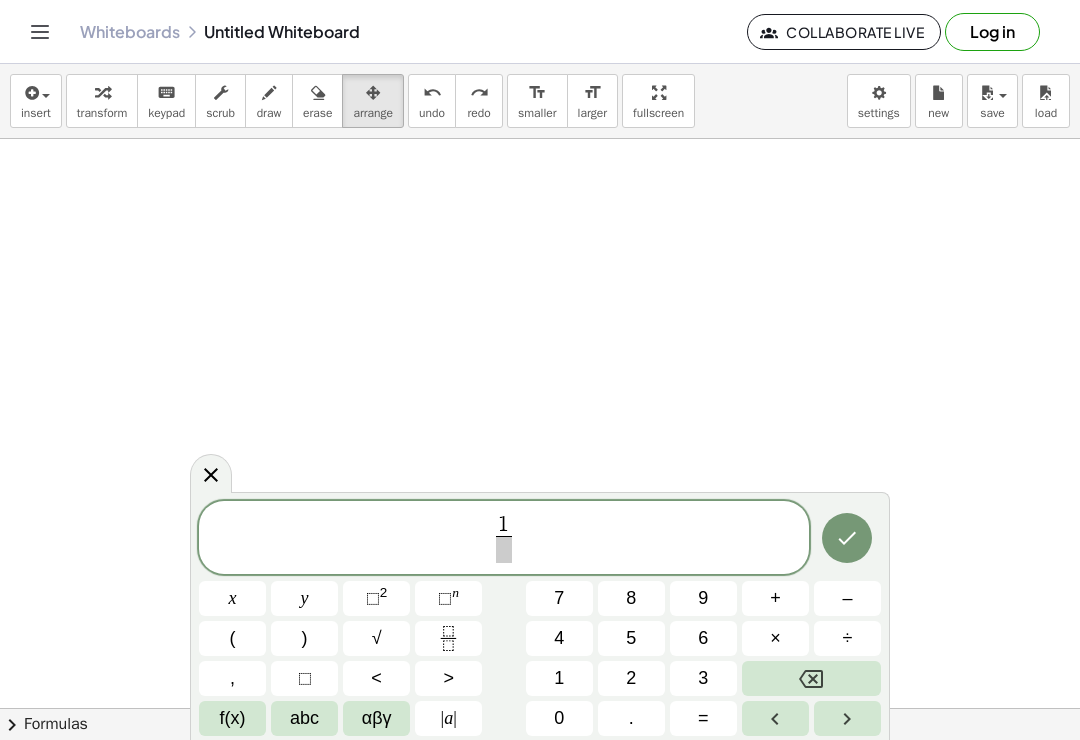 click on "1 ​ ​" at bounding box center (504, 539) 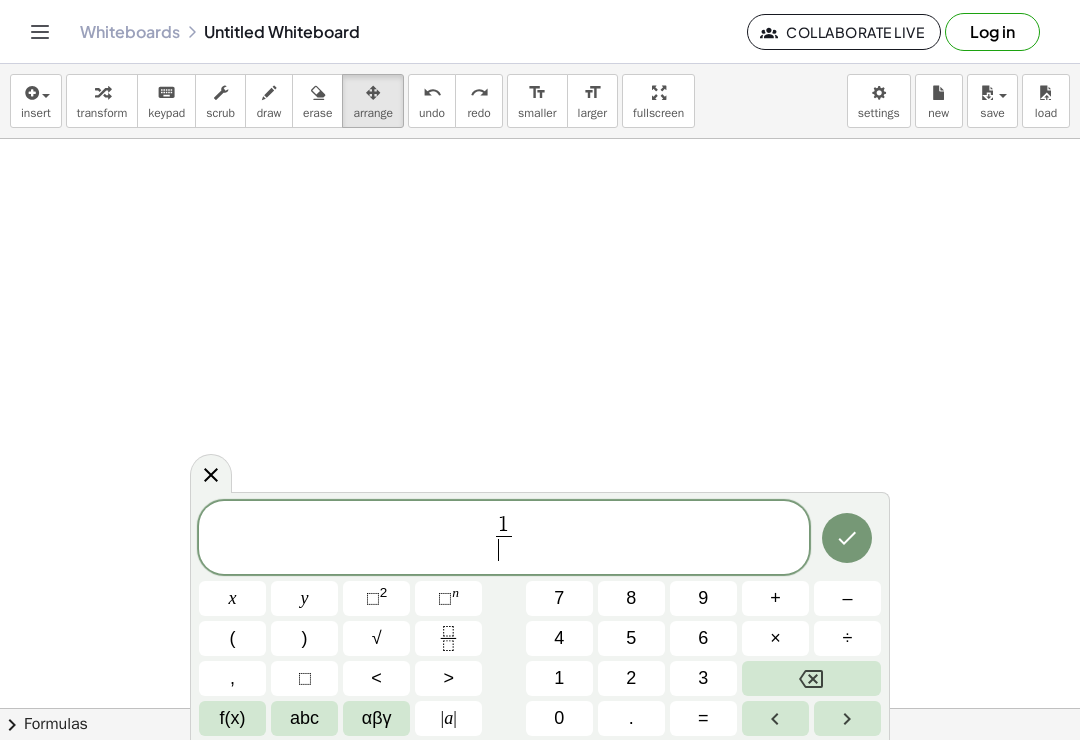 click on "​" at bounding box center [503, 549] 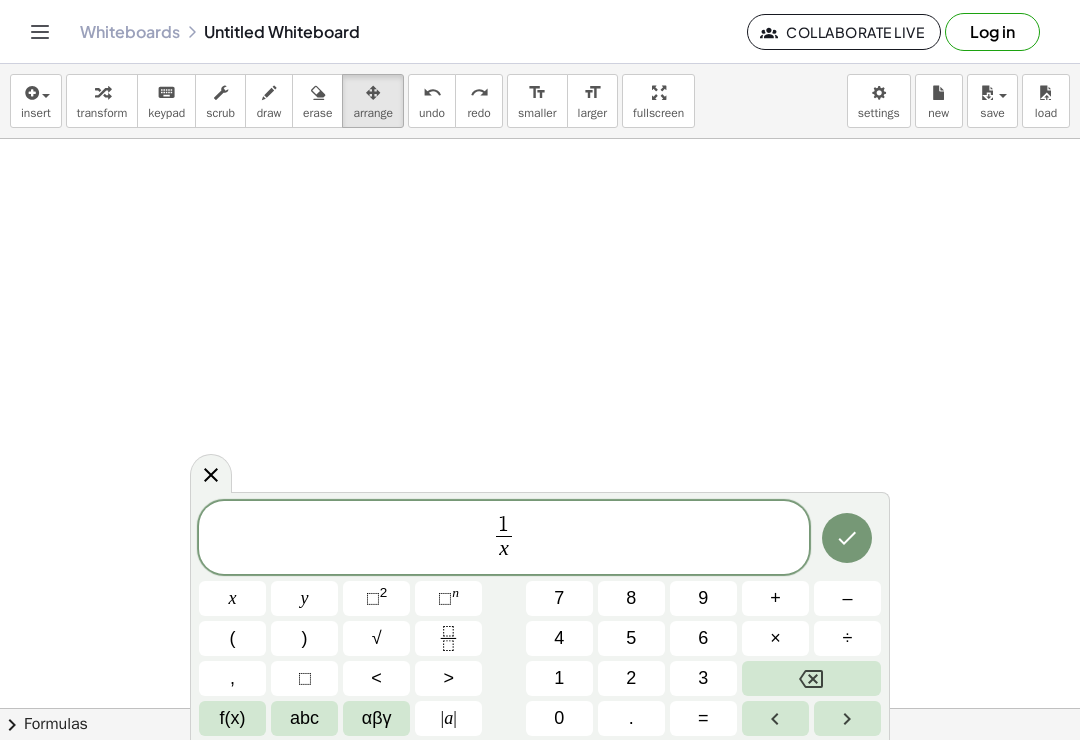 click on "1 x ​ ​" at bounding box center [504, 539] 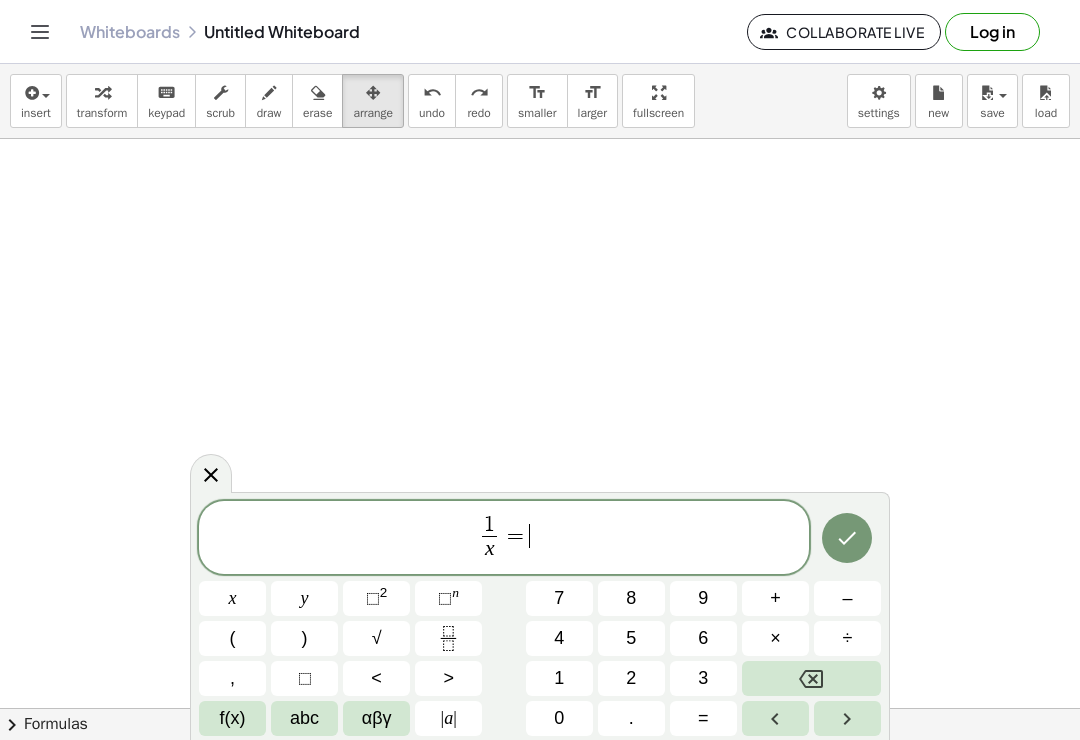 click on "x" at bounding box center (232, 598) 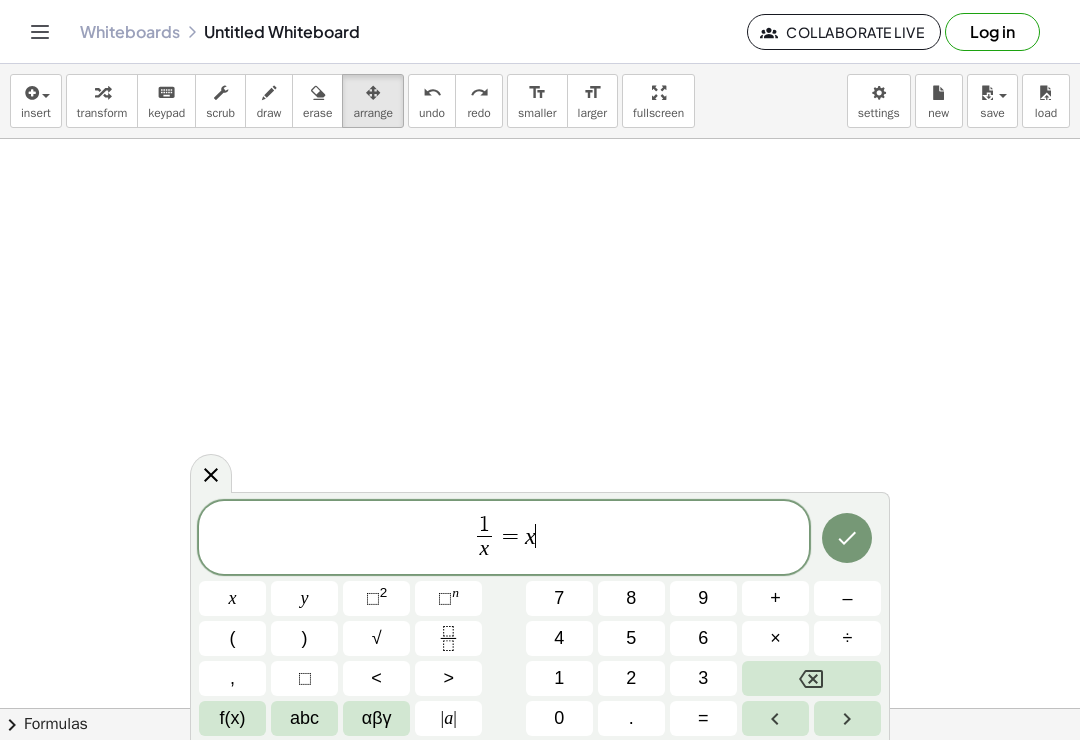 click 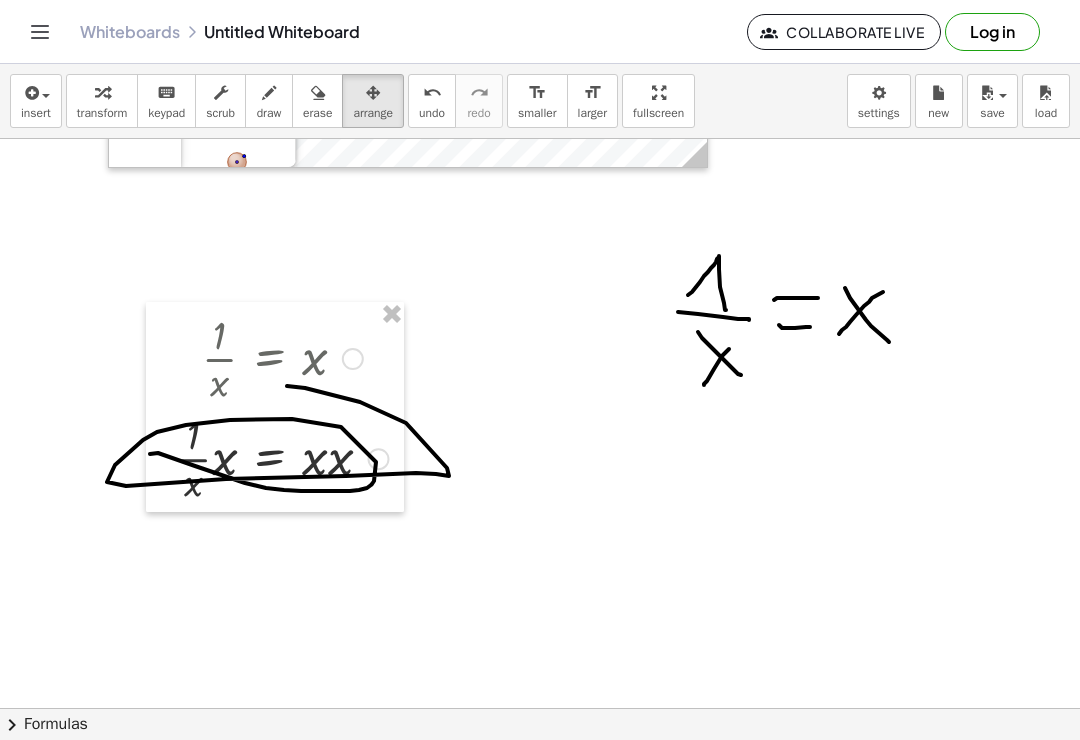 scroll, scrollTop: 490, scrollLeft: 0, axis: vertical 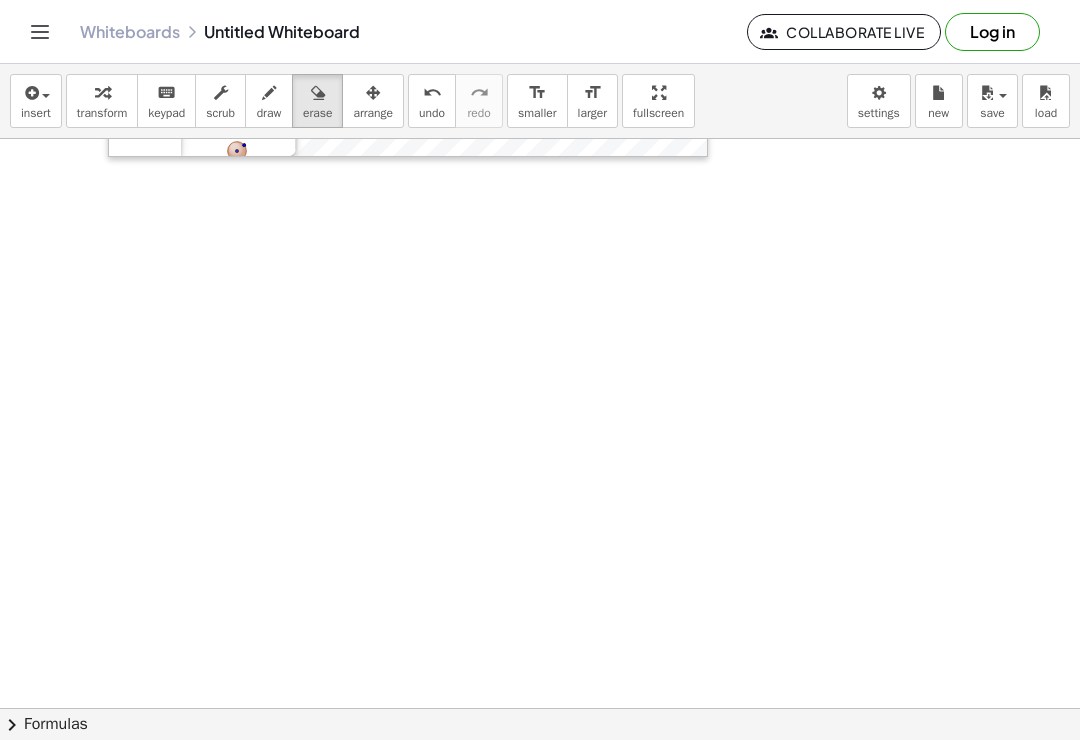 click at bounding box center [30, 93] 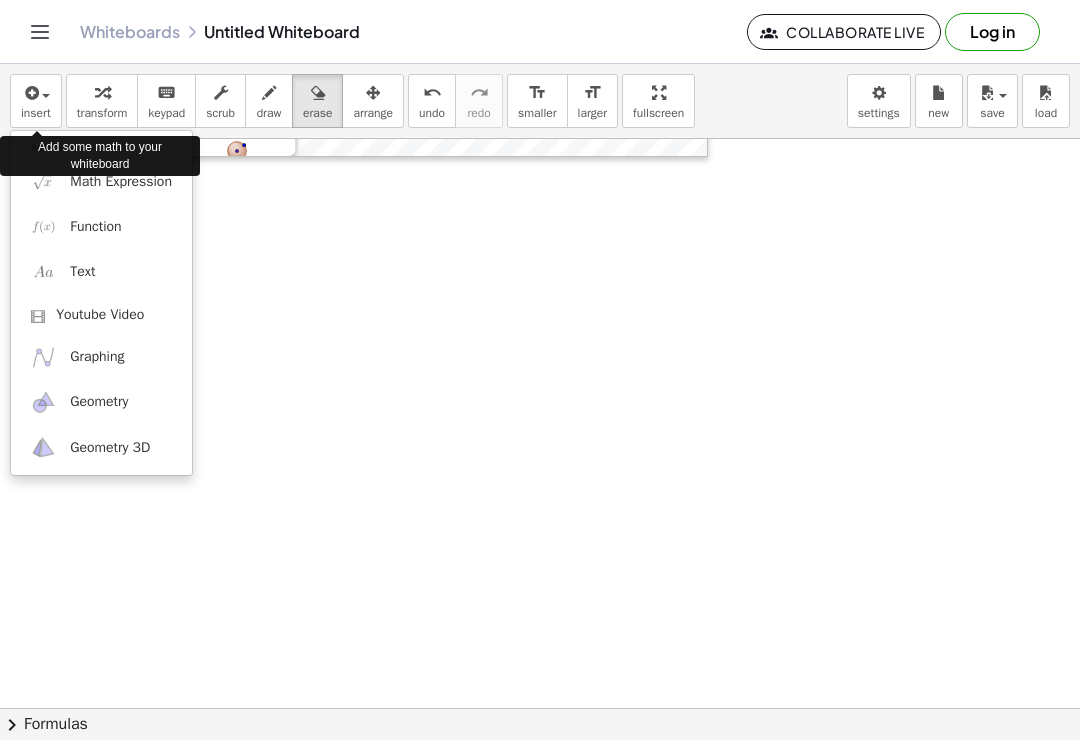 click on "Math Expression" at bounding box center (121, 182) 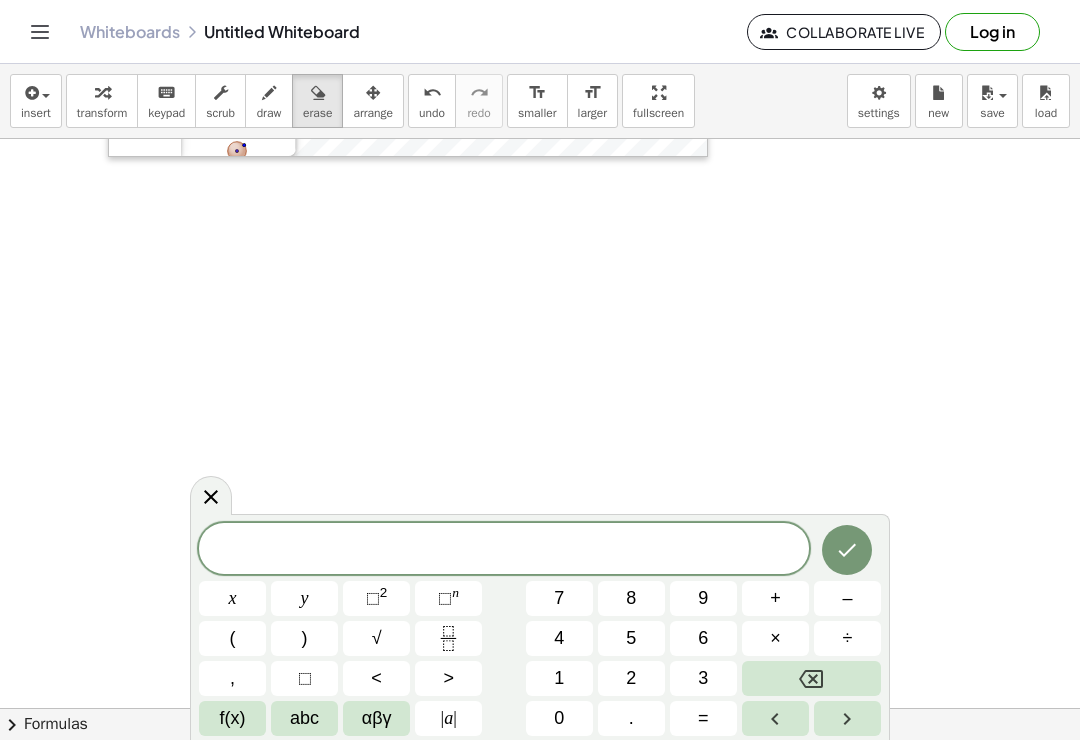 click 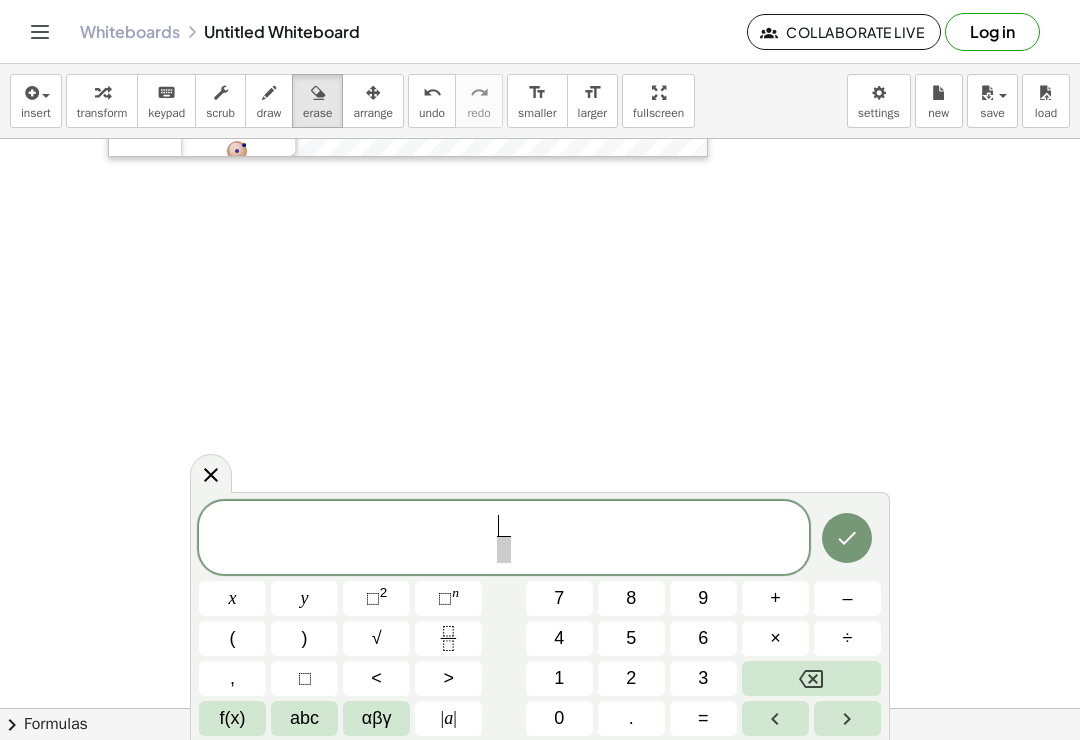 click on "1" at bounding box center [559, 678] 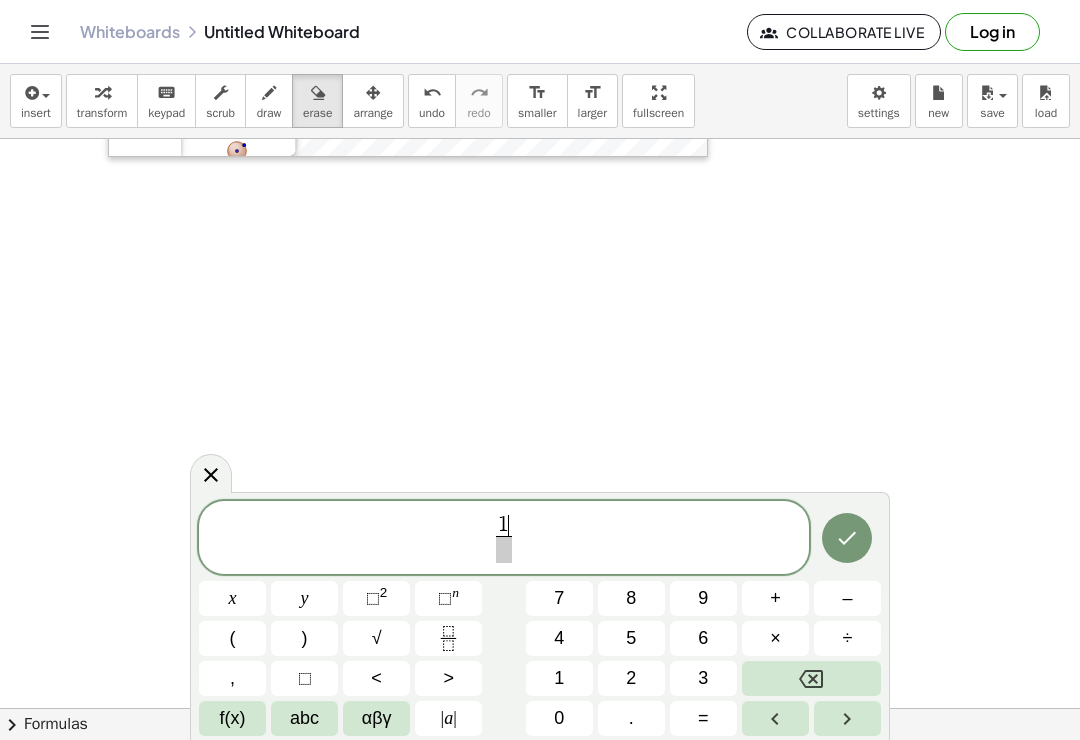 click at bounding box center (503, 549) 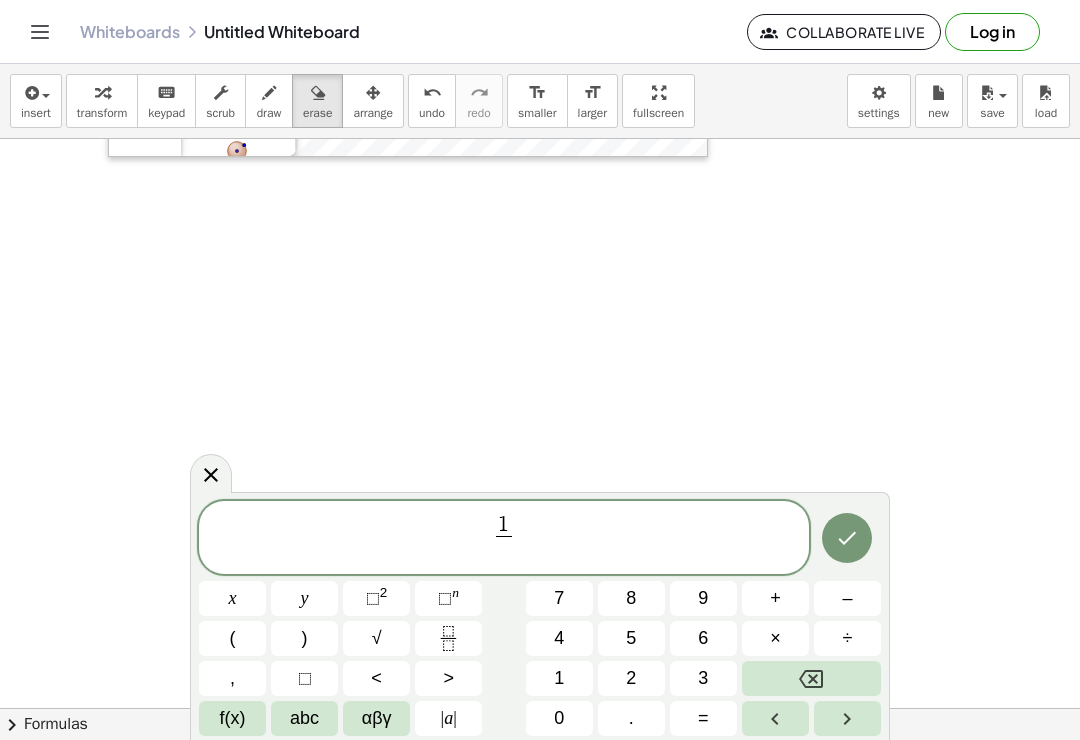 click on "x" at bounding box center [232, 598] 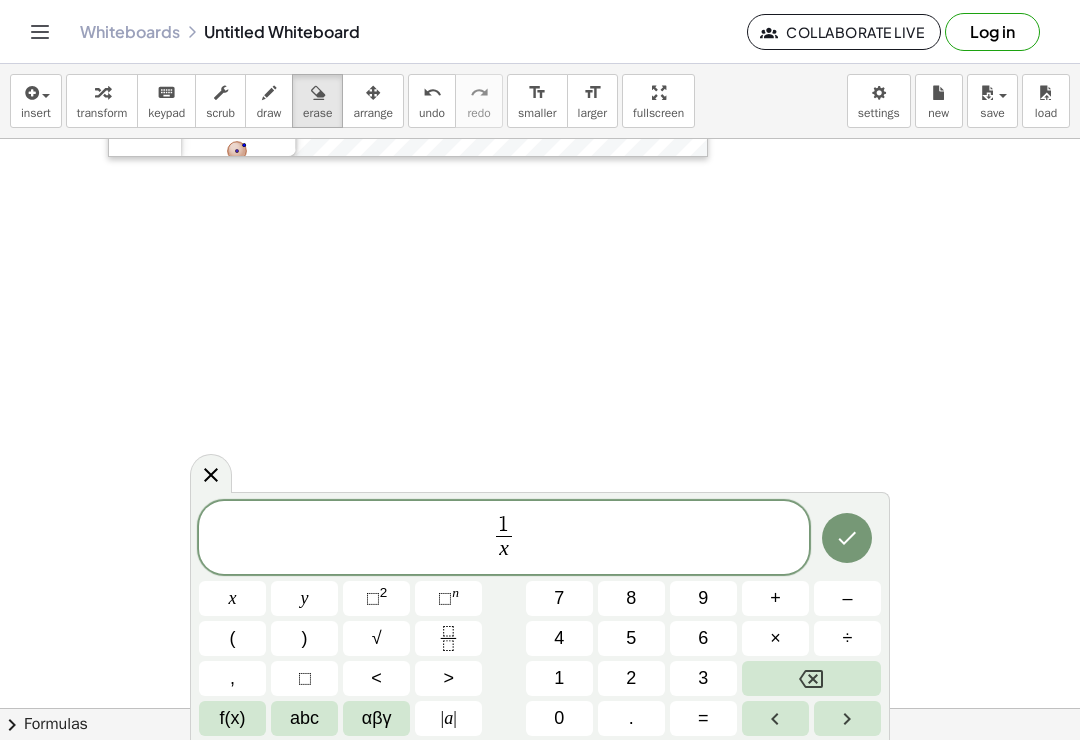 click on "=" at bounding box center [703, 718] 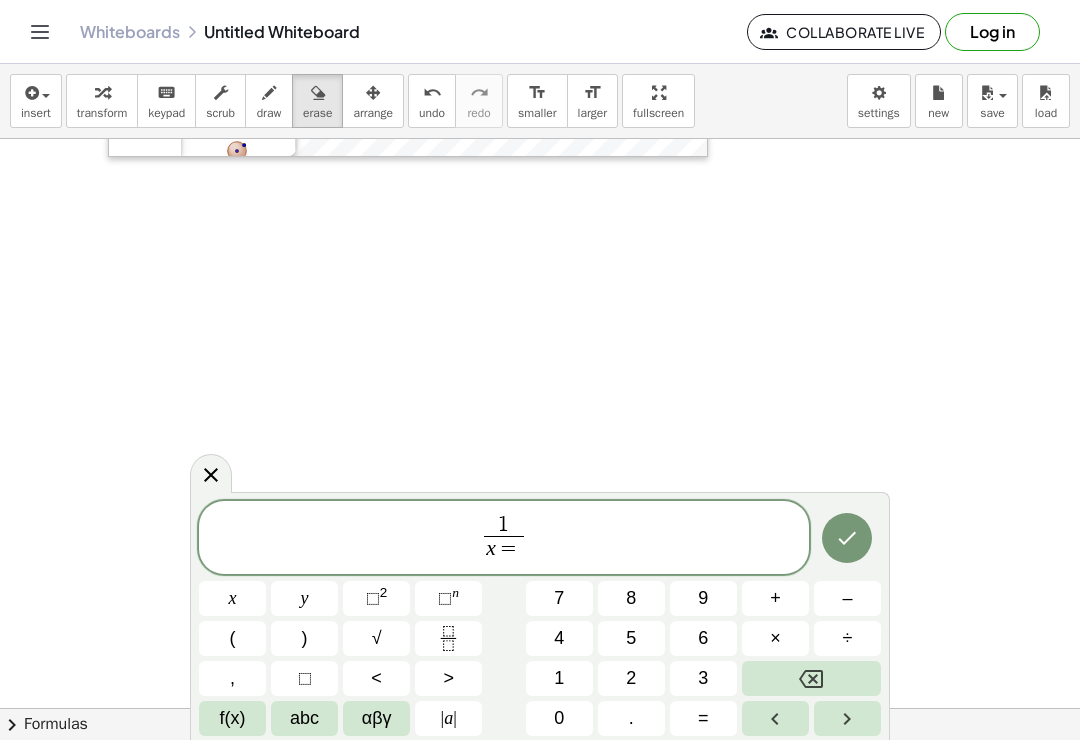 click at bounding box center (811, 678) 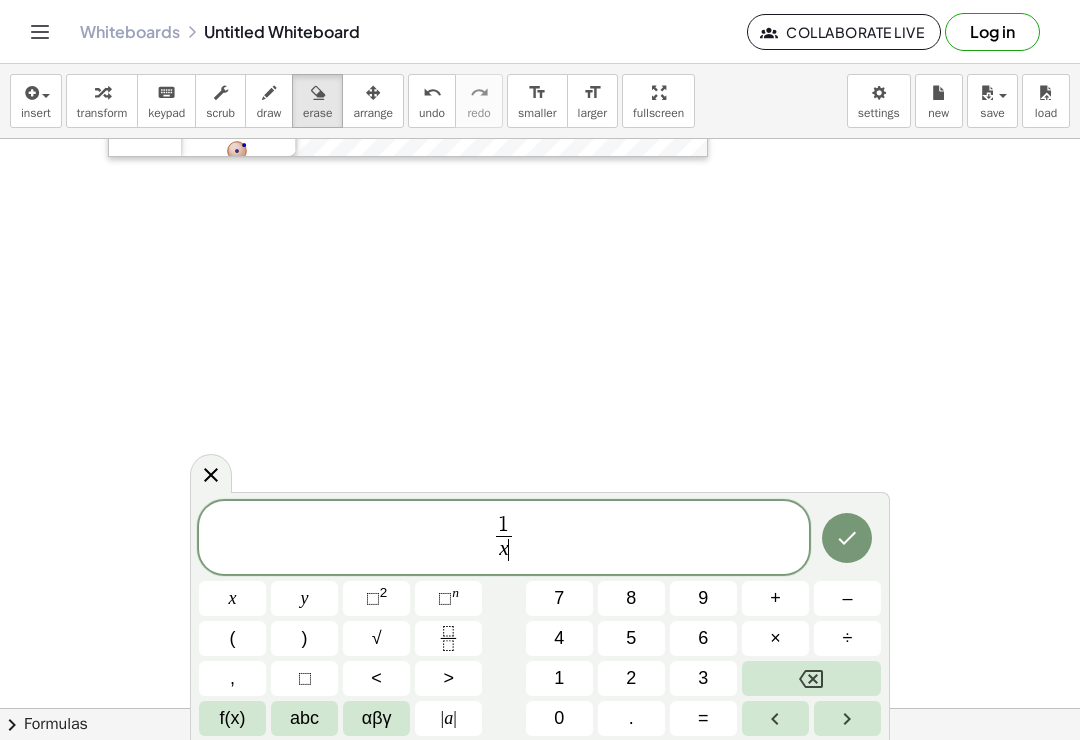 click on "1 x ​ ​" at bounding box center (504, 539) 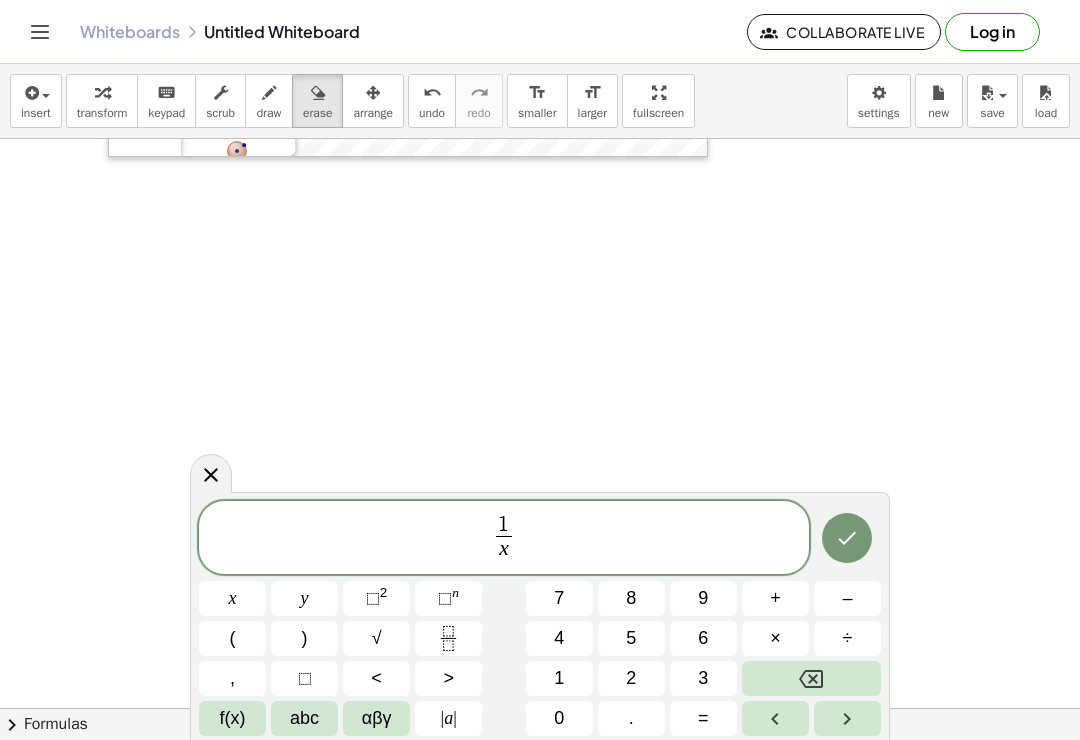 click on "=" at bounding box center (703, 718) 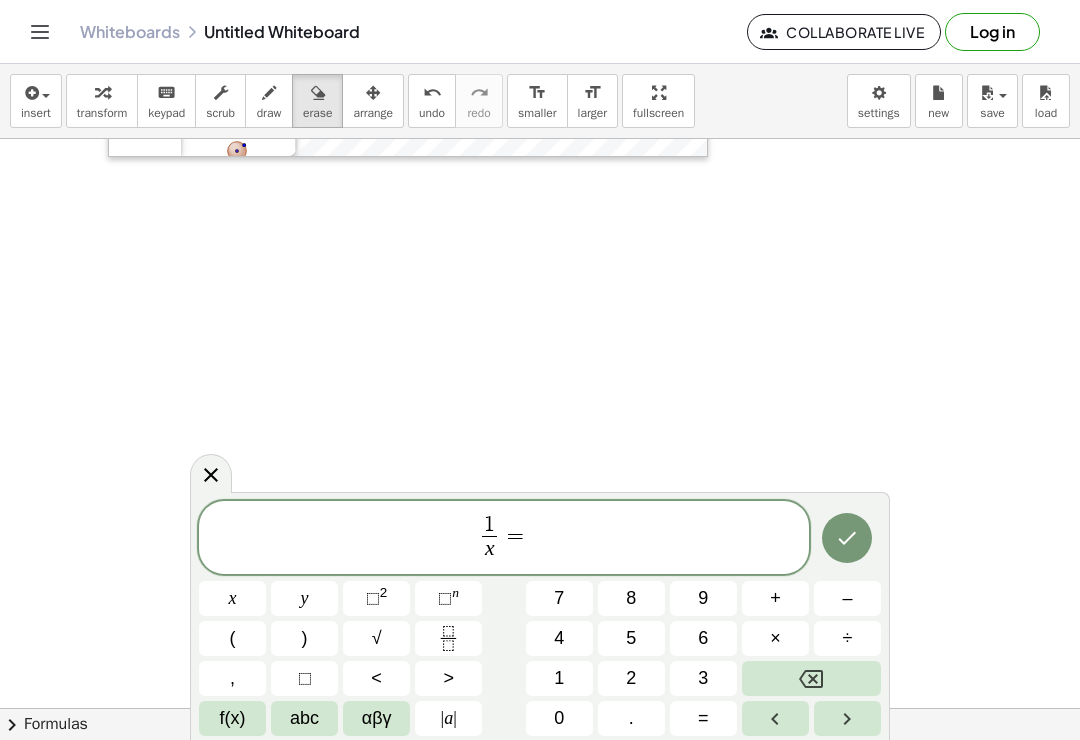 click on "x" at bounding box center (232, 598) 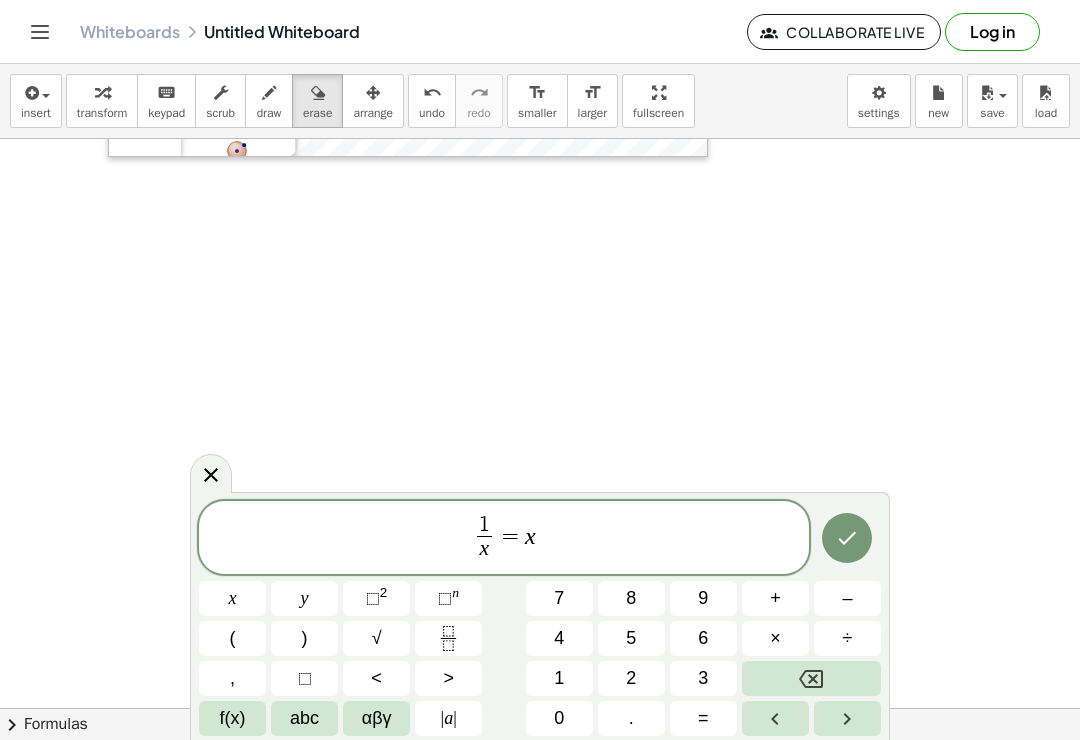 click at bounding box center (847, 538) 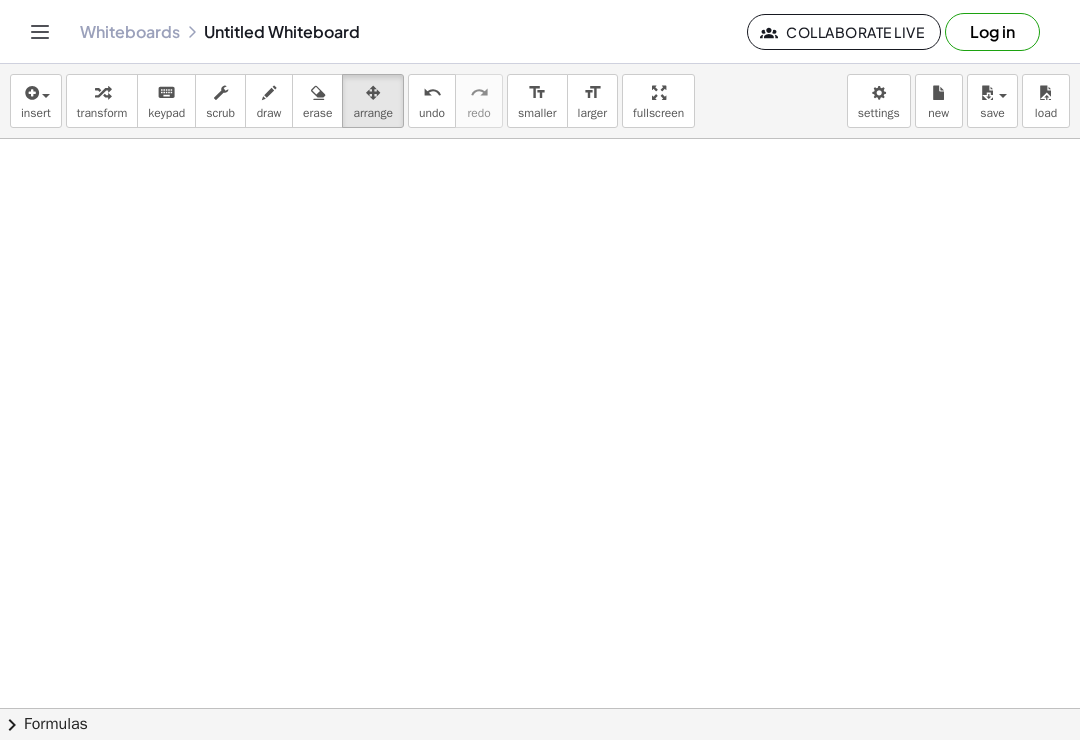 scroll, scrollTop: 591, scrollLeft: 904, axis: both 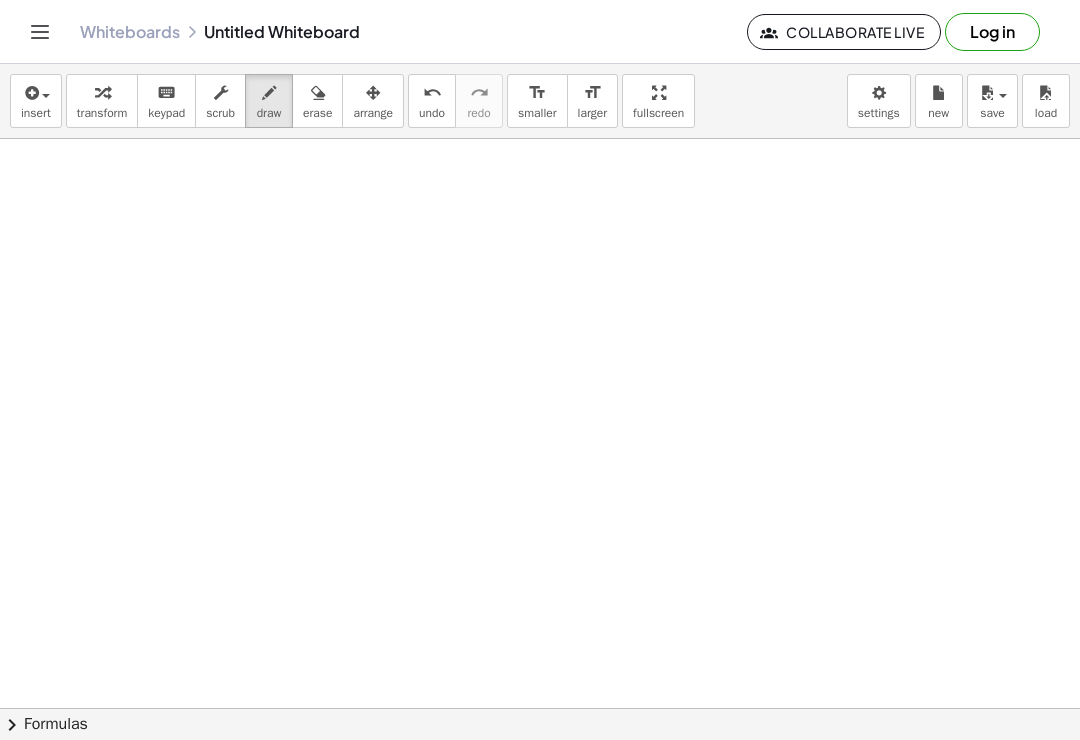 click on "insert" at bounding box center (36, 101) 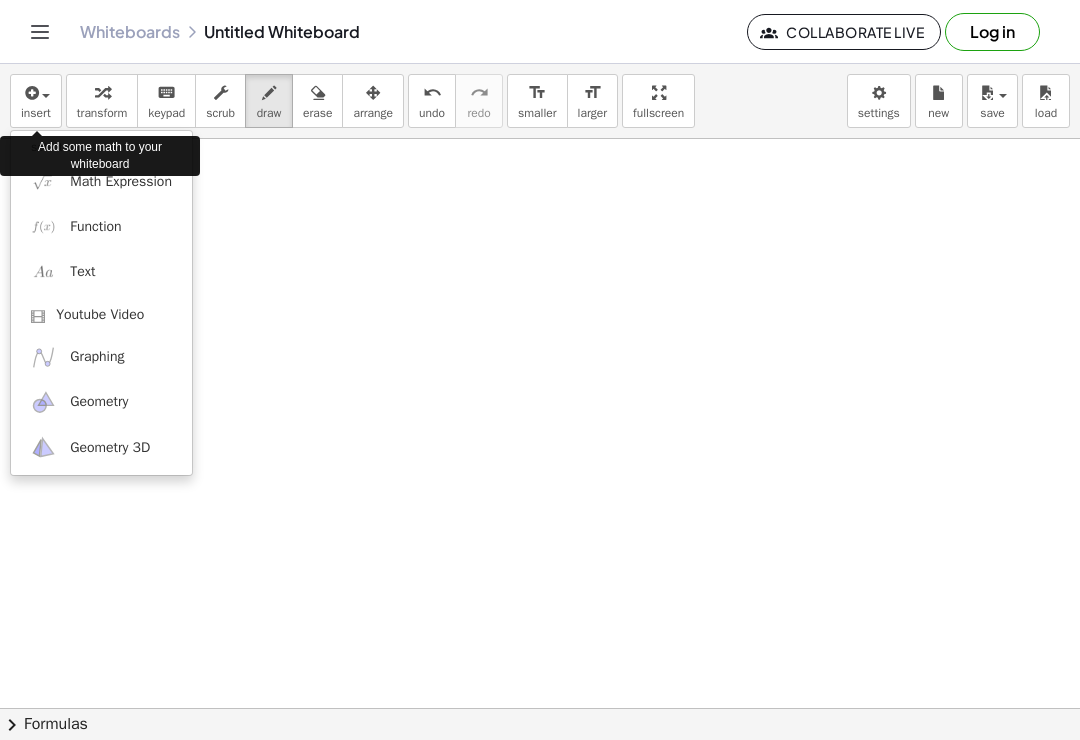 click on "Math Expression" at bounding box center [101, 181] 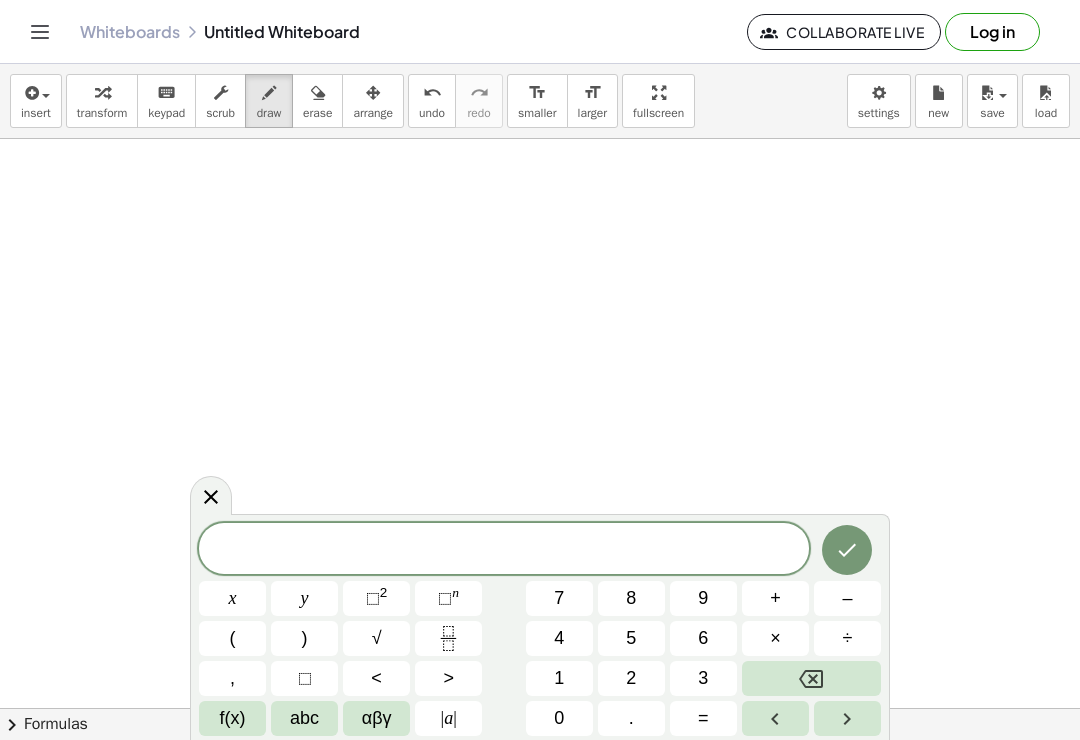 click at bounding box center [448, 638] 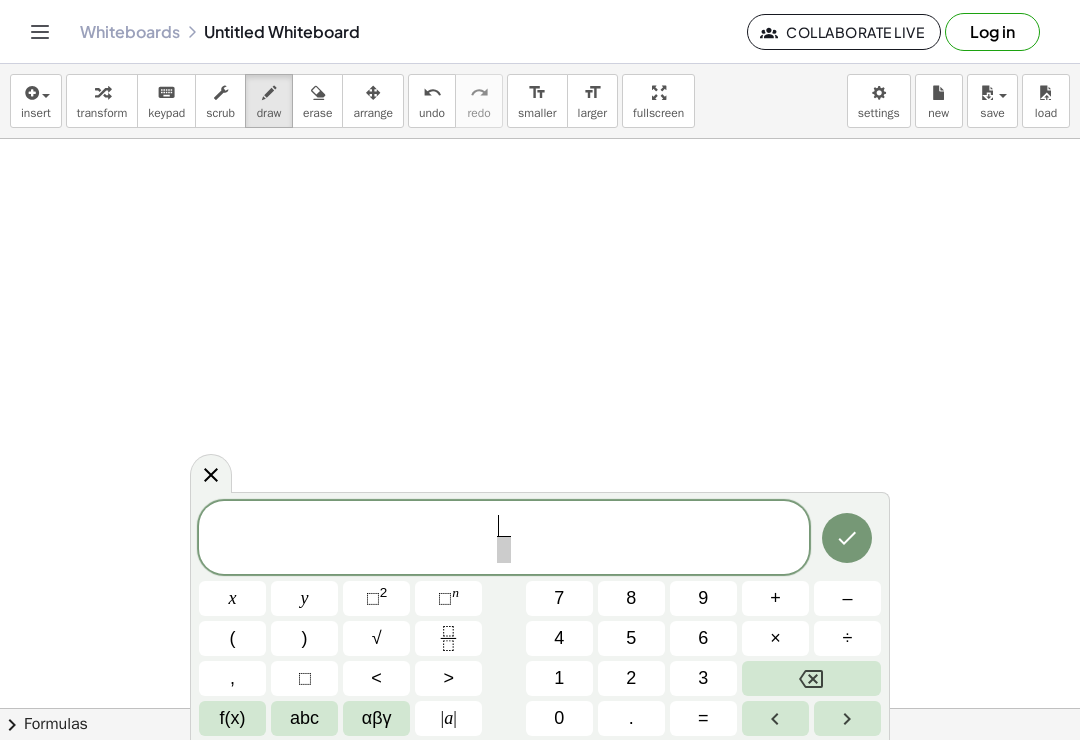 click on "1" at bounding box center [559, 678] 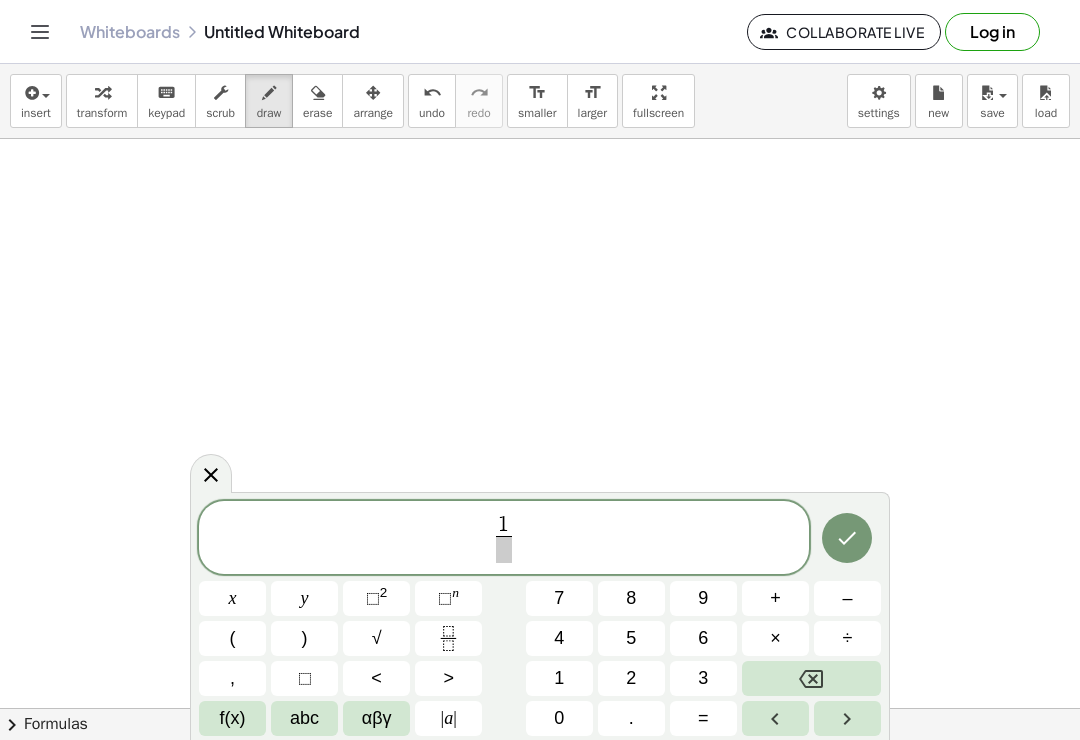 click at bounding box center [503, 549] 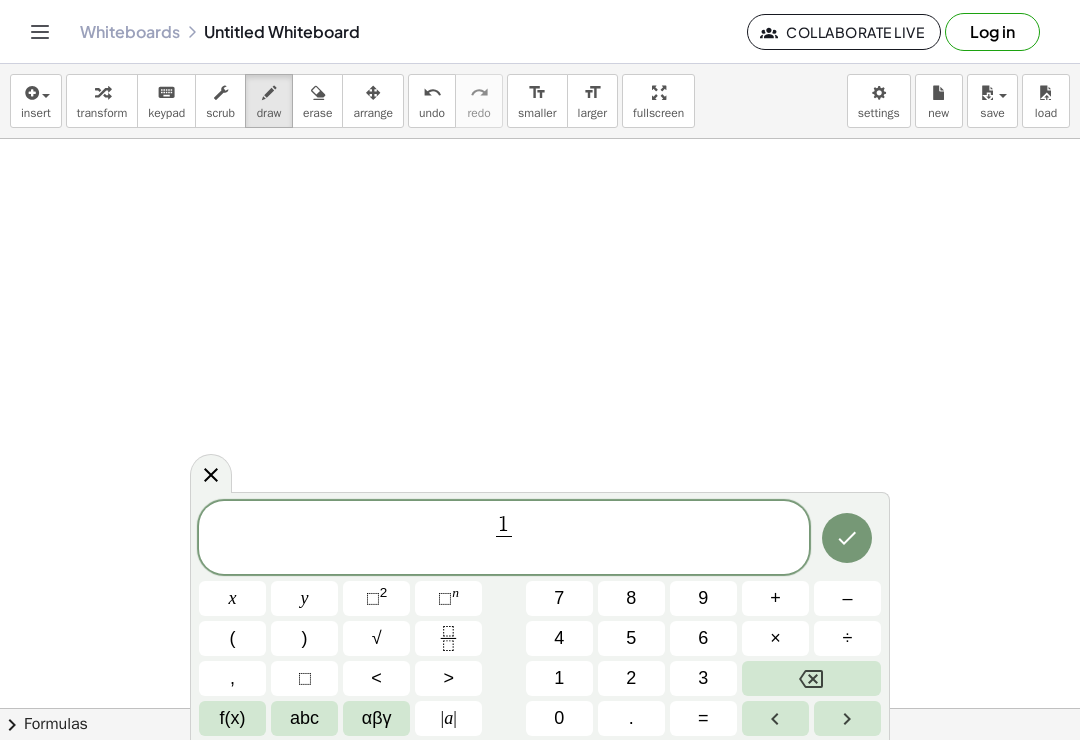 click on "x" at bounding box center [232, 598] 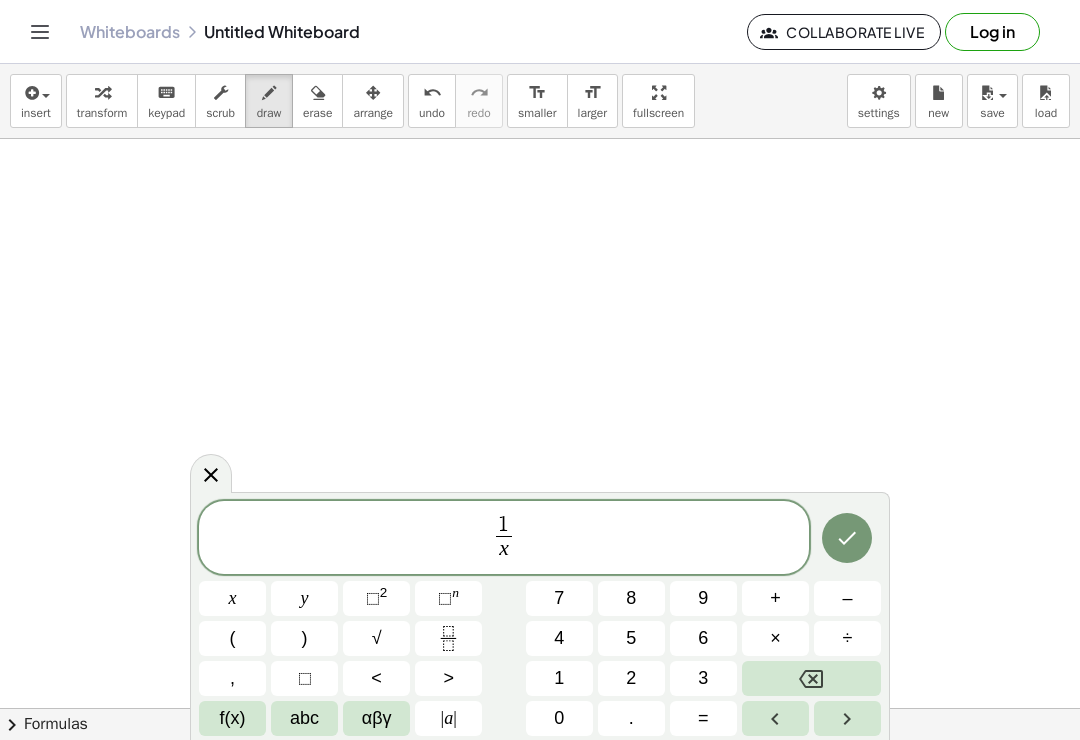 click 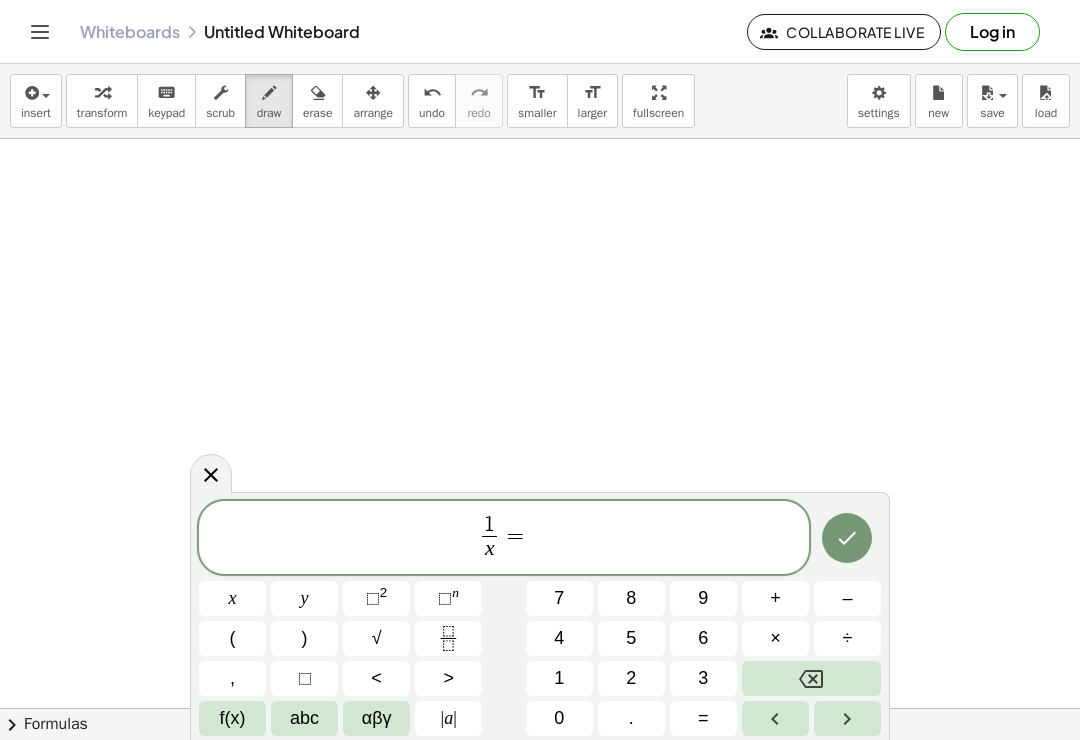 click on "x" at bounding box center [232, 598] 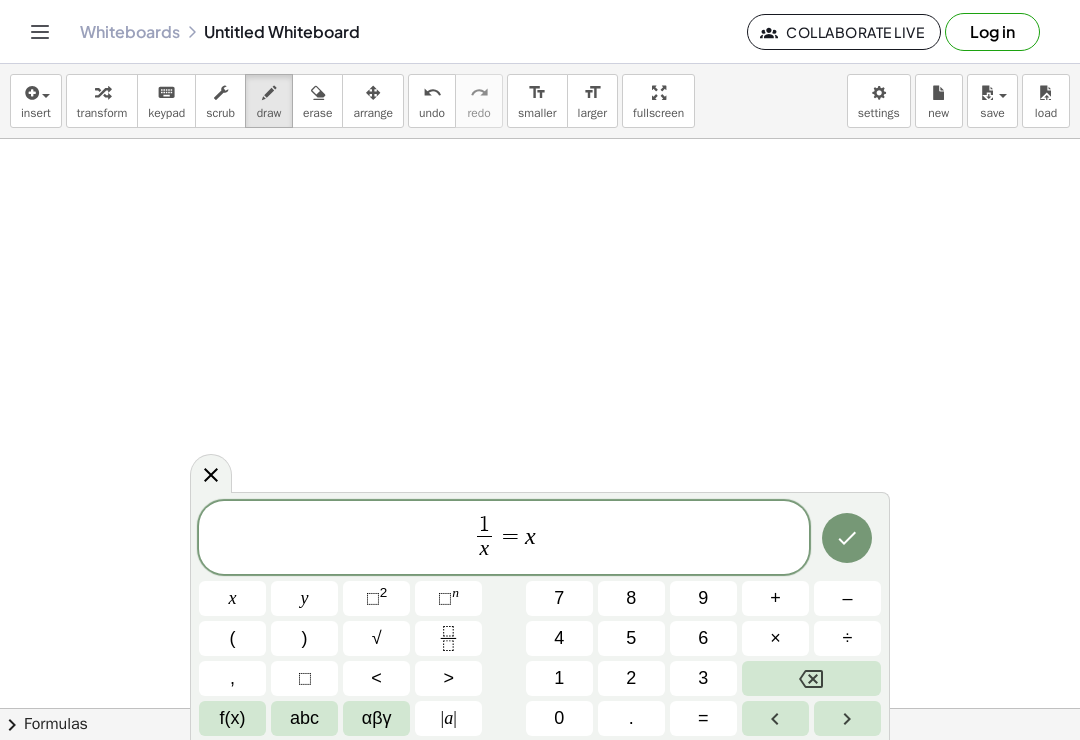 click 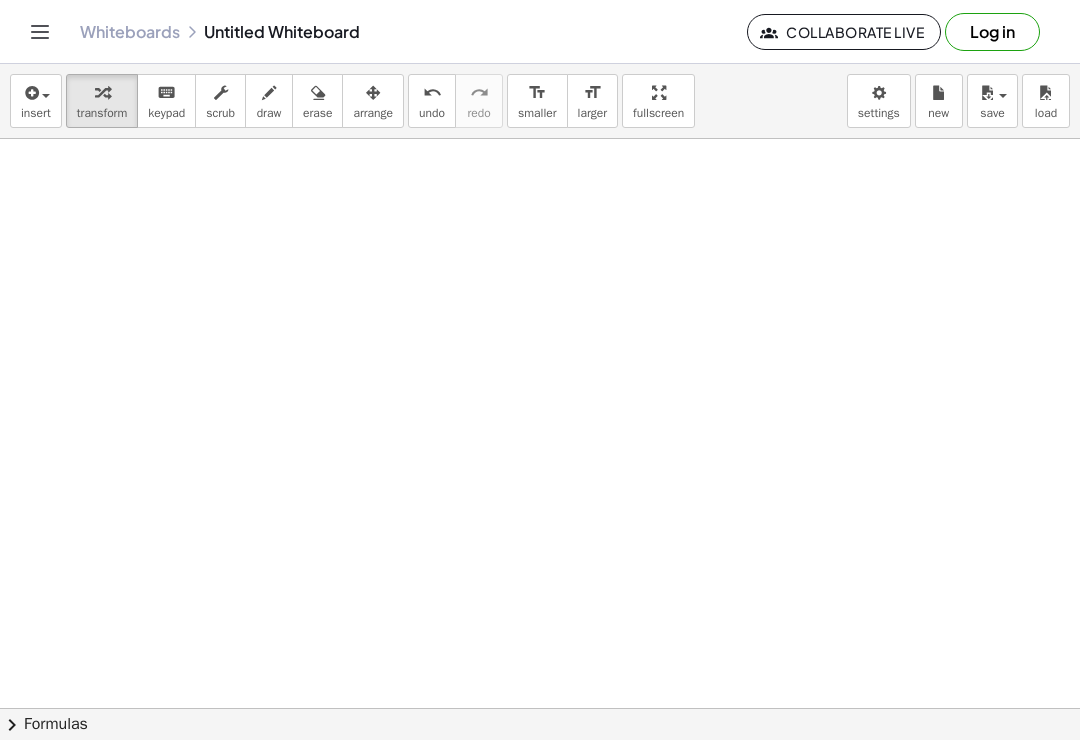 scroll, scrollTop: 0, scrollLeft: 914, axis: horizontal 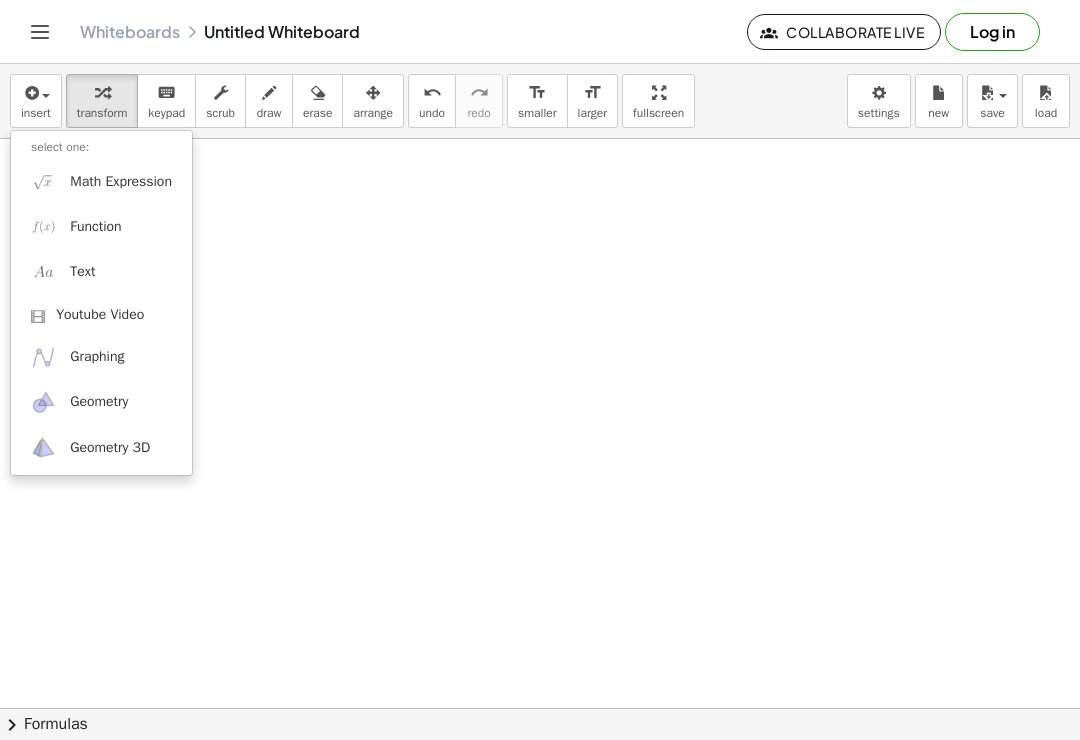click on "Math Expression" at bounding box center (121, 182) 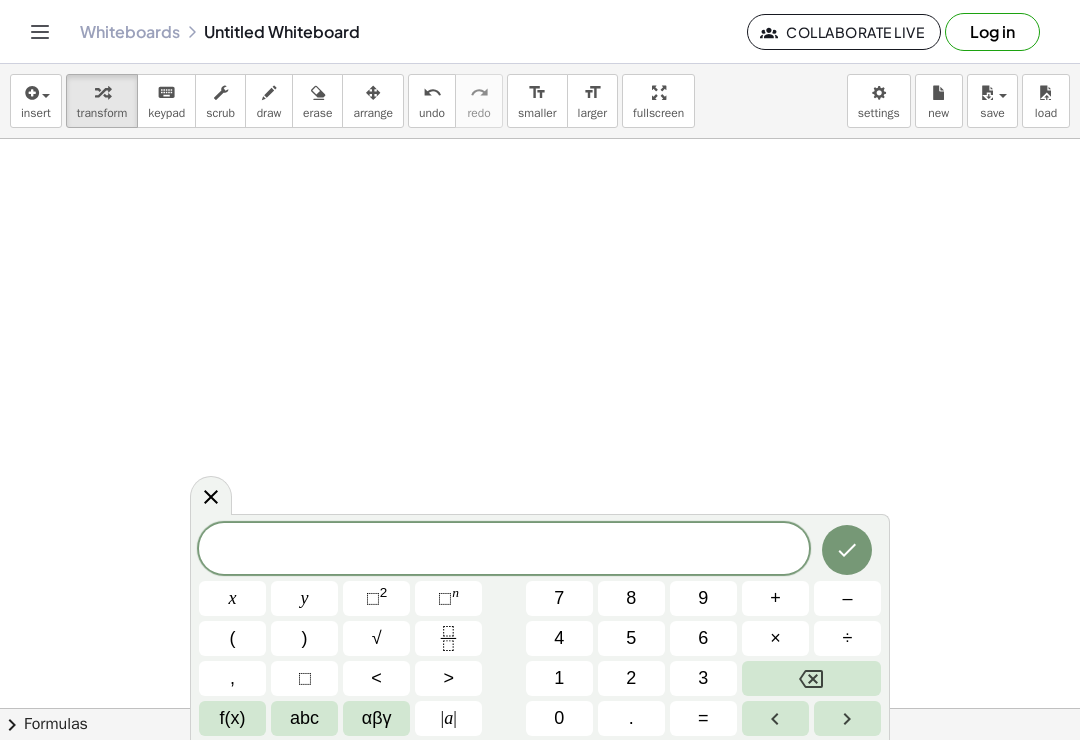 click 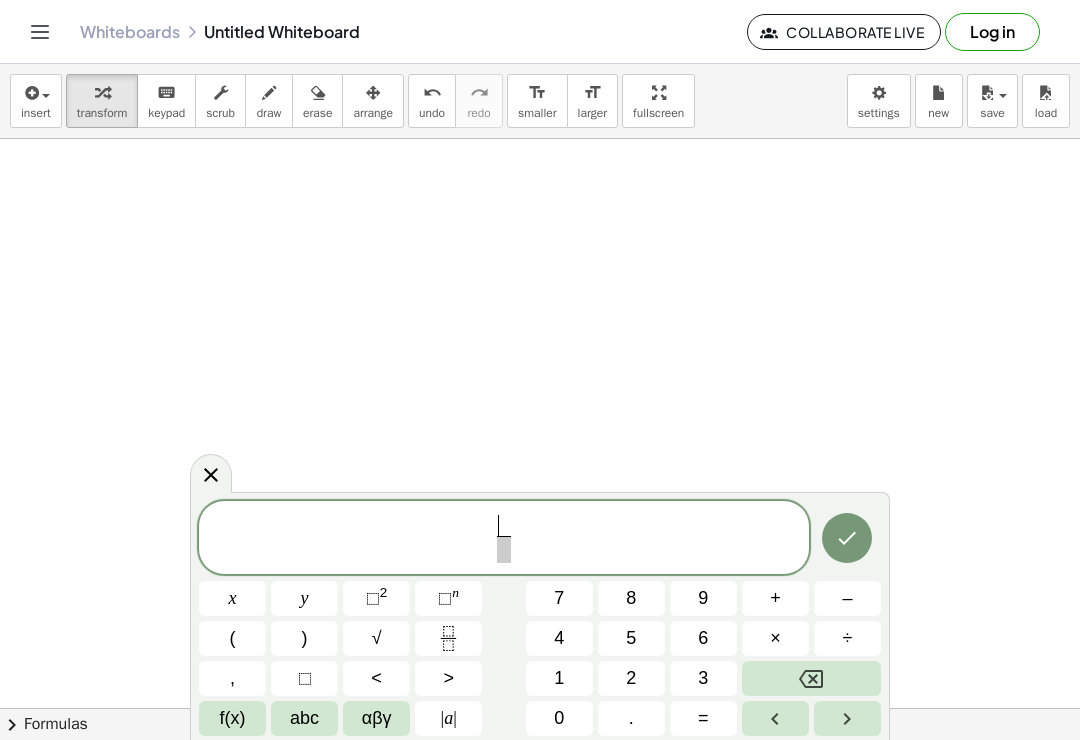 click on "1" at bounding box center [559, 678] 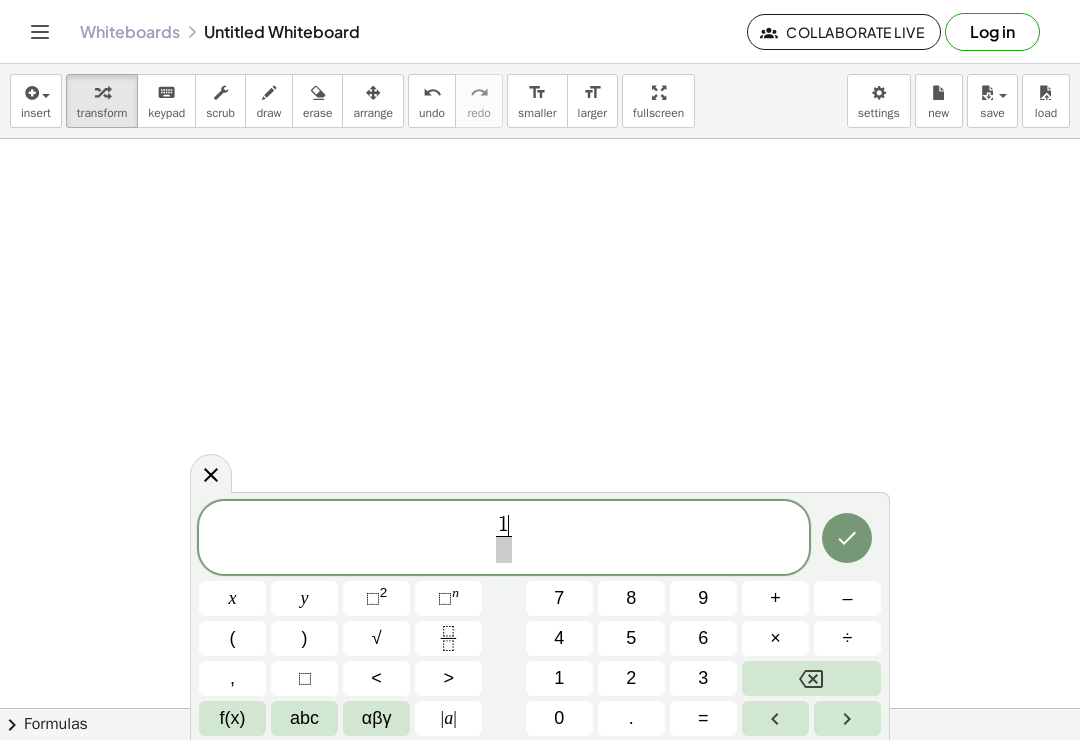 click on "1 ​ ​" at bounding box center (504, 539) 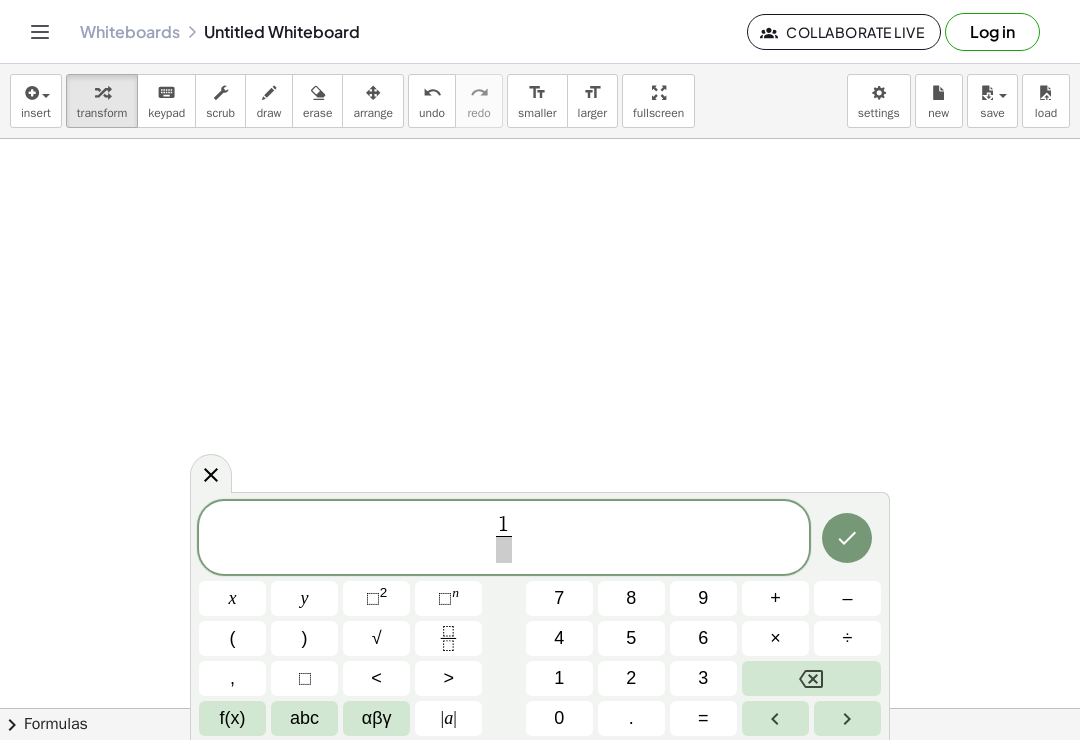 click on "1 ​" at bounding box center [504, 539] 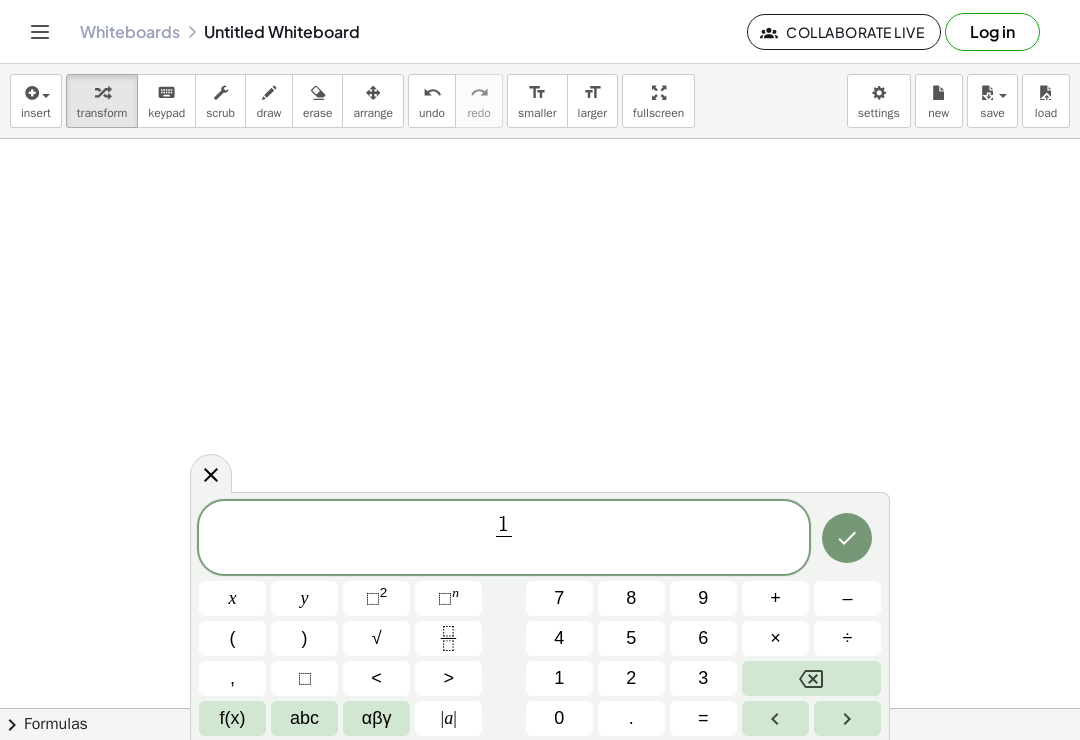 click on "x" at bounding box center (232, 598) 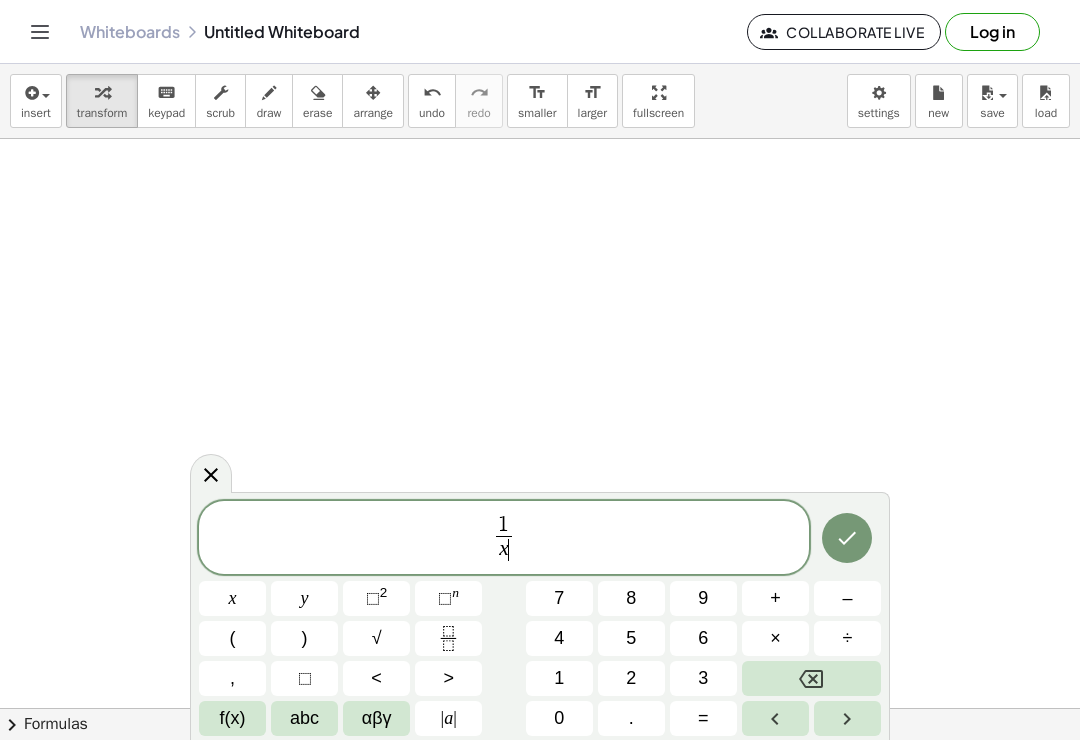 click on "1 x ​ ​ x y ⬚ 2 ⬚ n 7 8 9 + – ( ) √ 4 5 6 × ÷ , ⬚ < > 1 2 3 f(x) abc αβγ | a | 0 . =" at bounding box center [540, 619] 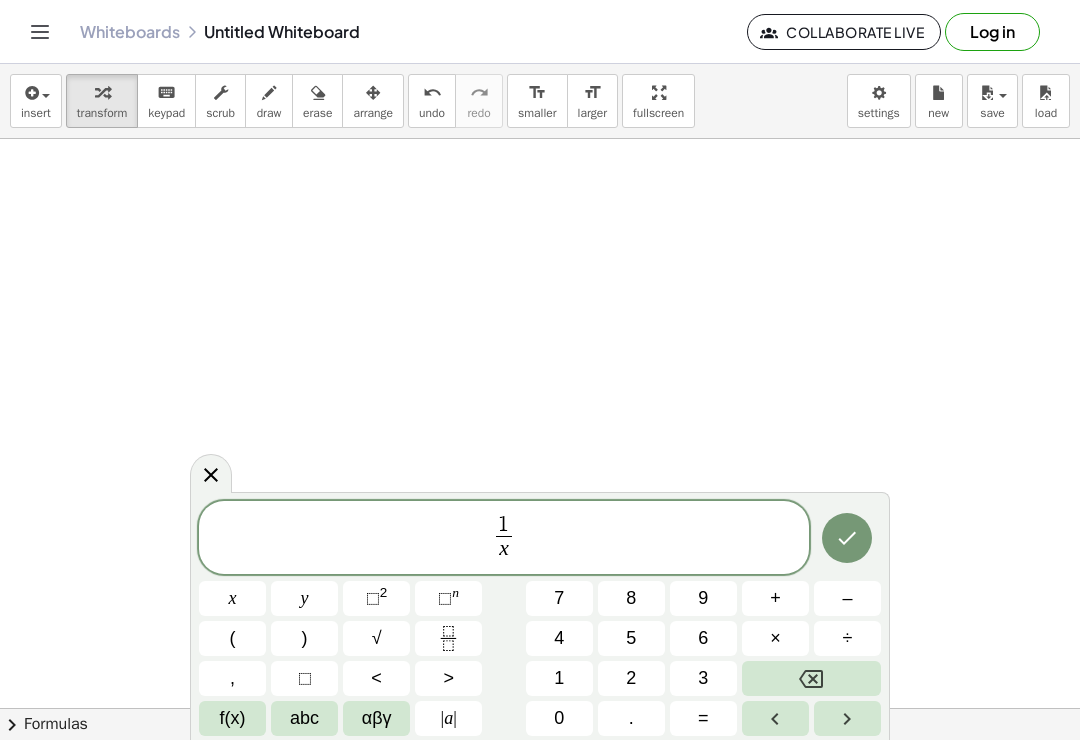 click on "1 x ​ ​" at bounding box center [504, 539] 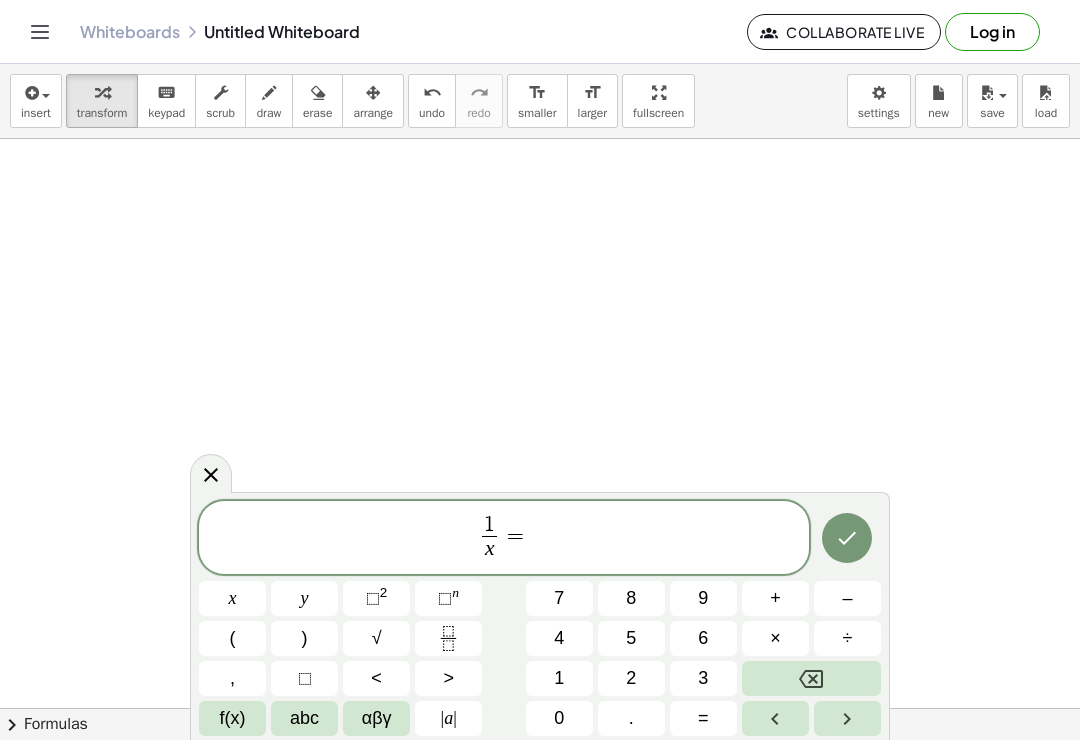 click on "x" at bounding box center (232, 598) 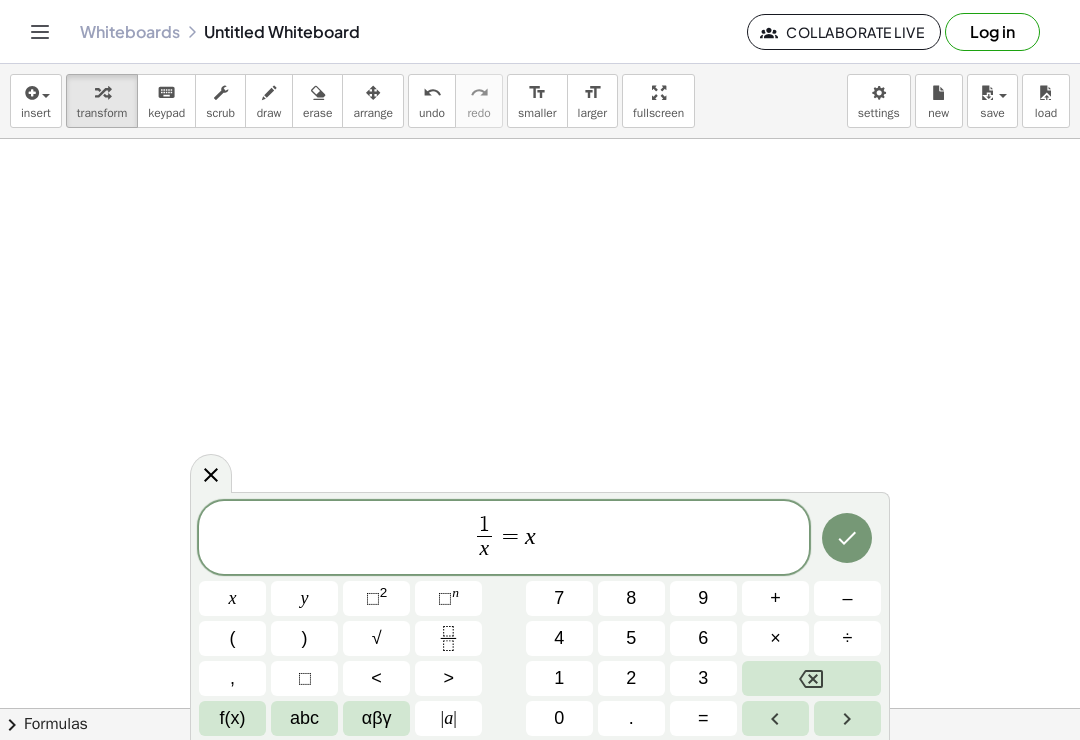 click at bounding box center (847, 538) 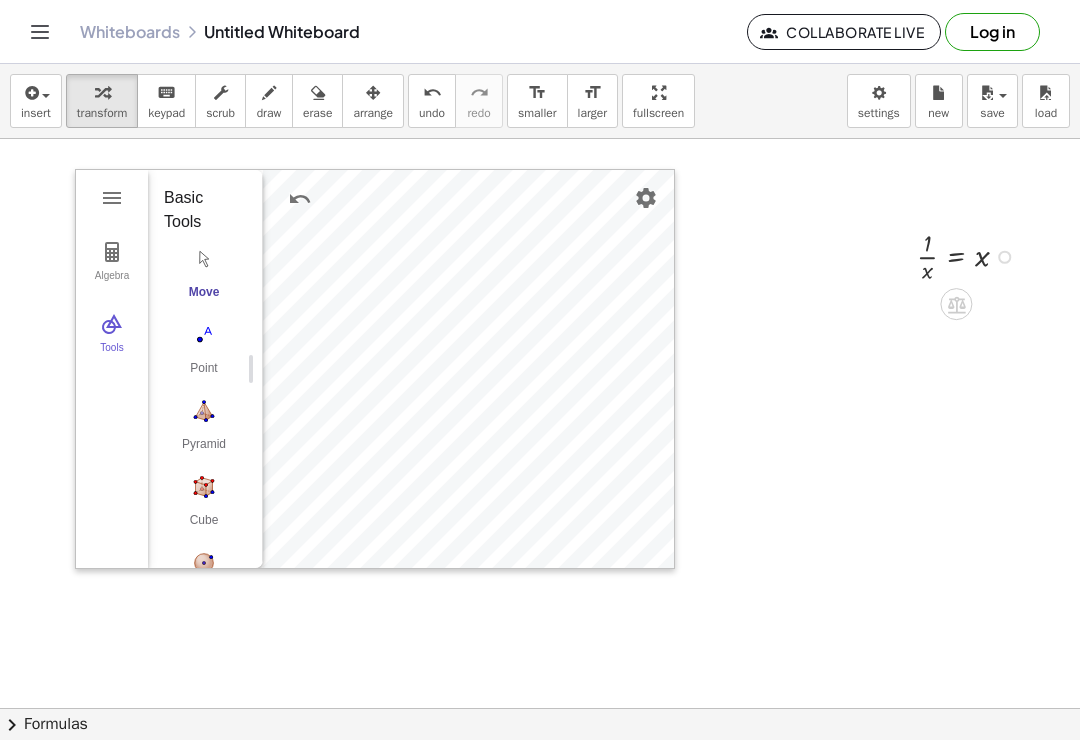 scroll, scrollTop: 15, scrollLeft: 76, axis: both 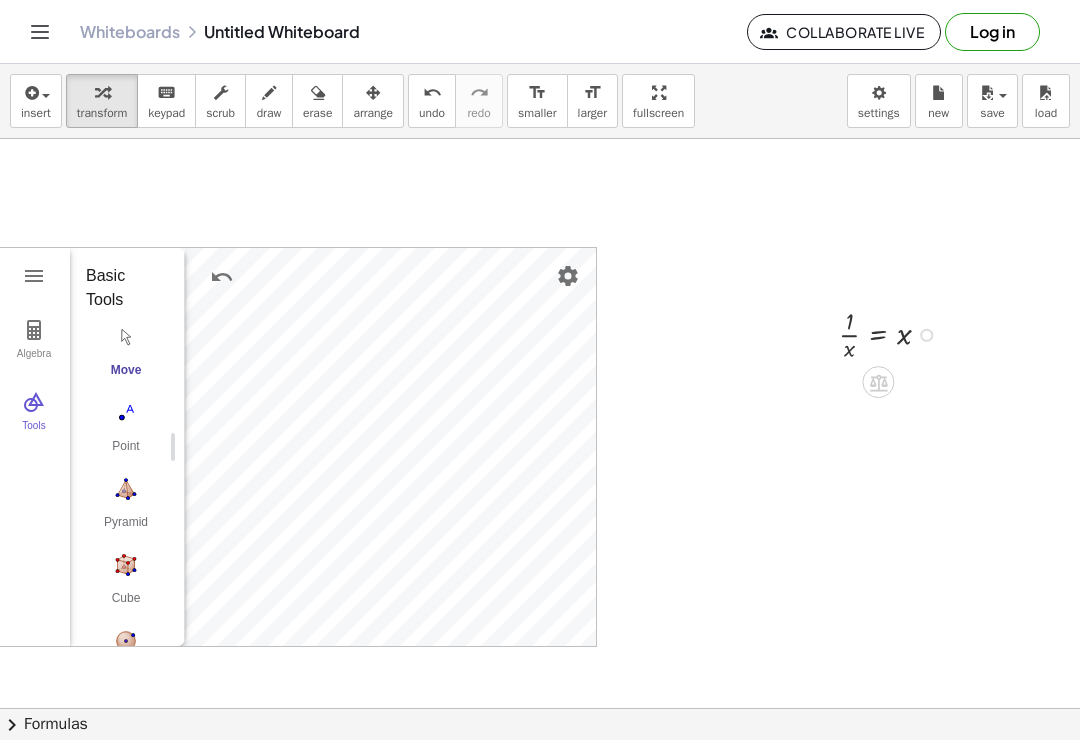 click at bounding box center [568, 276] 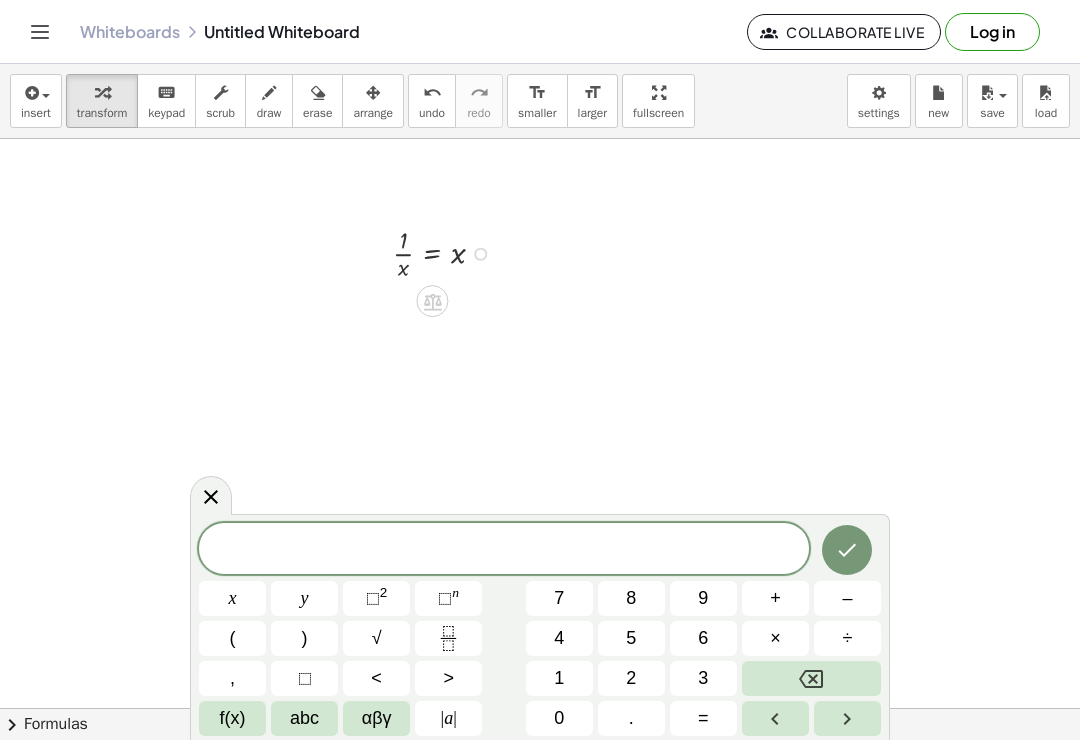 scroll, scrollTop: 69, scrollLeft: 438, axis: both 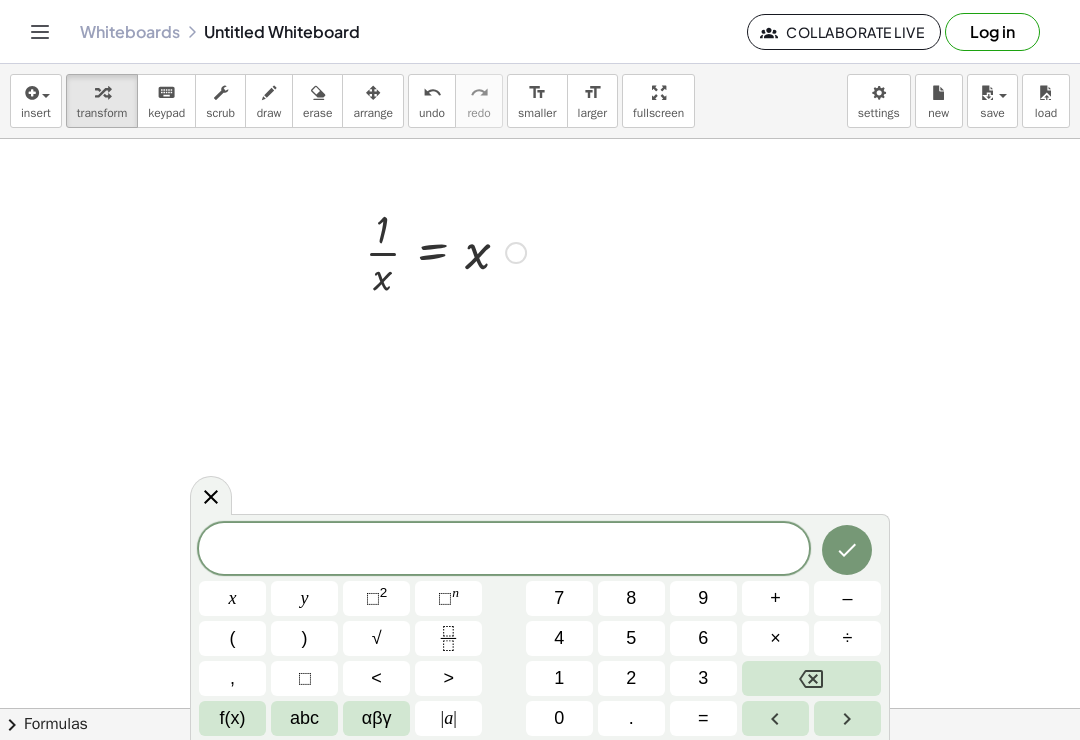click 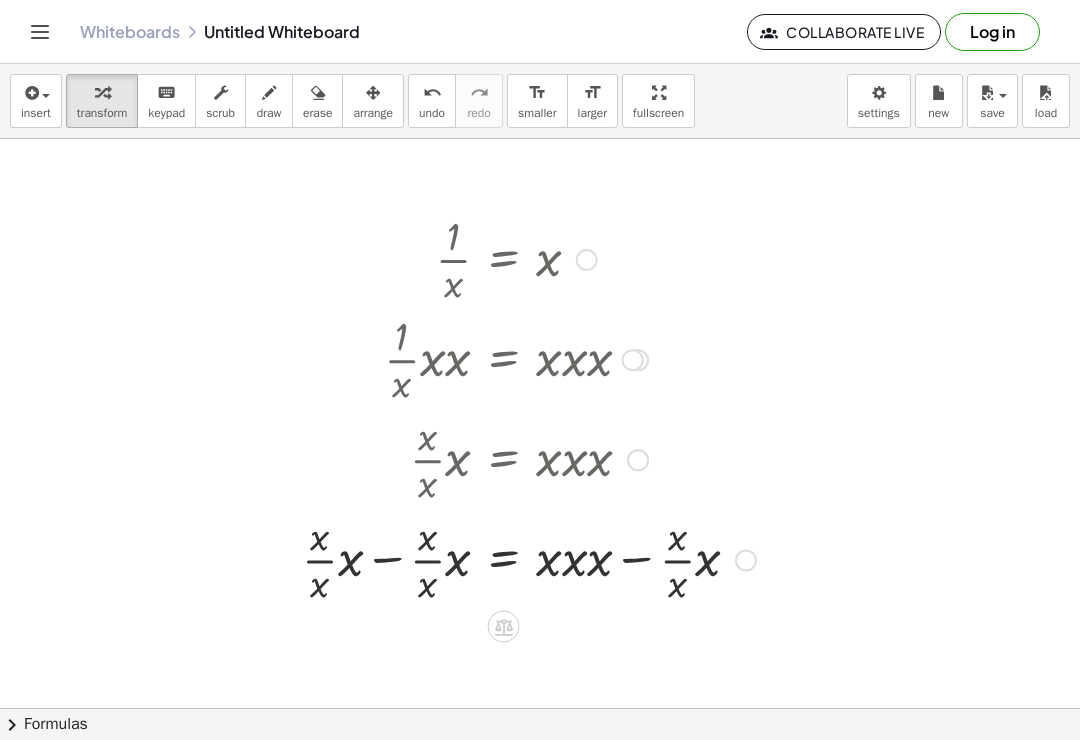 scroll, scrollTop: 63, scrollLeft: 356, axis: both 